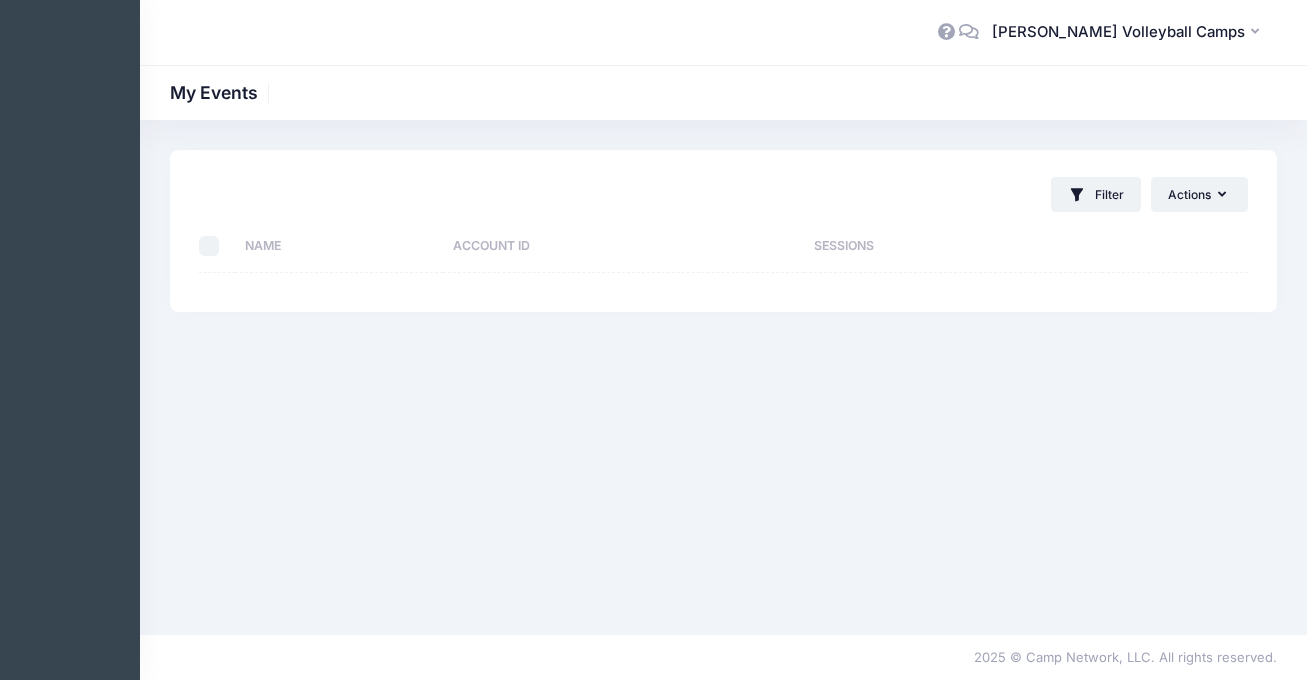 scroll, scrollTop: 0, scrollLeft: 0, axis: both 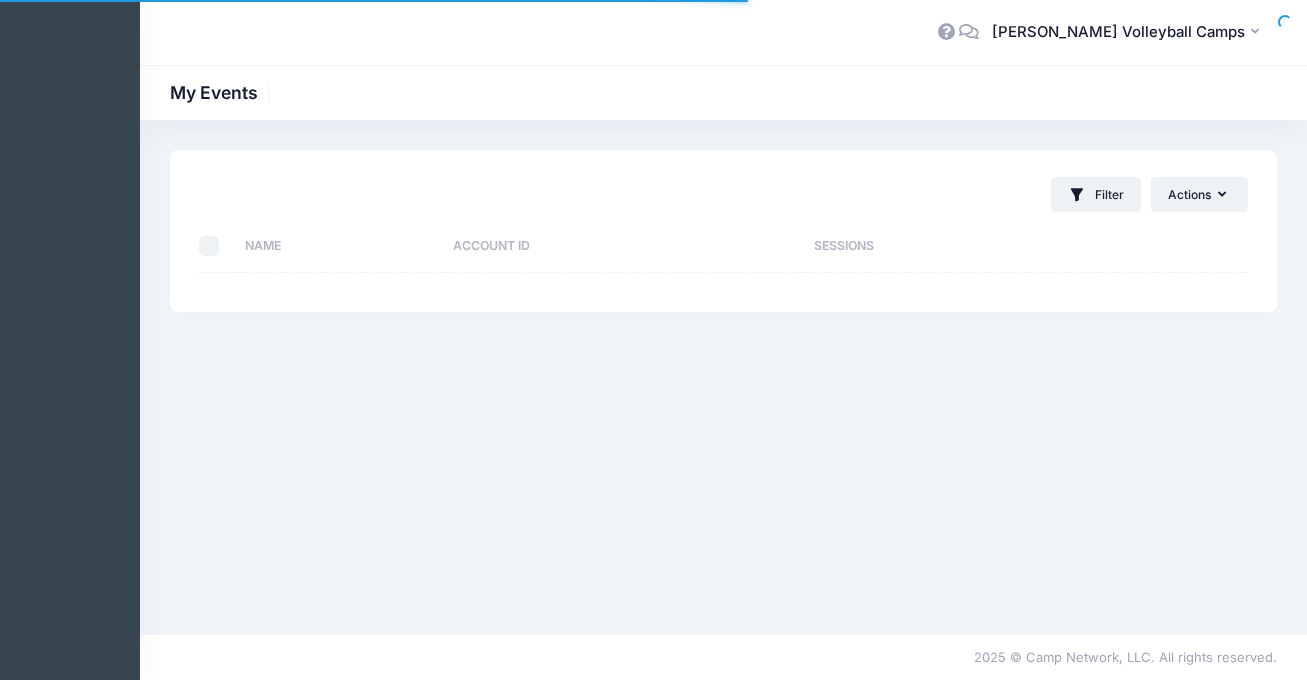 select on "10" 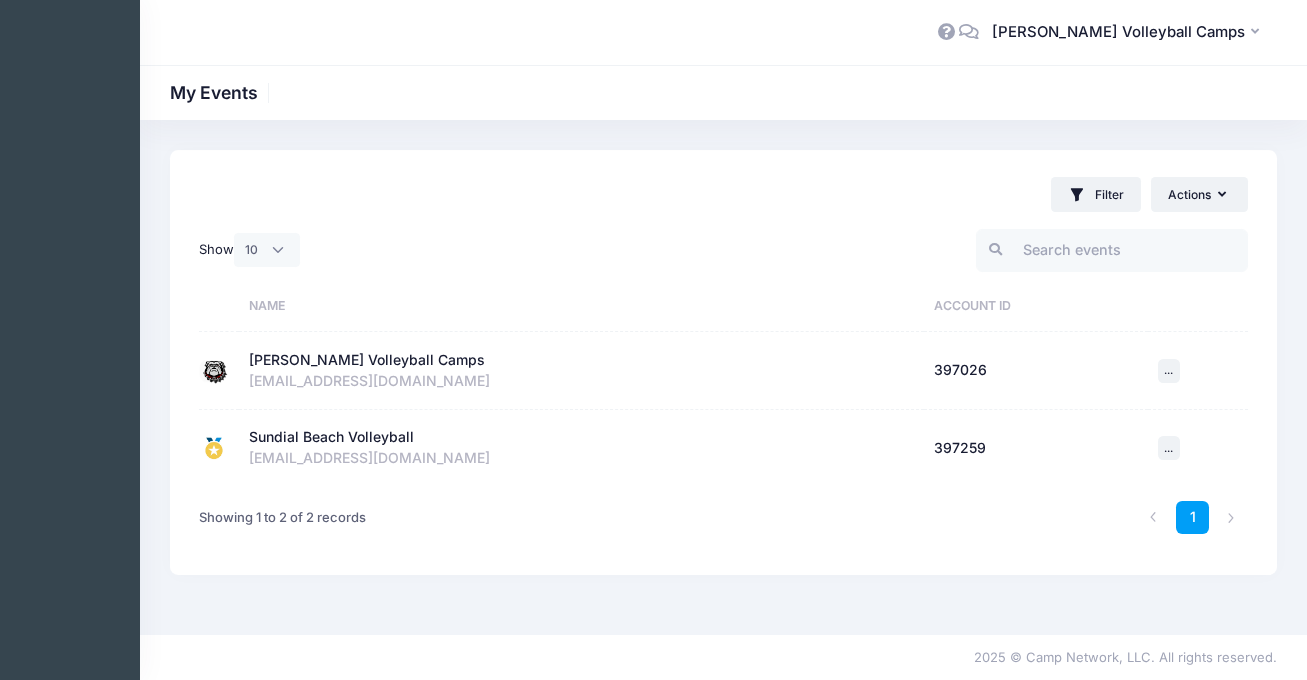 click on "[PERSON_NAME] Volleyball Camps" at bounding box center (367, 360) 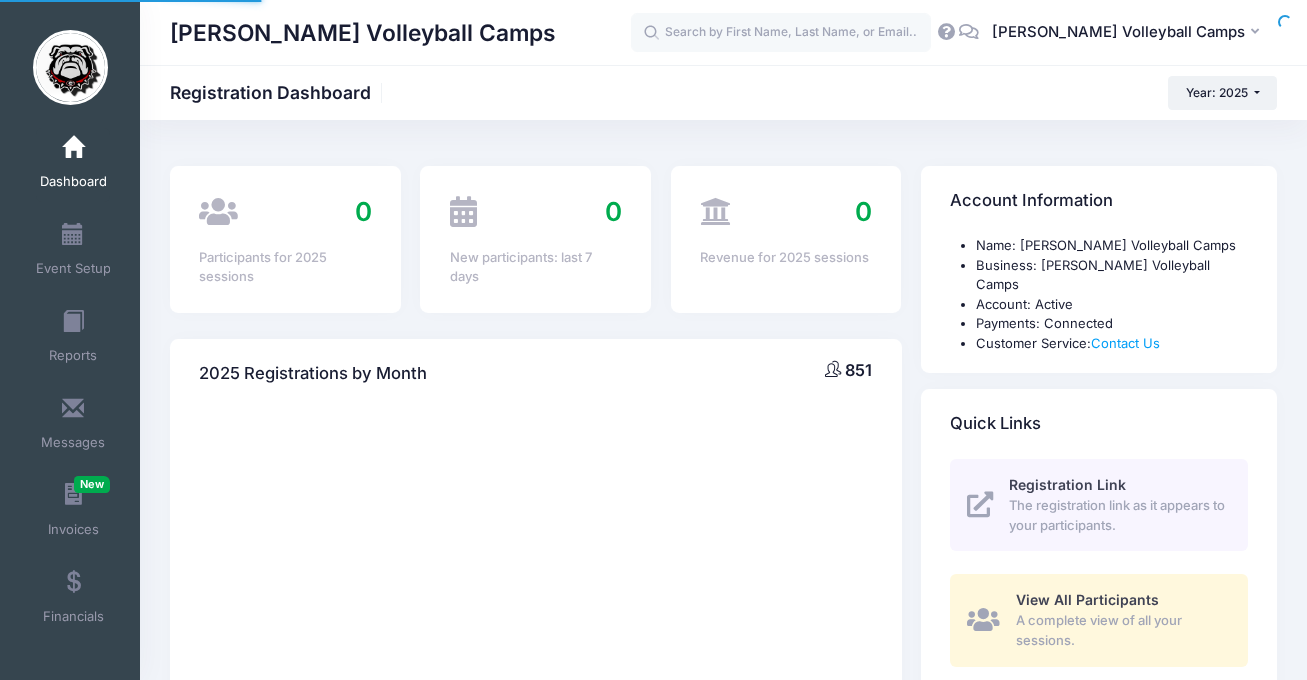 select 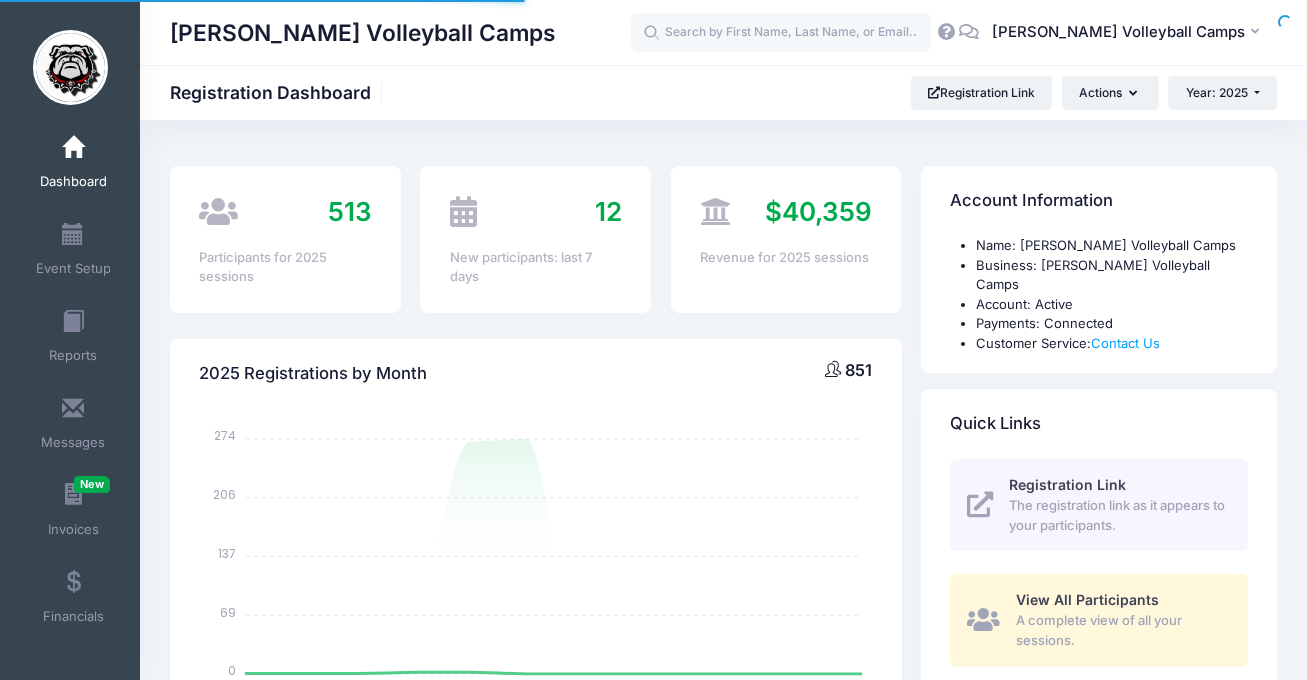 scroll, scrollTop: 0, scrollLeft: 0, axis: both 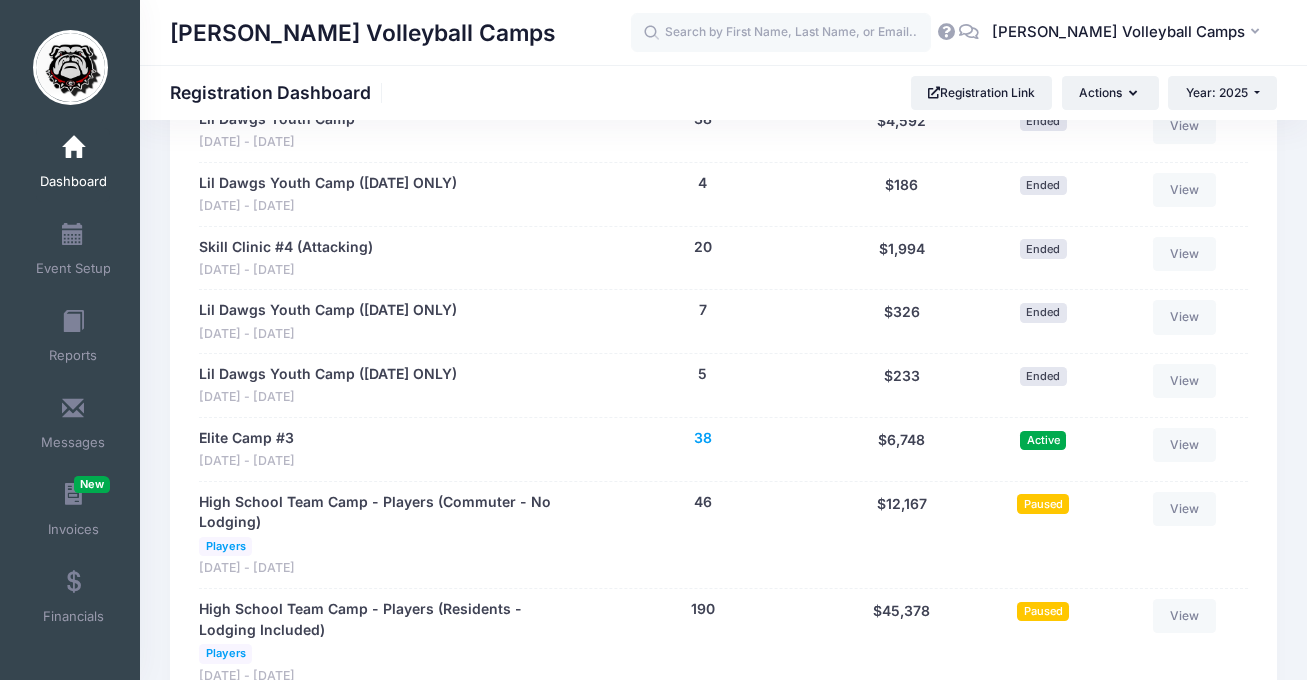 click on "38" at bounding box center (703, 438) 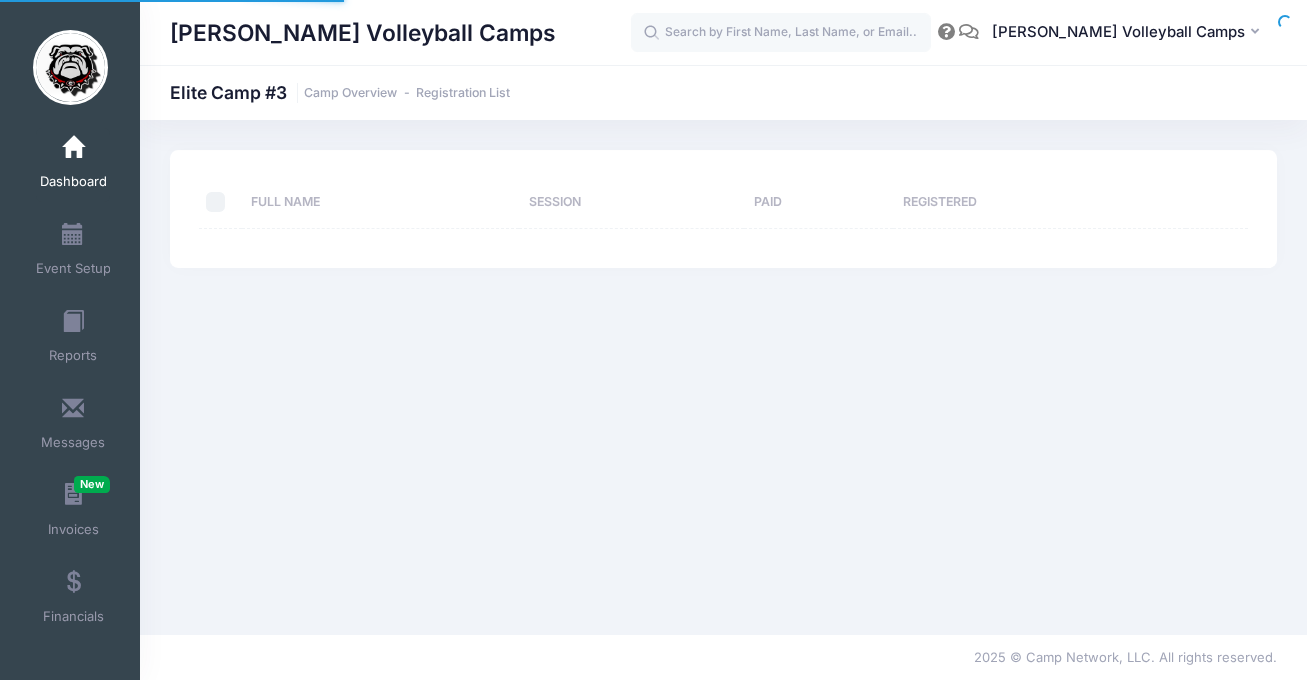 scroll, scrollTop: 0, scrollLeft: 0, axis: both 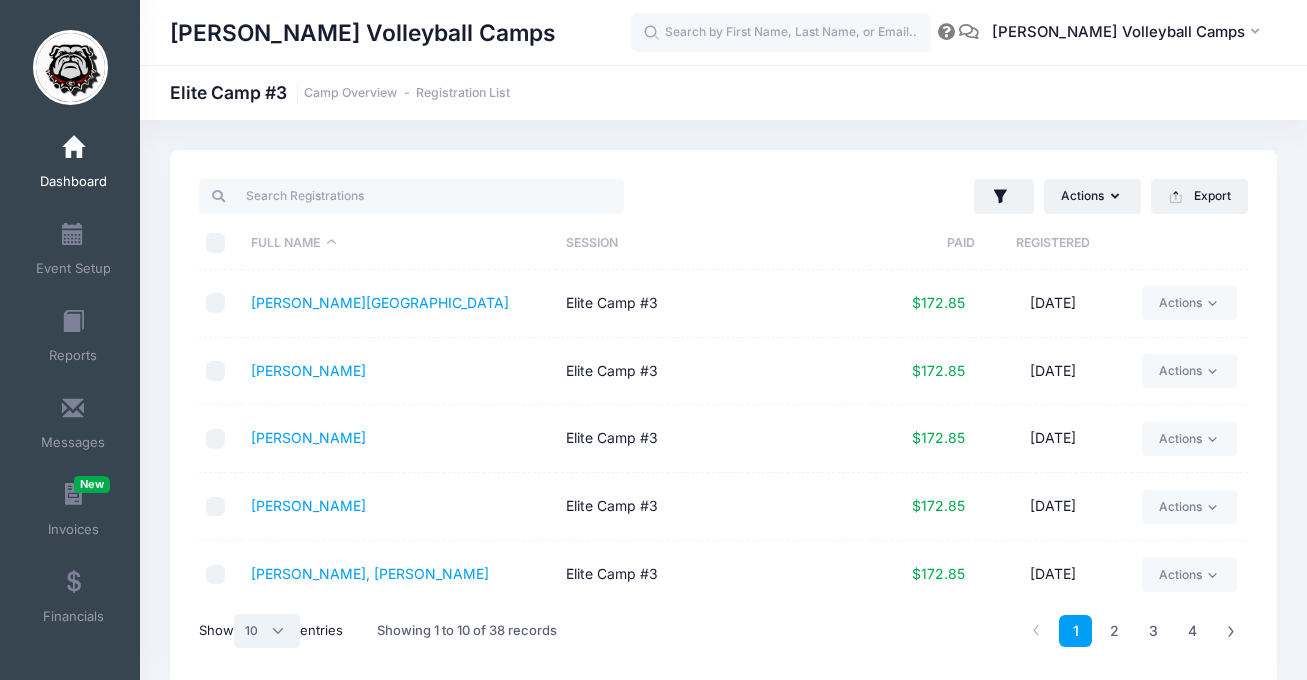 click on "All 10 25 50" at bounding box center (267, 631) 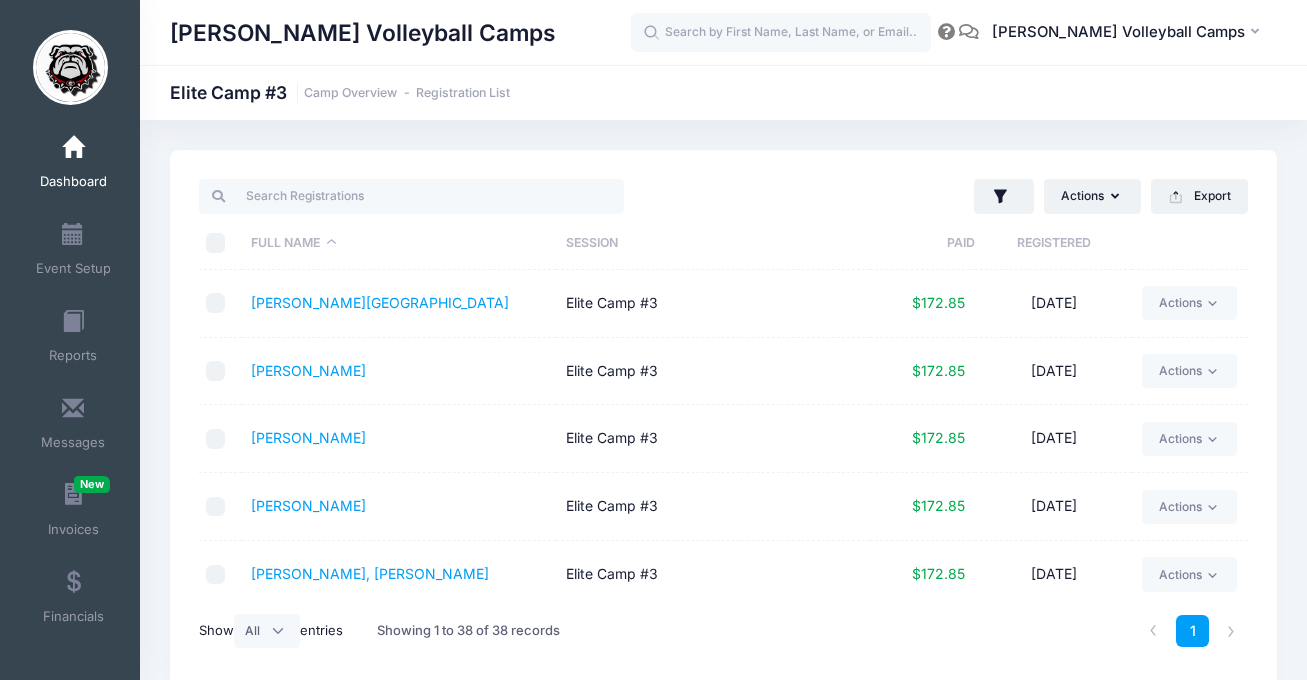 click at bounding box center [216, 243] 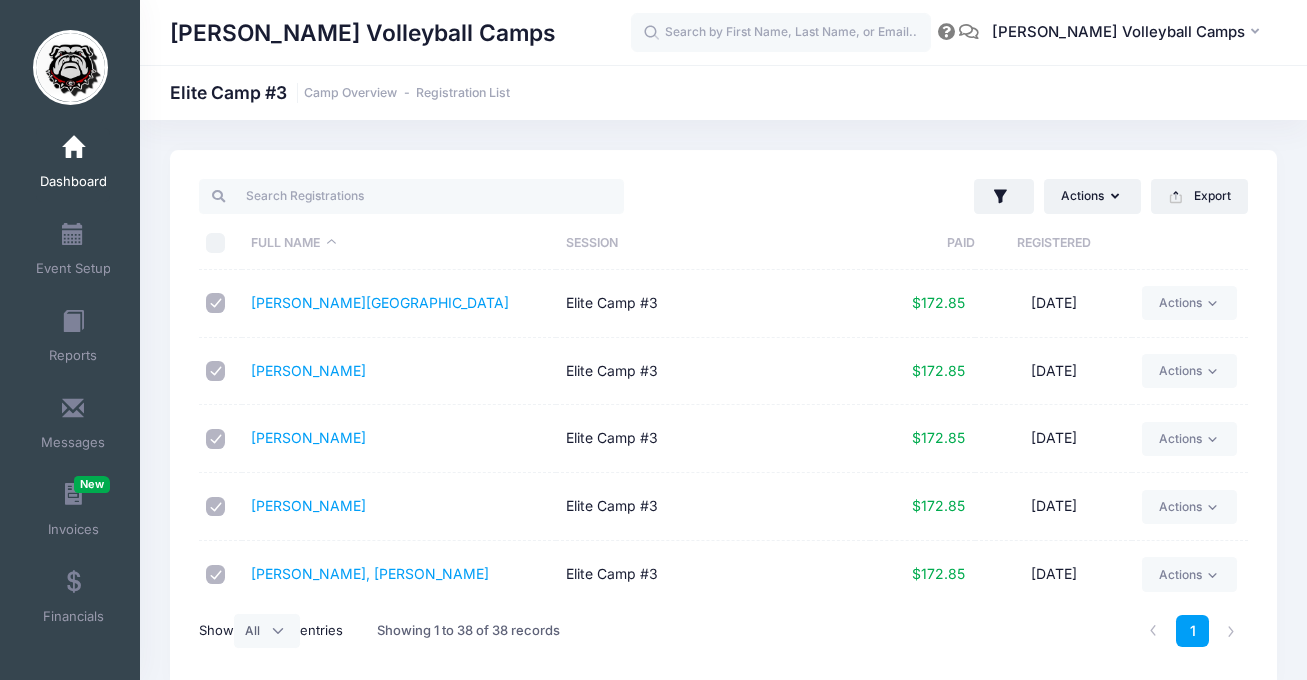 checkbox on "true" 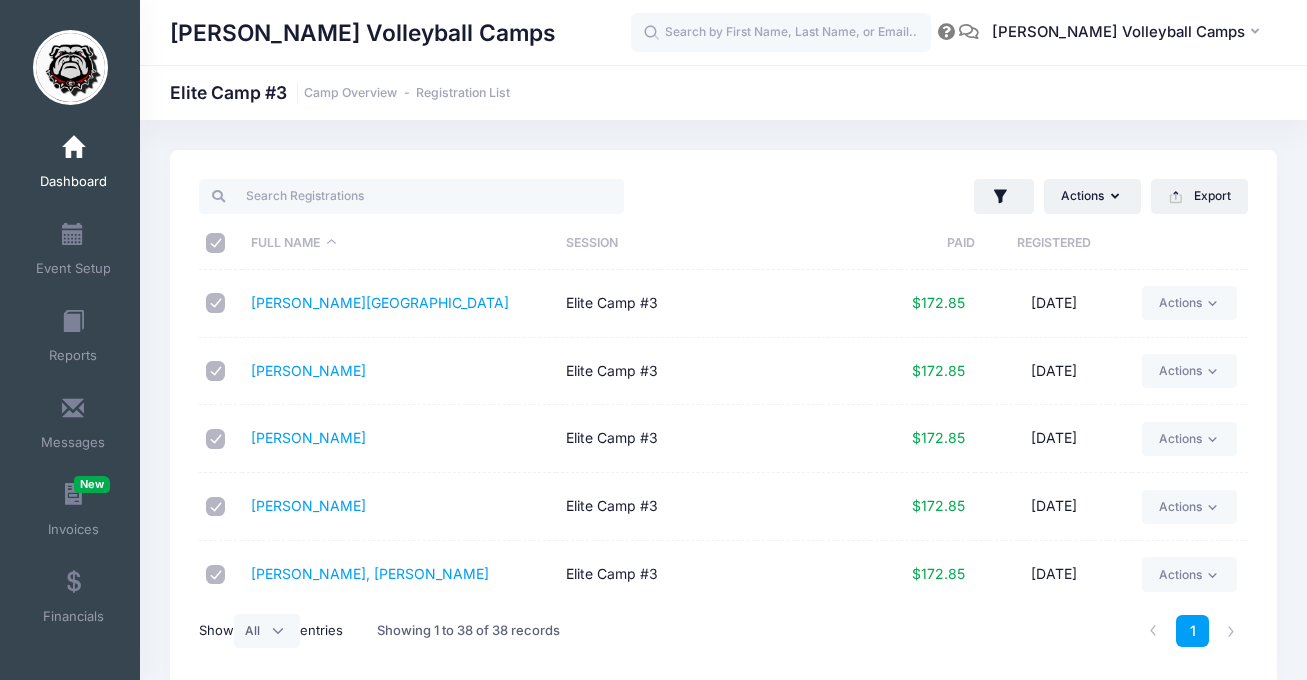checkbox on "true" 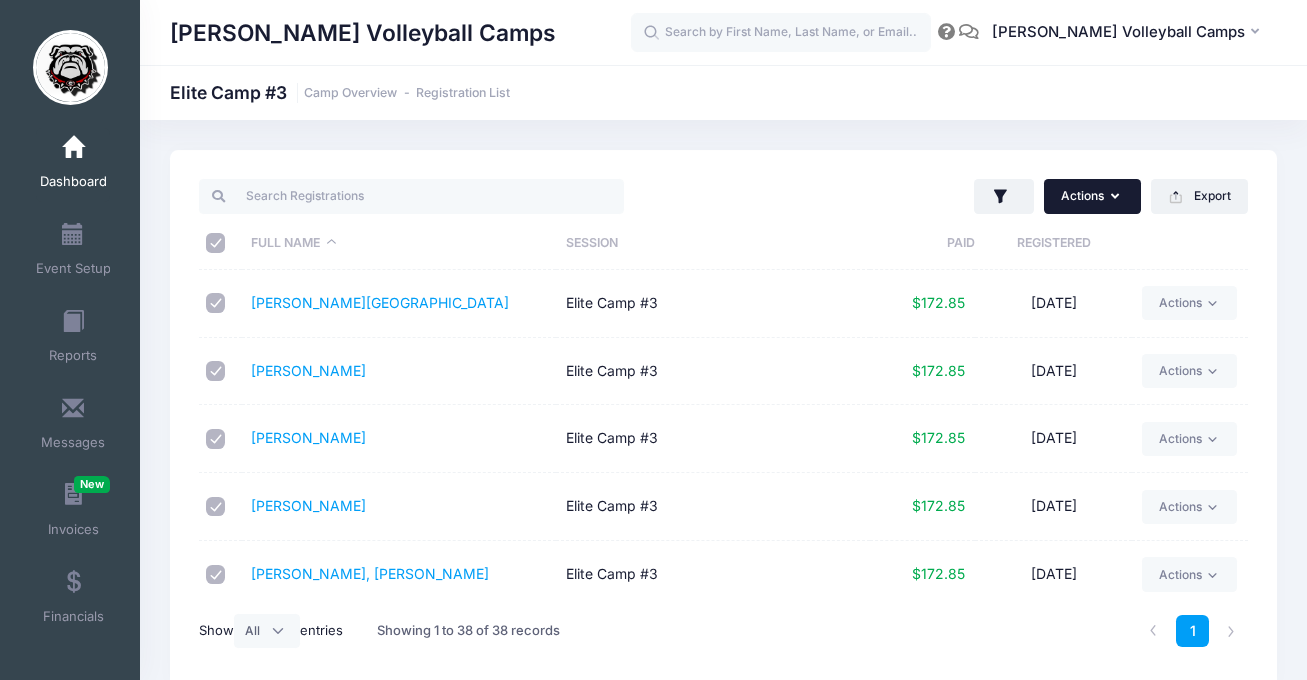 click at bounding box center [1117, 197] 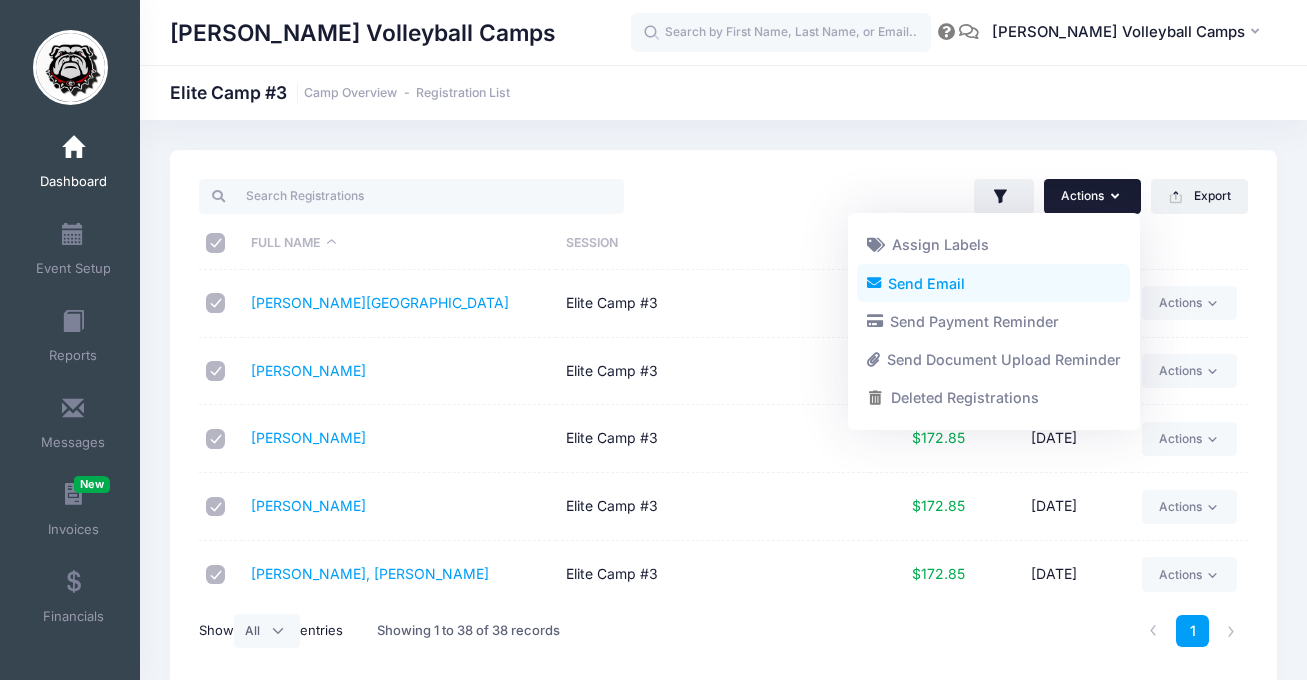 click on "Send Email" at bounding box center [993, 283] 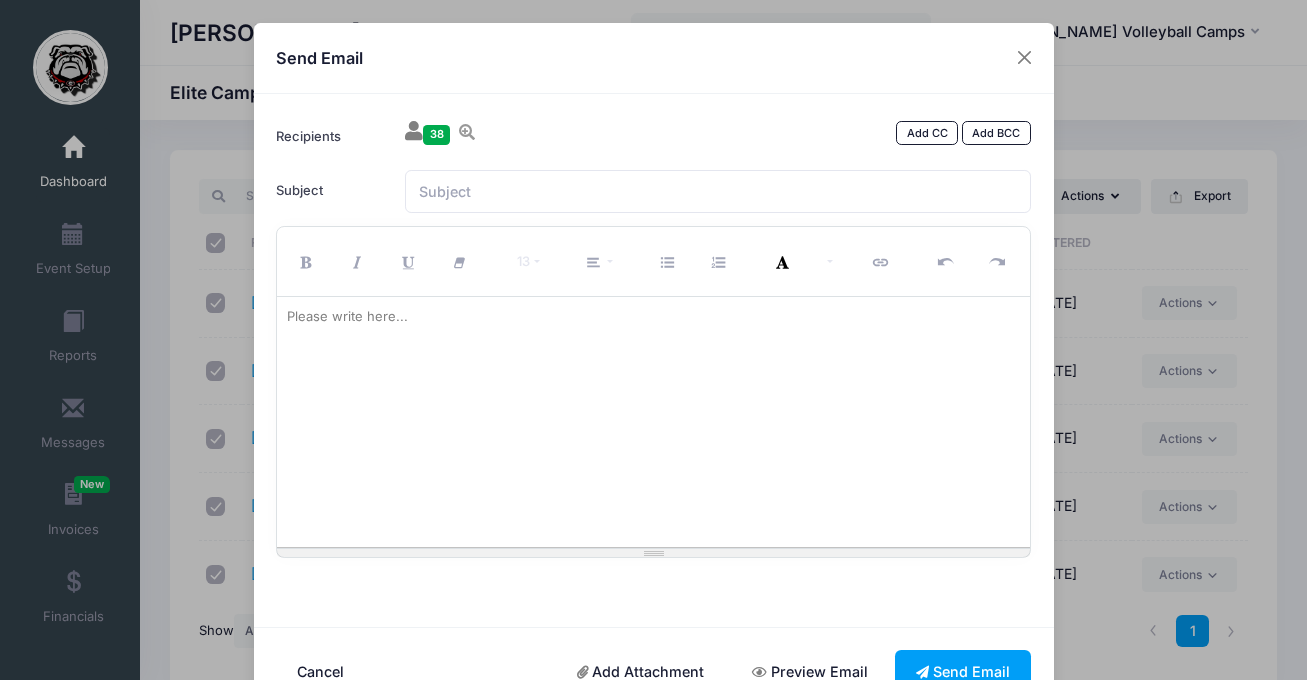 click at bounding box center [653, 422] 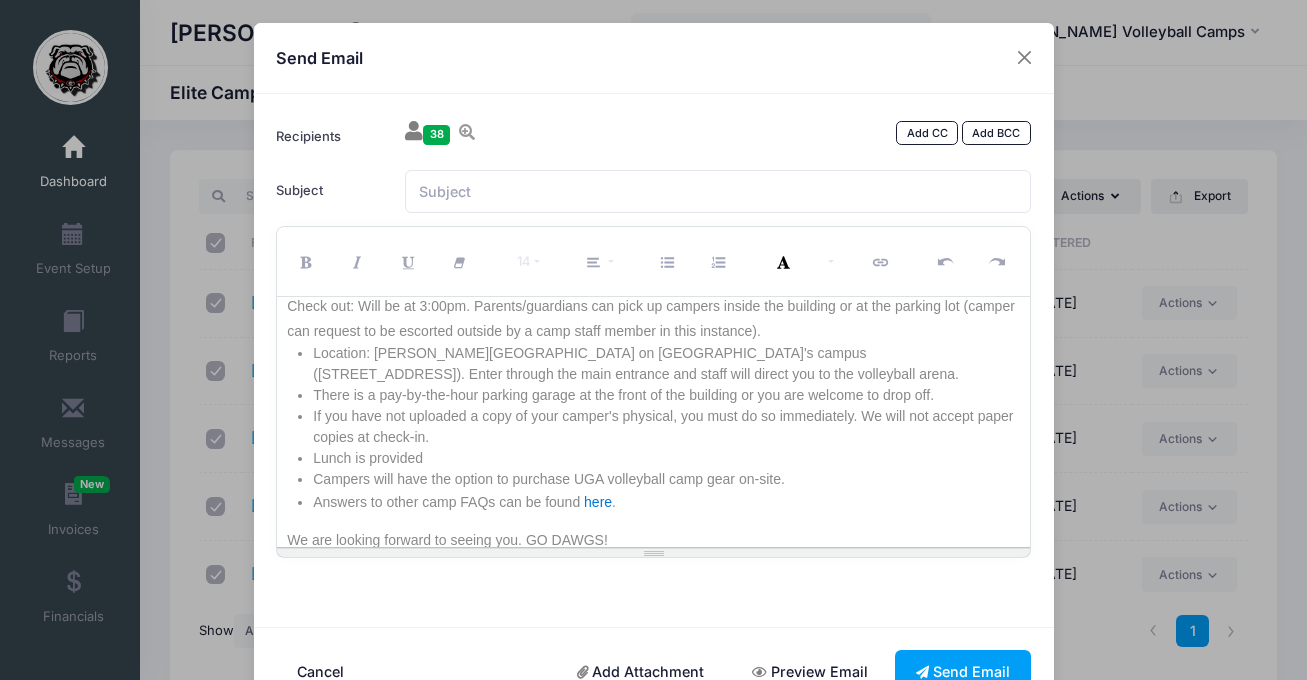 scroll, scrollTop: 0, scrollLeft: 0, axis: both 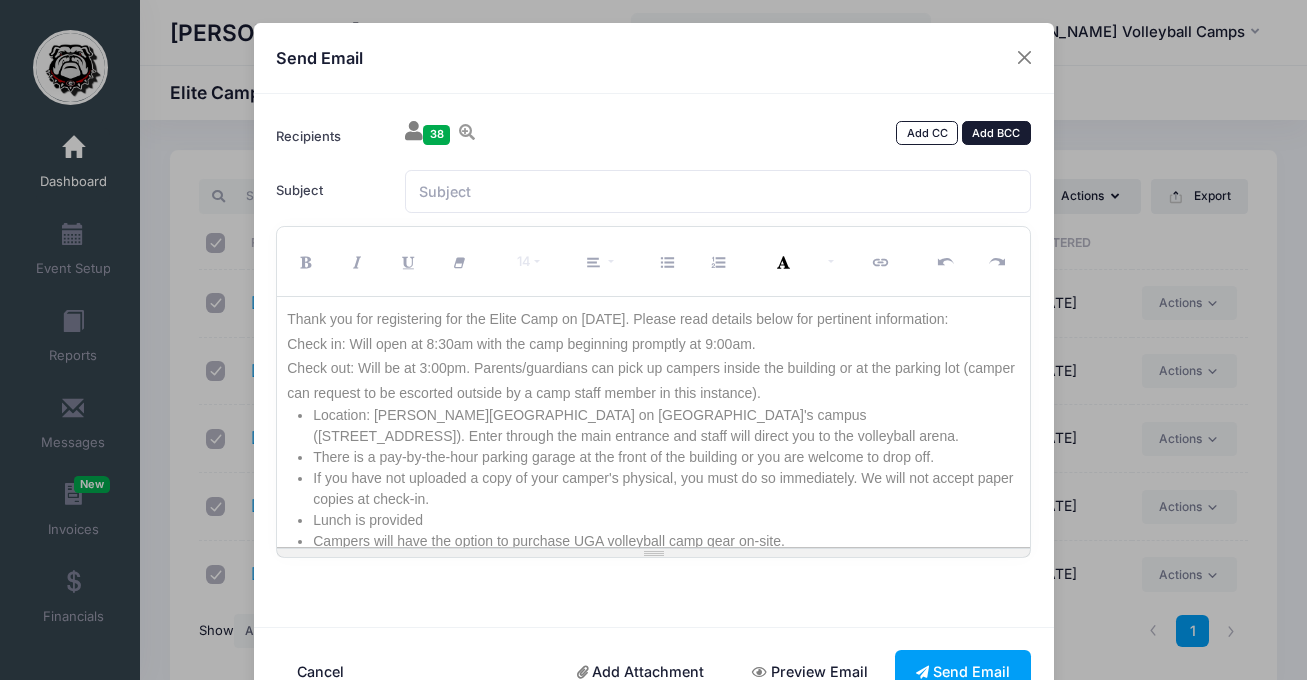 click on "Add BCC" at bounding box center (996, 133) 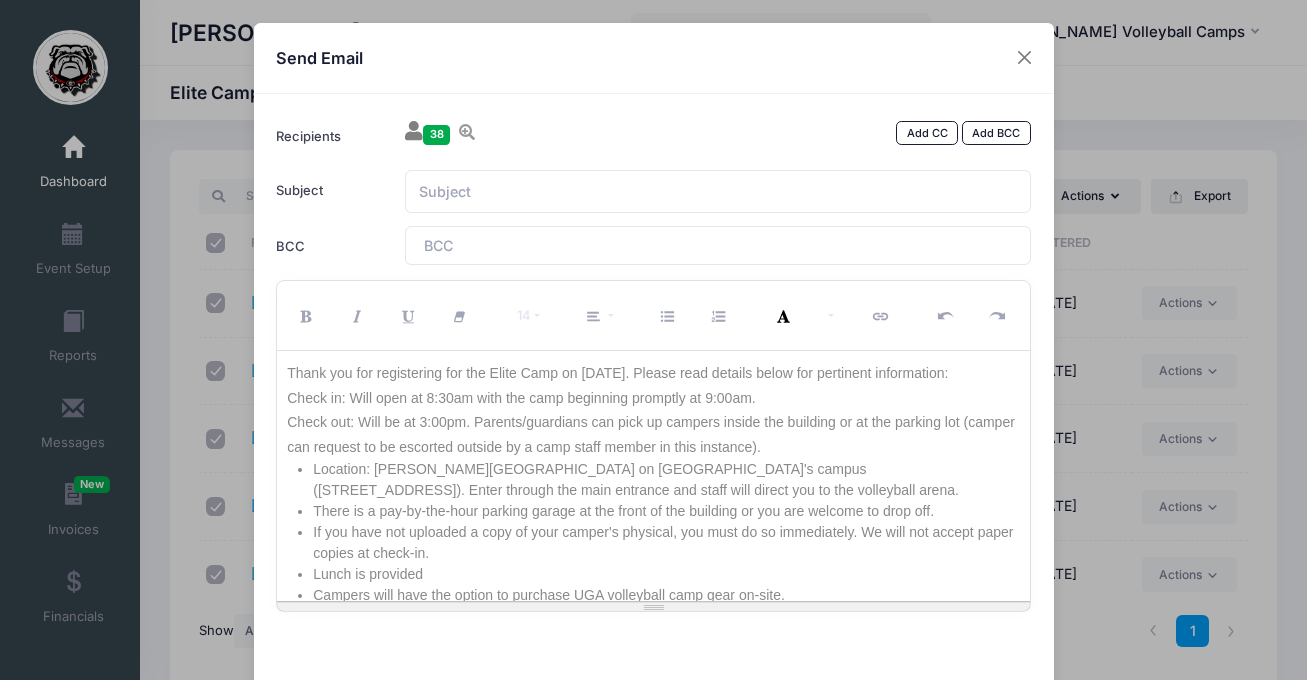 click at bounding box center [479, 245] 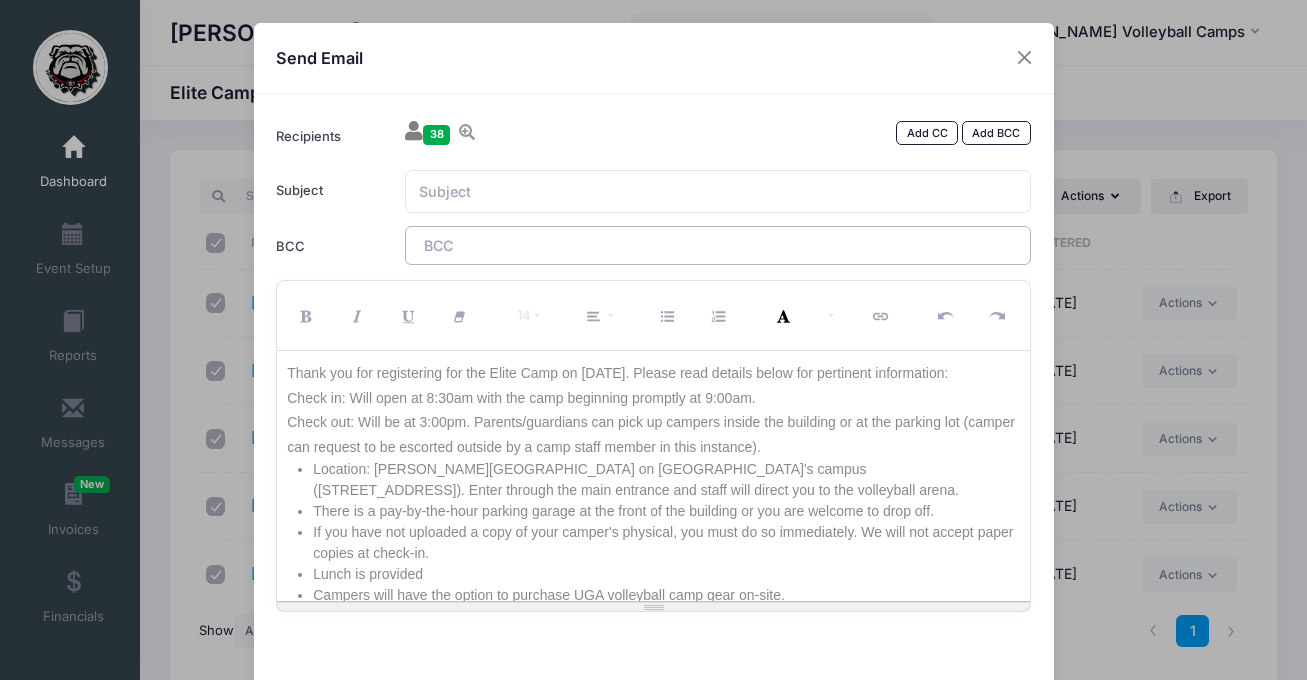 type 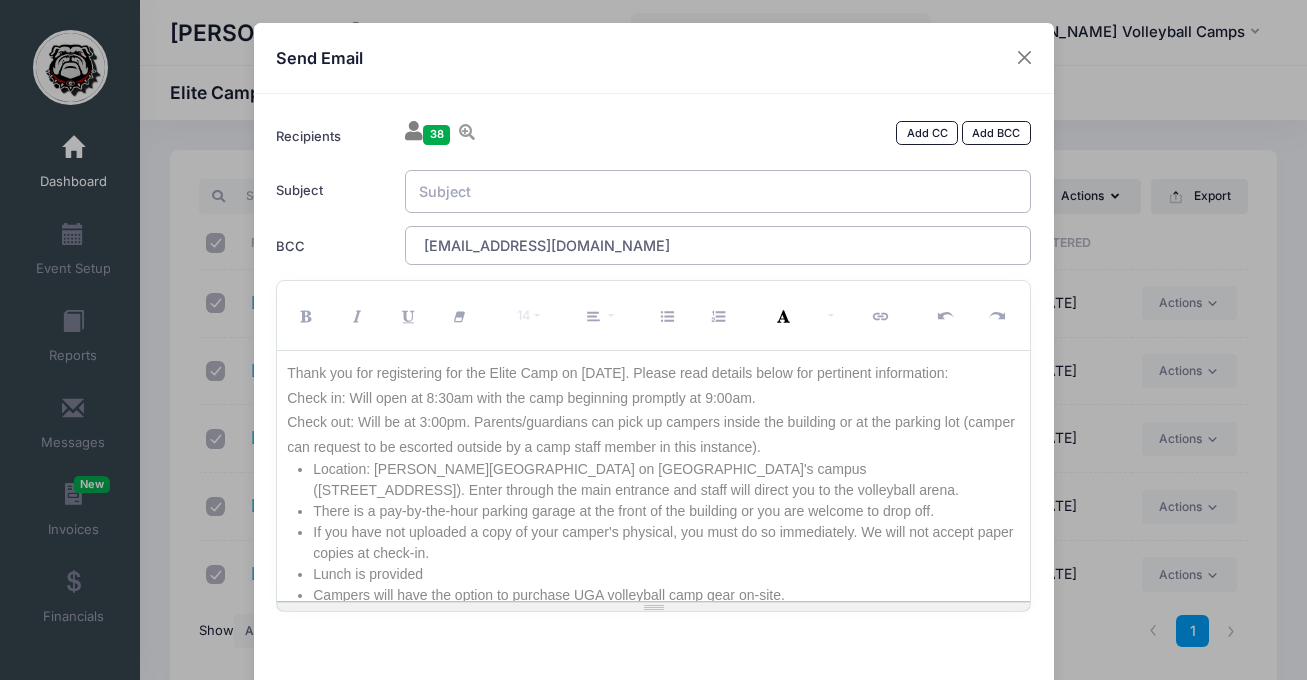 click on "Subject" at bounding box center [718, 191] 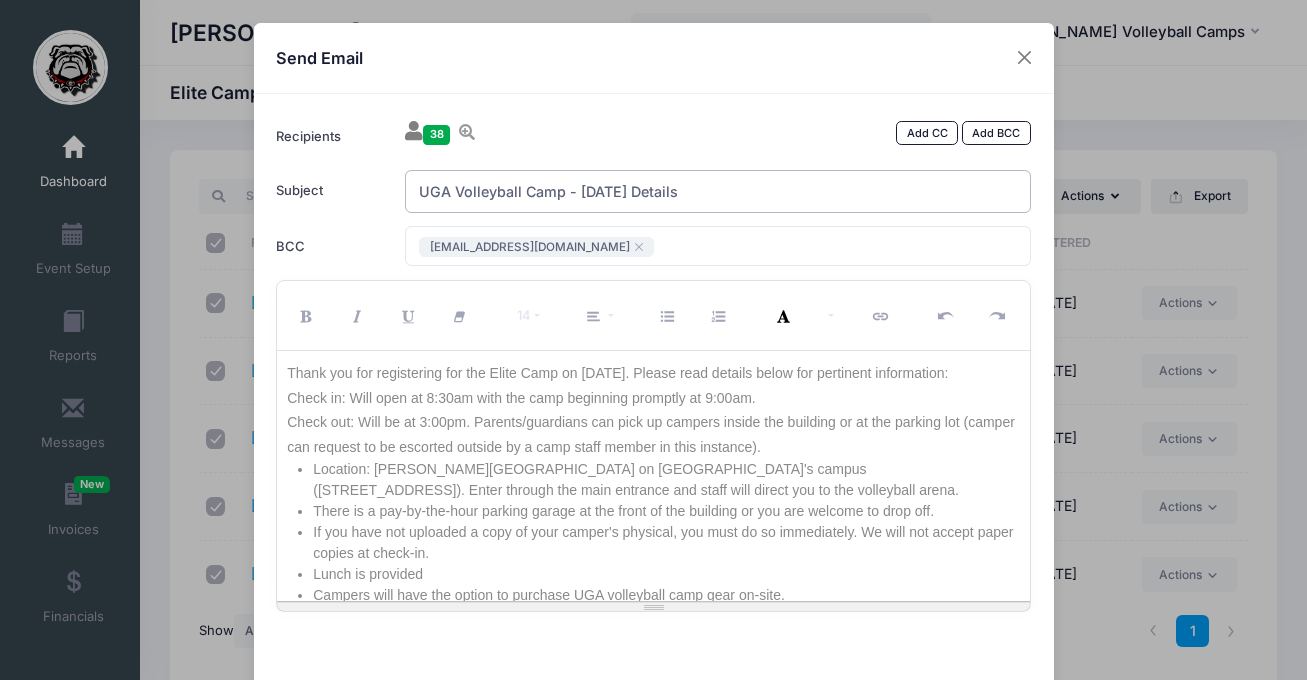 type on "UGA Volleyball Camp - July 15 Details" 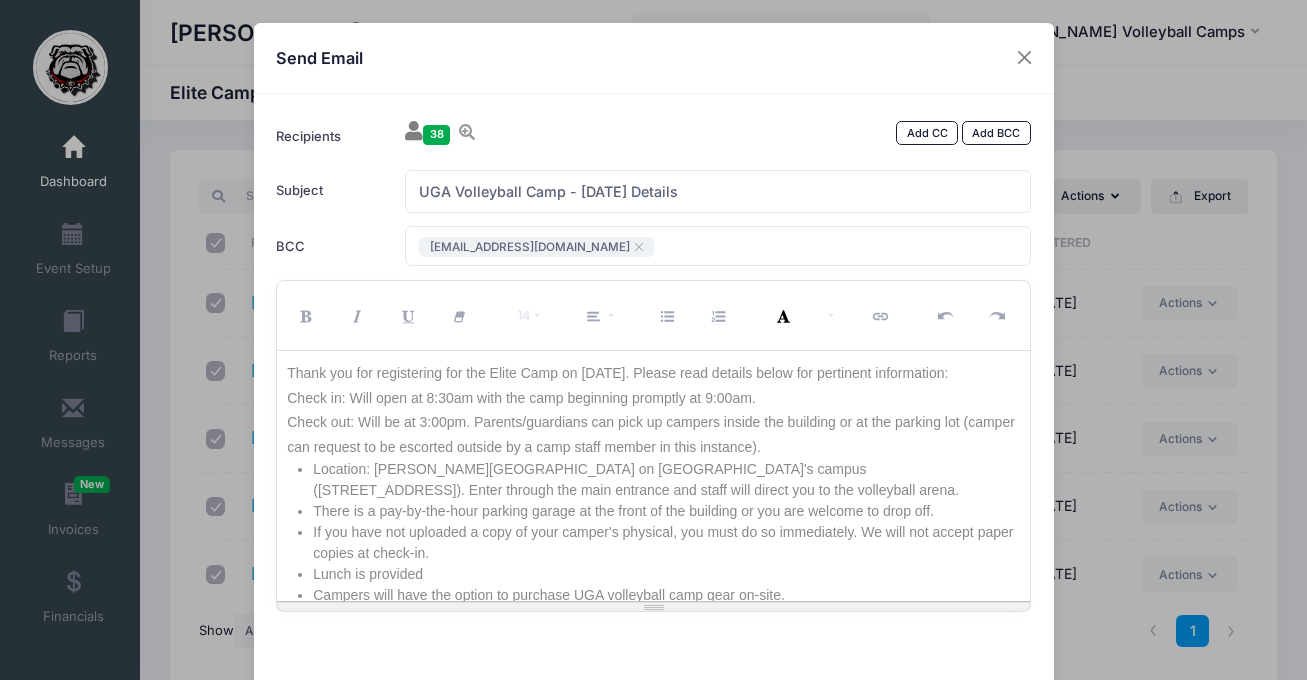 click on "Thank you for registering for the Elite Camp on June 21. Please read details below for pertinent information:" at bounding box center [653, 373] 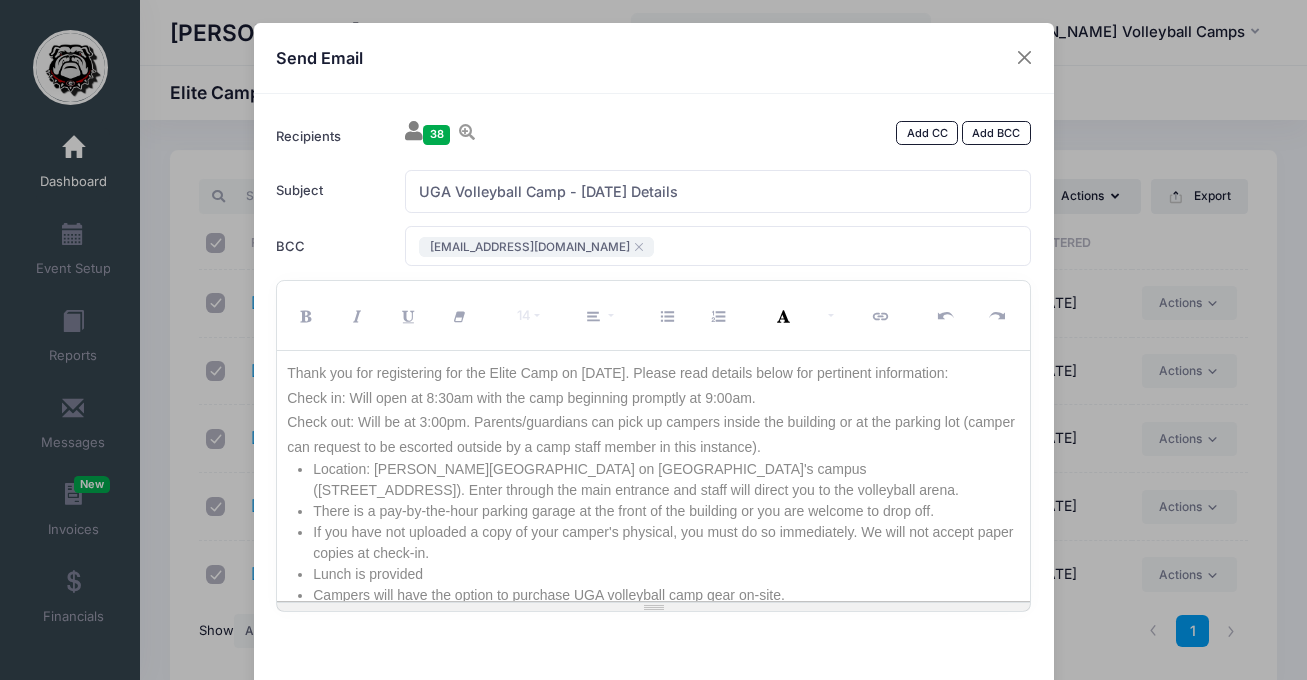 scroll, scrollTop: 77, scrollLeft: 0, axis: vertical 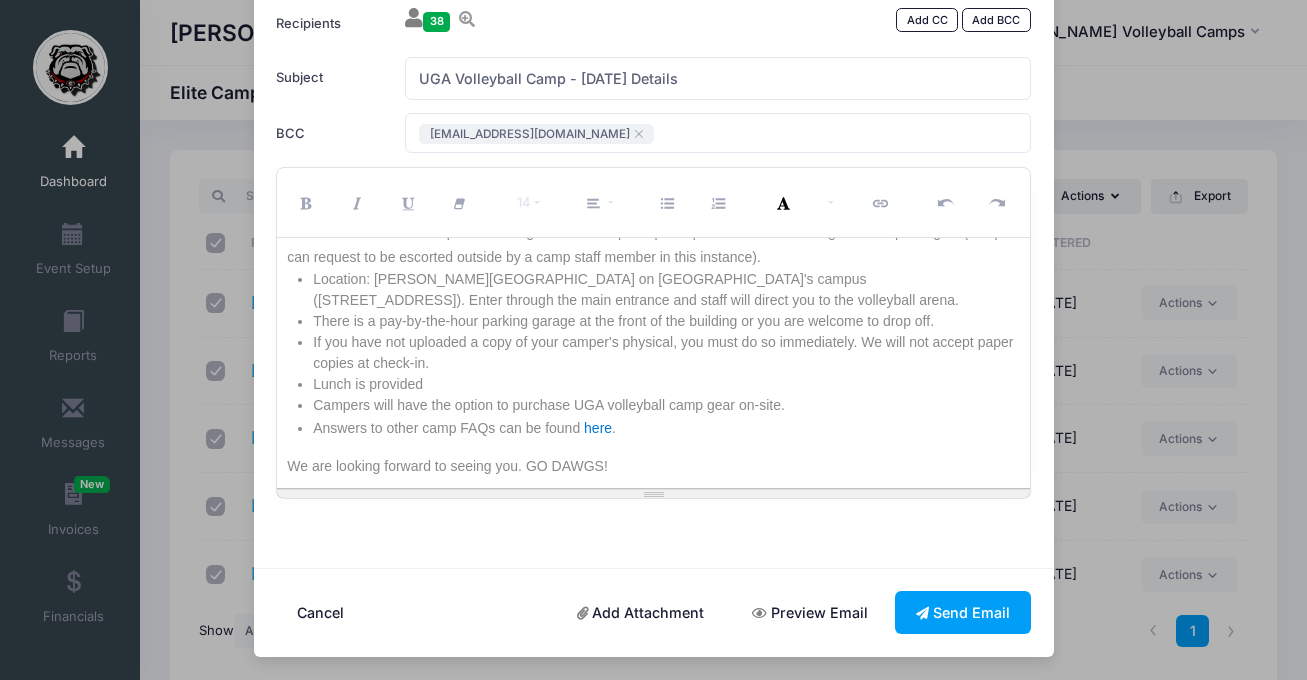 click on "Preview Email" at bounding box center (810, 612) 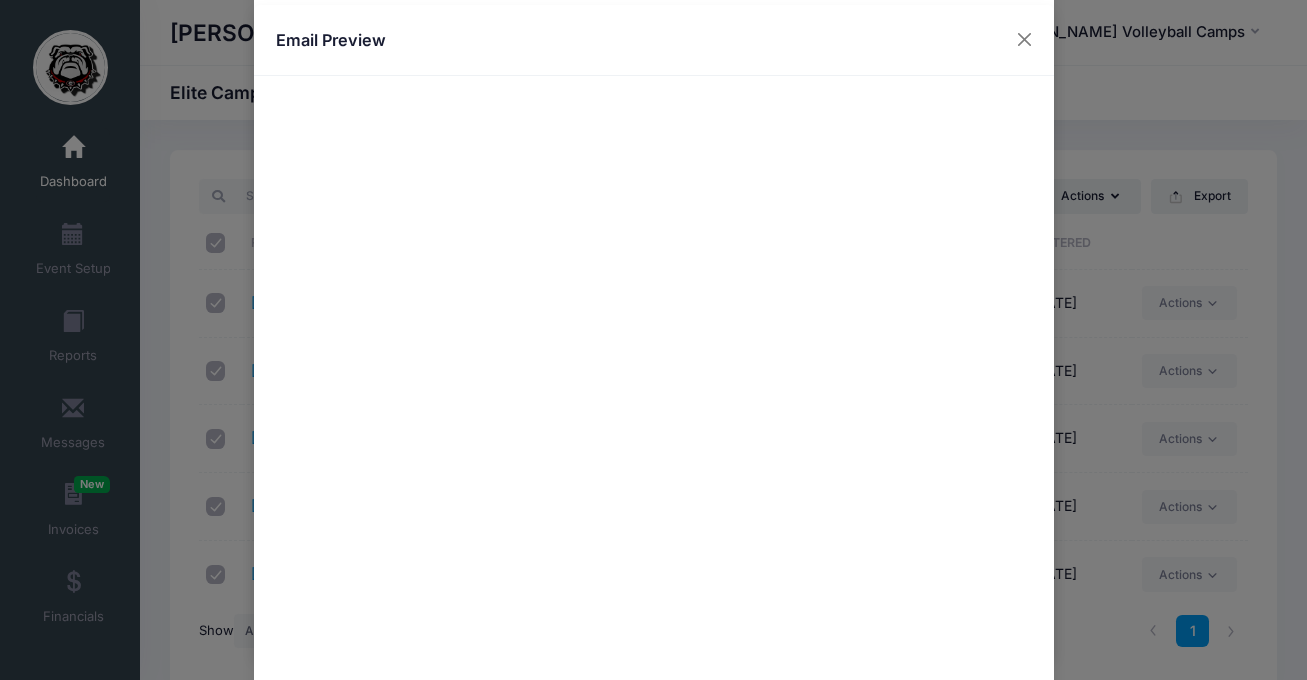 scroll, scrollTop: 0, scrollLeft: 0, axis: both 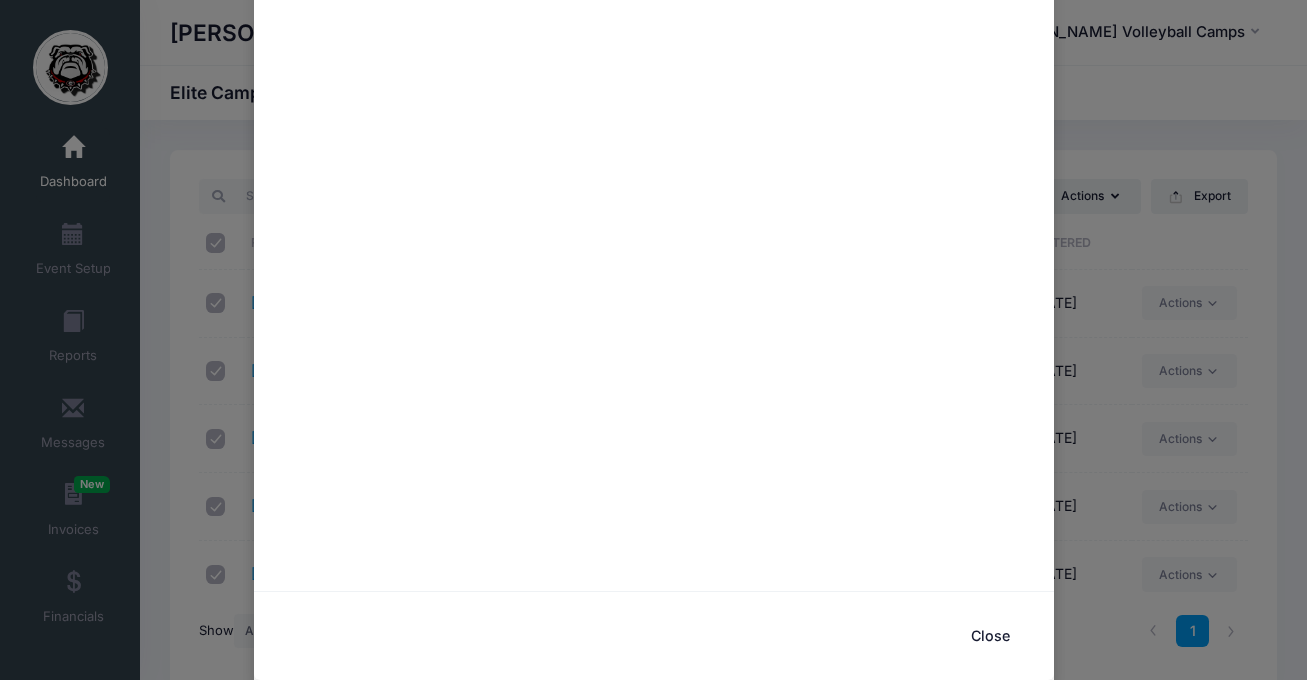 click on "Close" at bounding box center (991, 636) 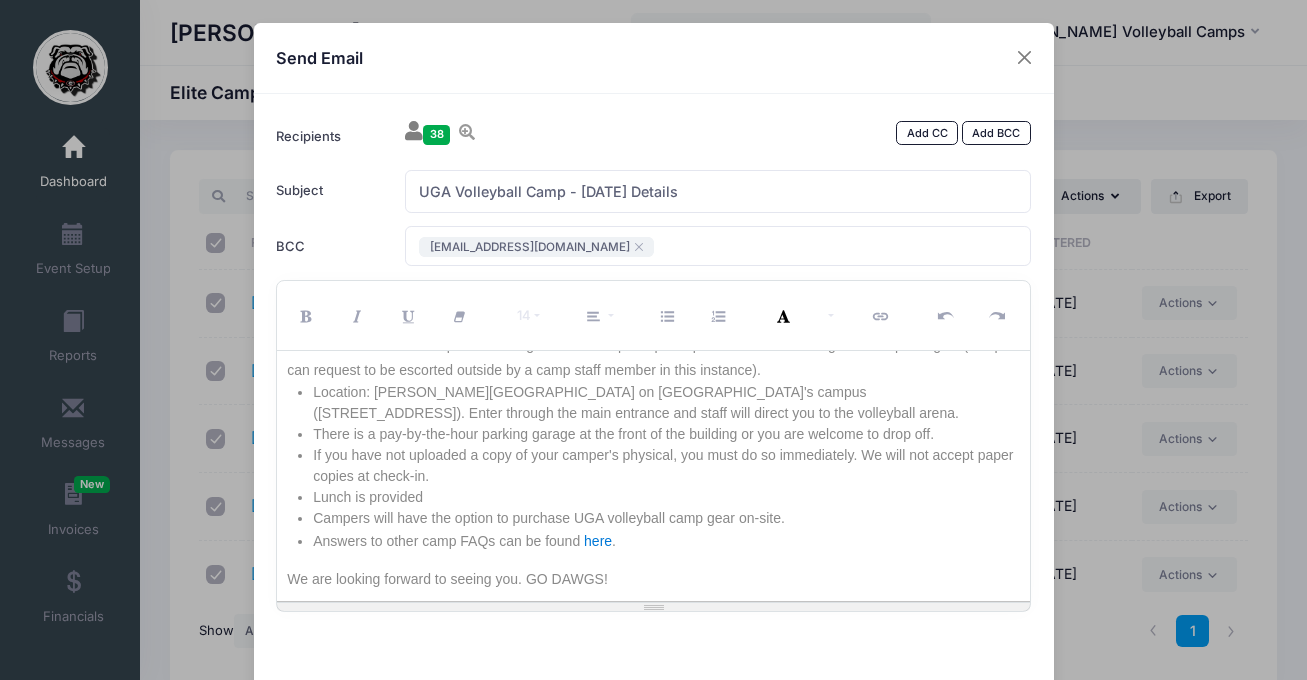 scroll, scrollTop: 113, scrollLeft: 0, axis: vertical 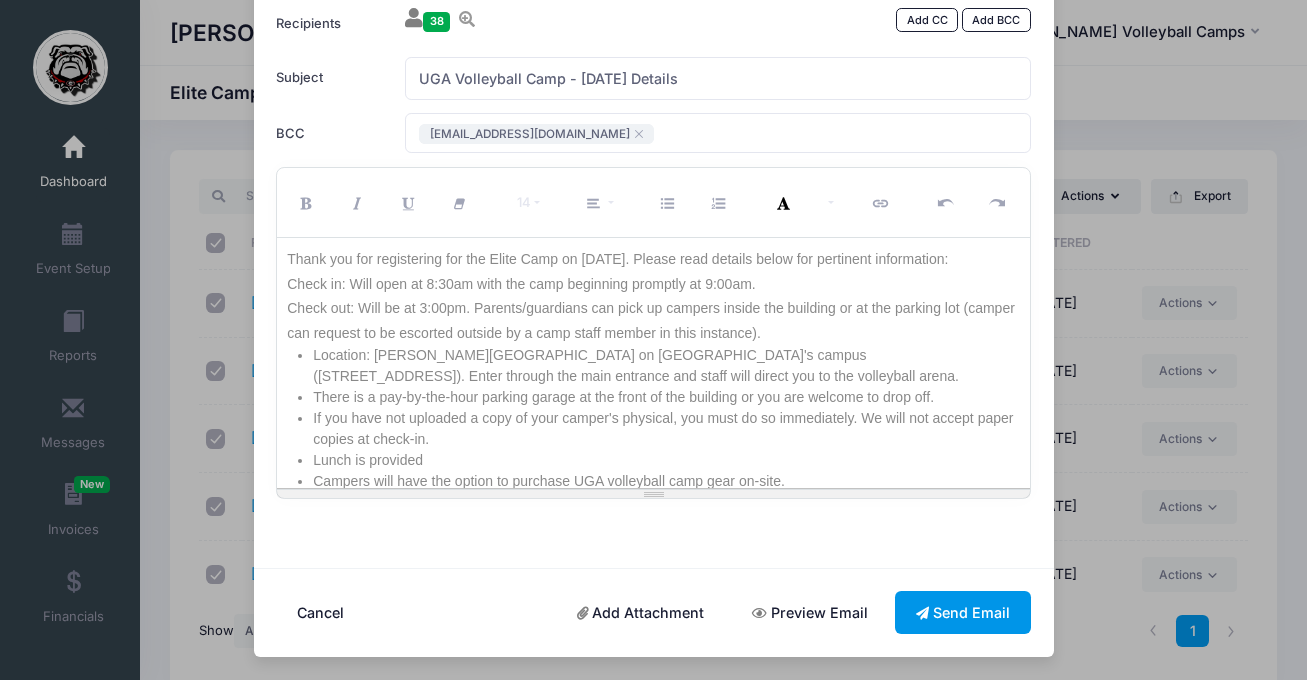 click on "Send Email" at bounding box center [963, 612] 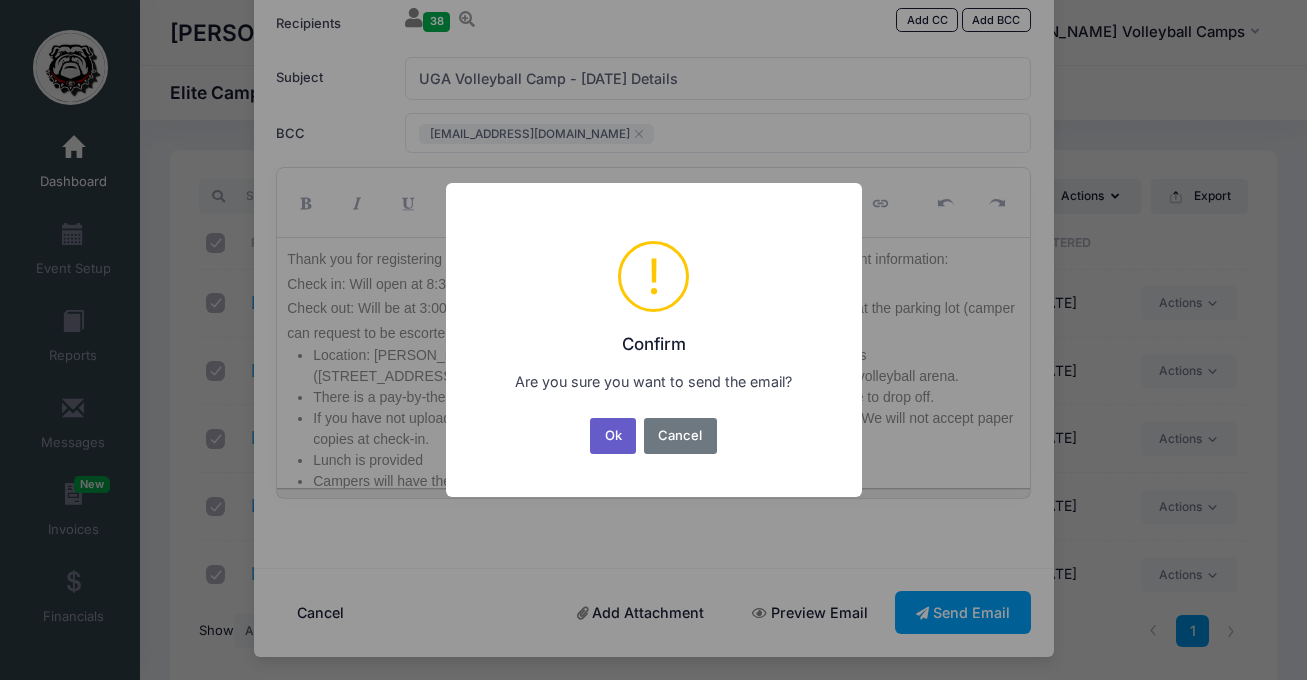 click on "Ok" at bounding box center [613, 436] 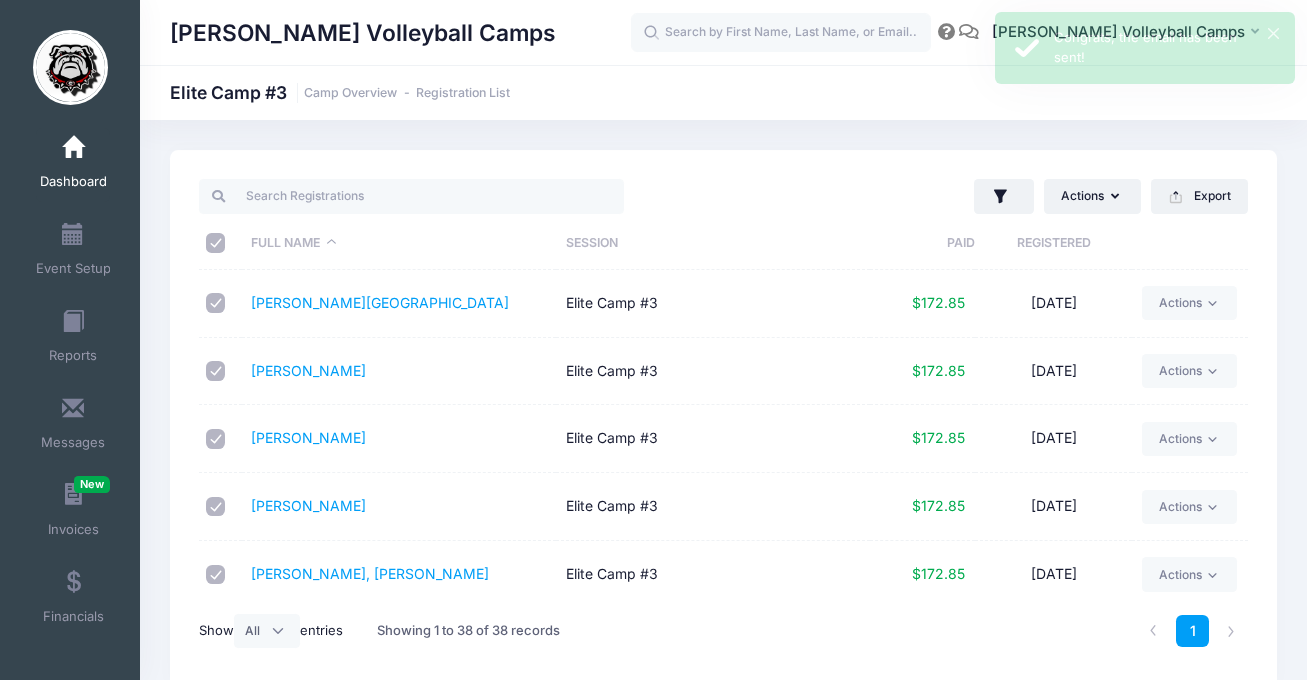 click on "Dashboard" at bounding box center [73, 182] 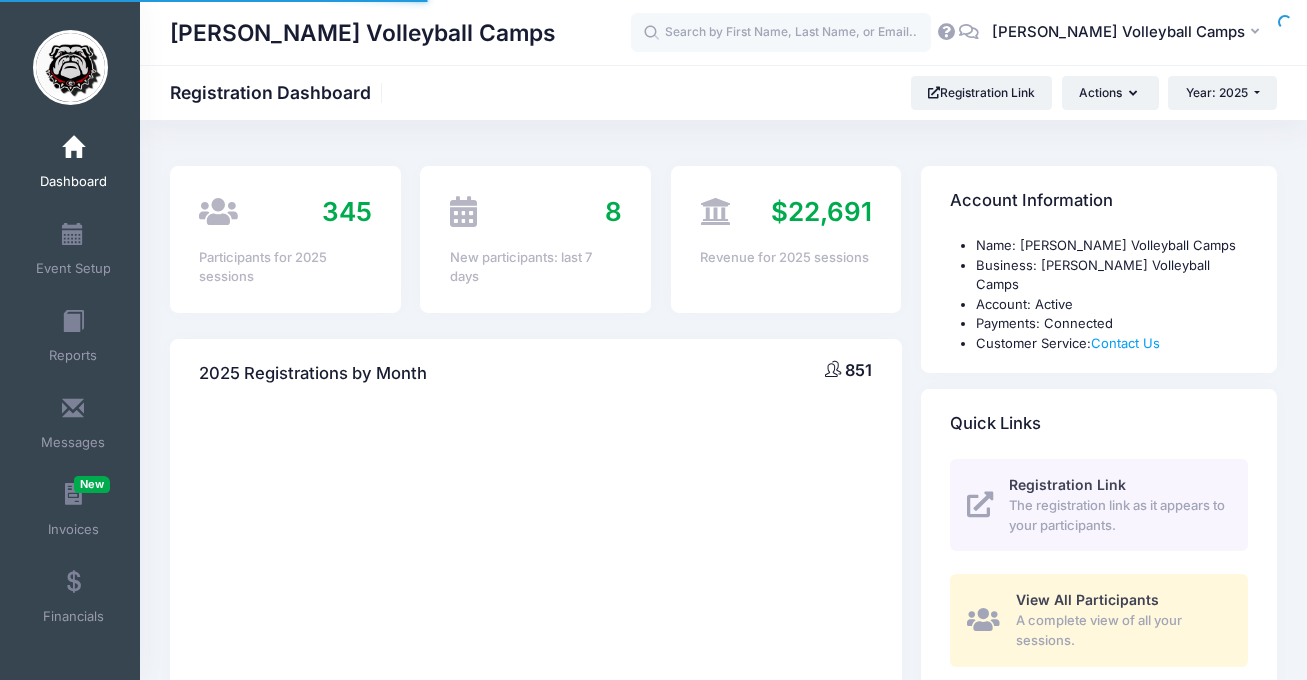 scroll, scrollTop: 0, scrollLeft: 0, axis: both 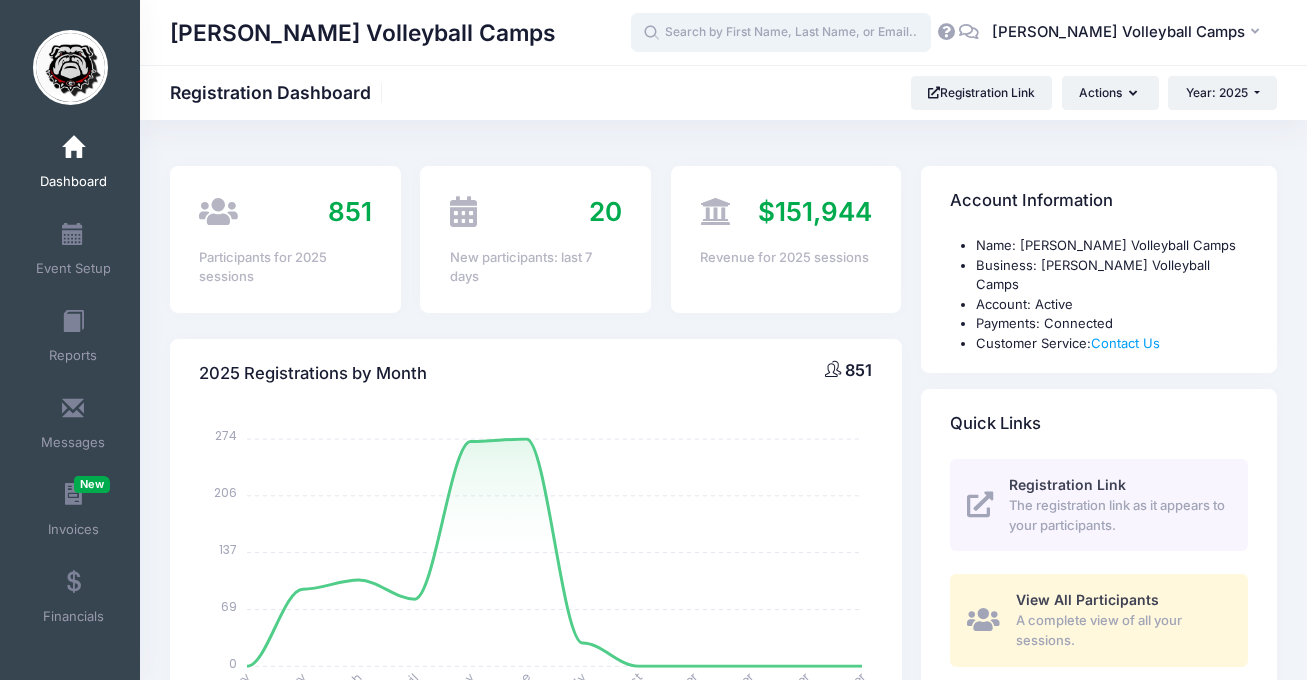 click at bounding box center [781, 33] 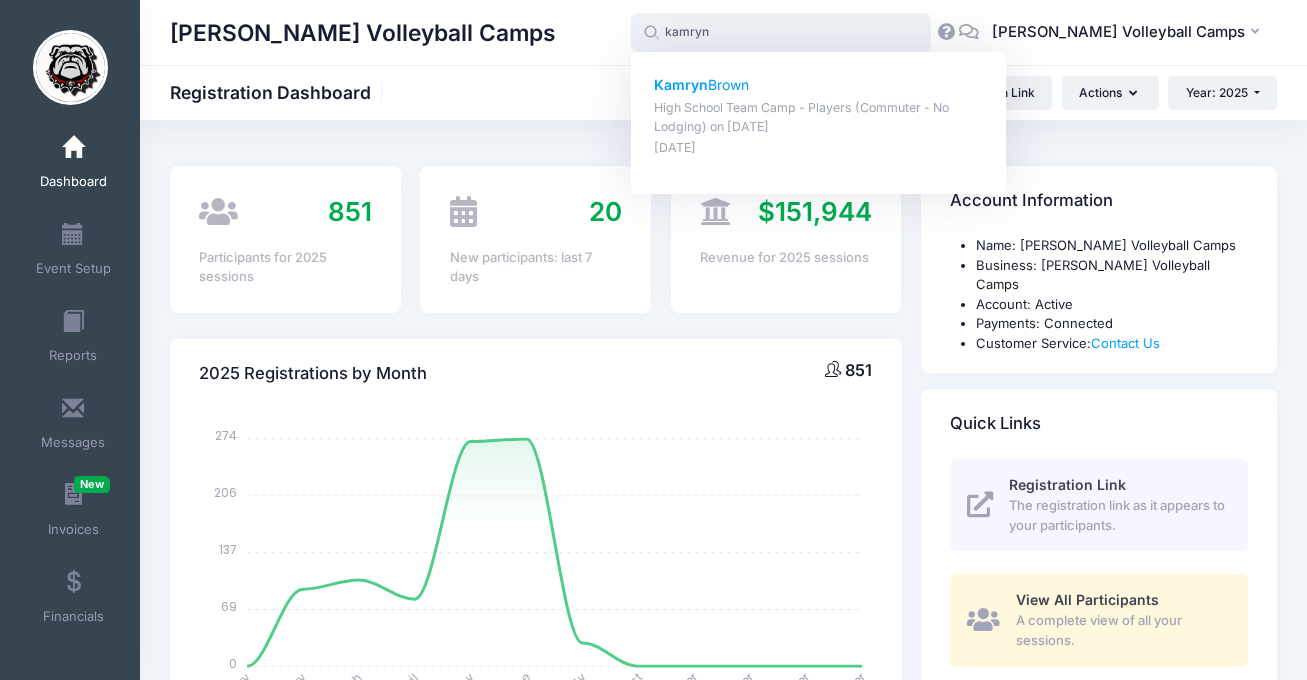 click on "Kamryn  Brown" at bounding box center (819, 85) 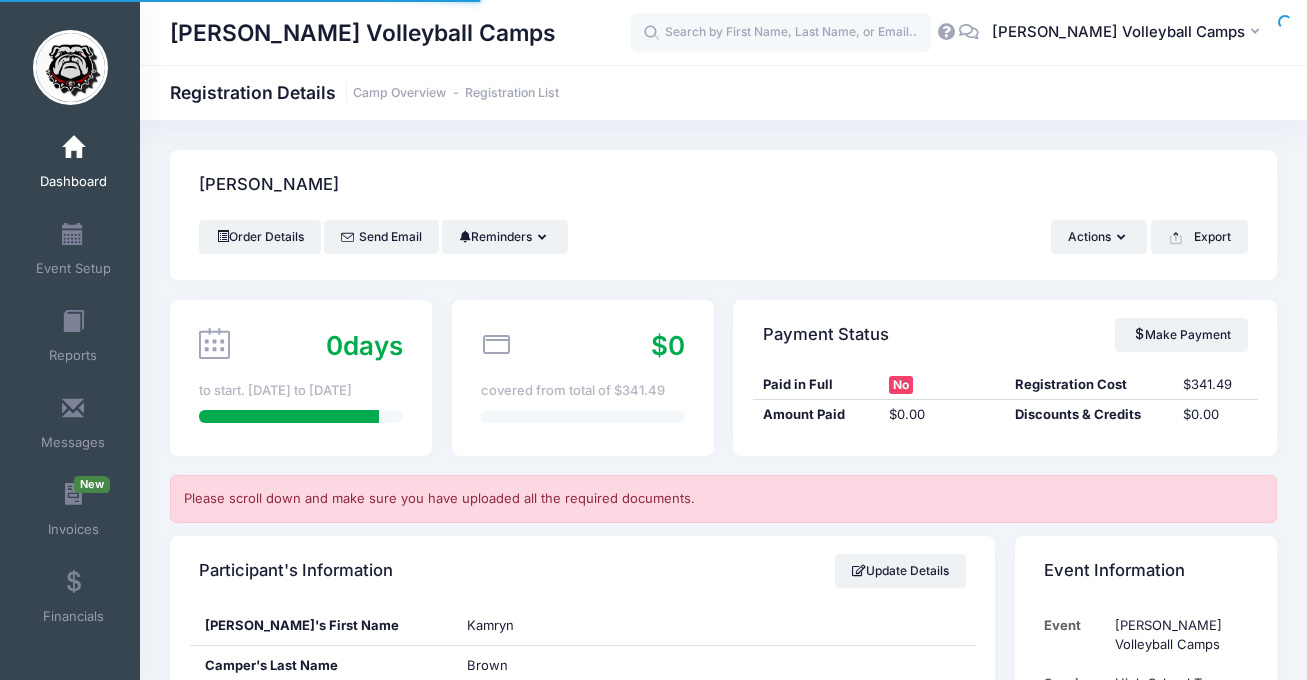 scroll, scrollTop: 0, scrollLeft: 0, axis: both 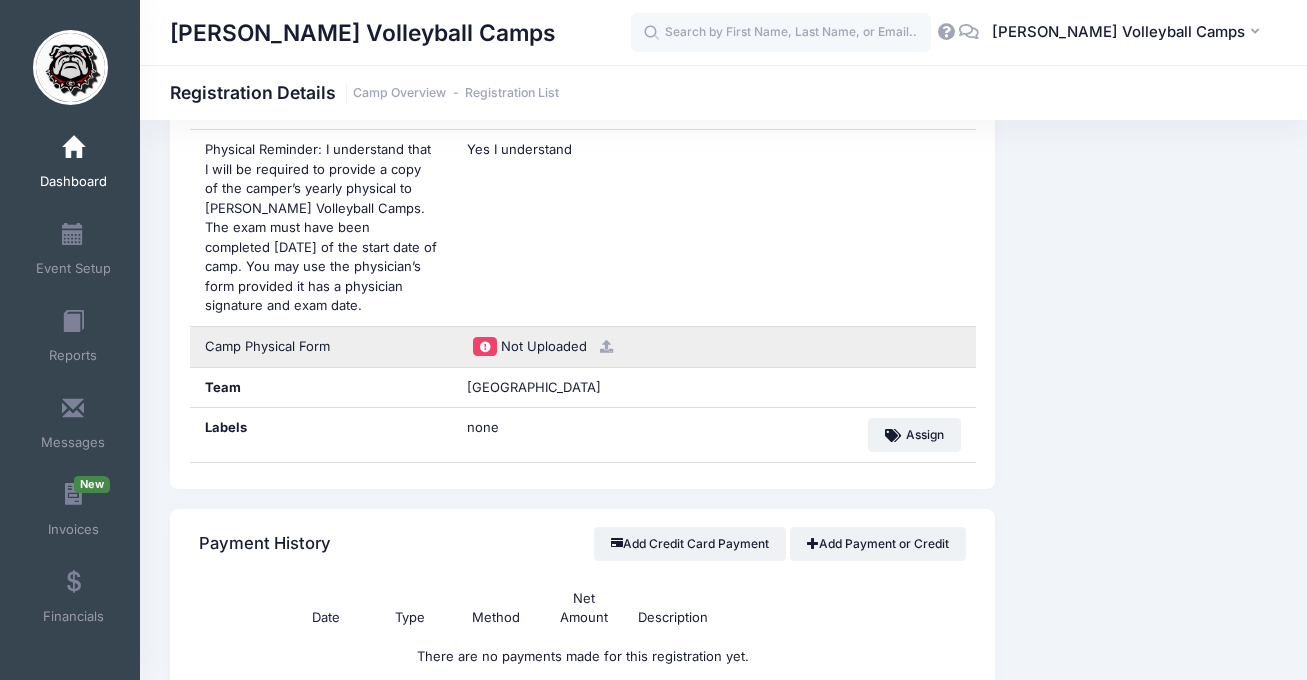 click at bounding box center (604, 346) 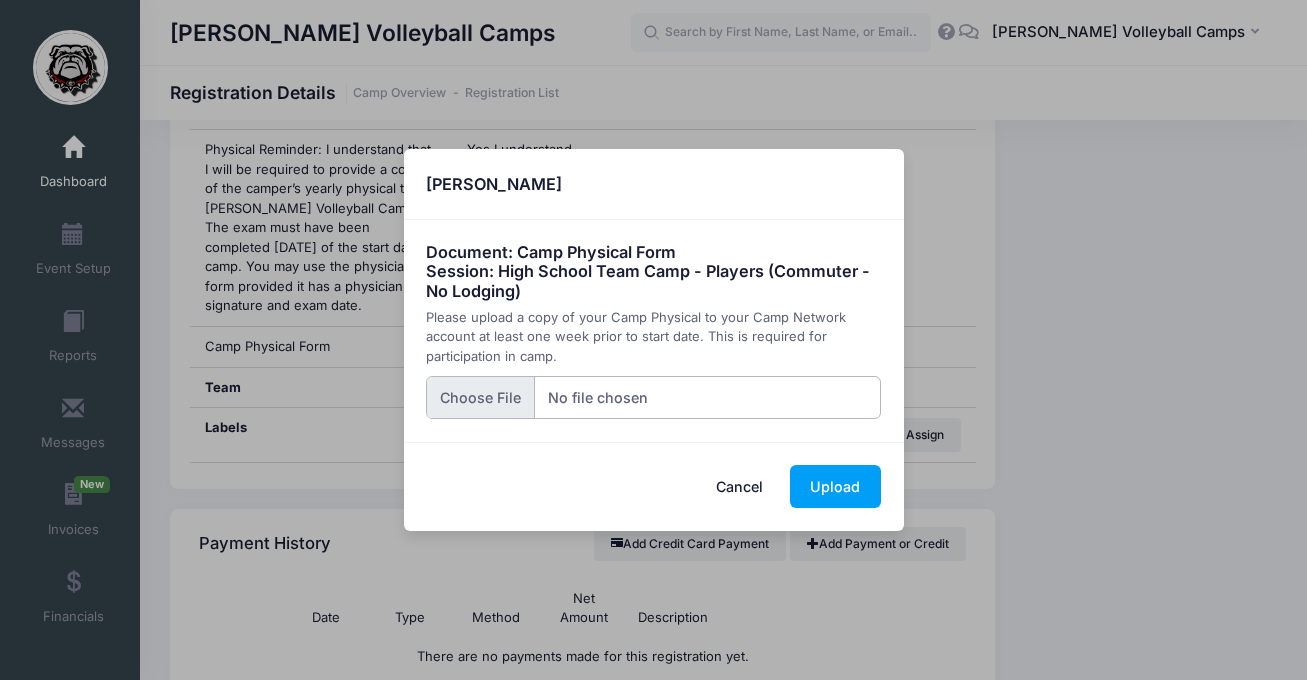 click at bounding box center [653, 397] 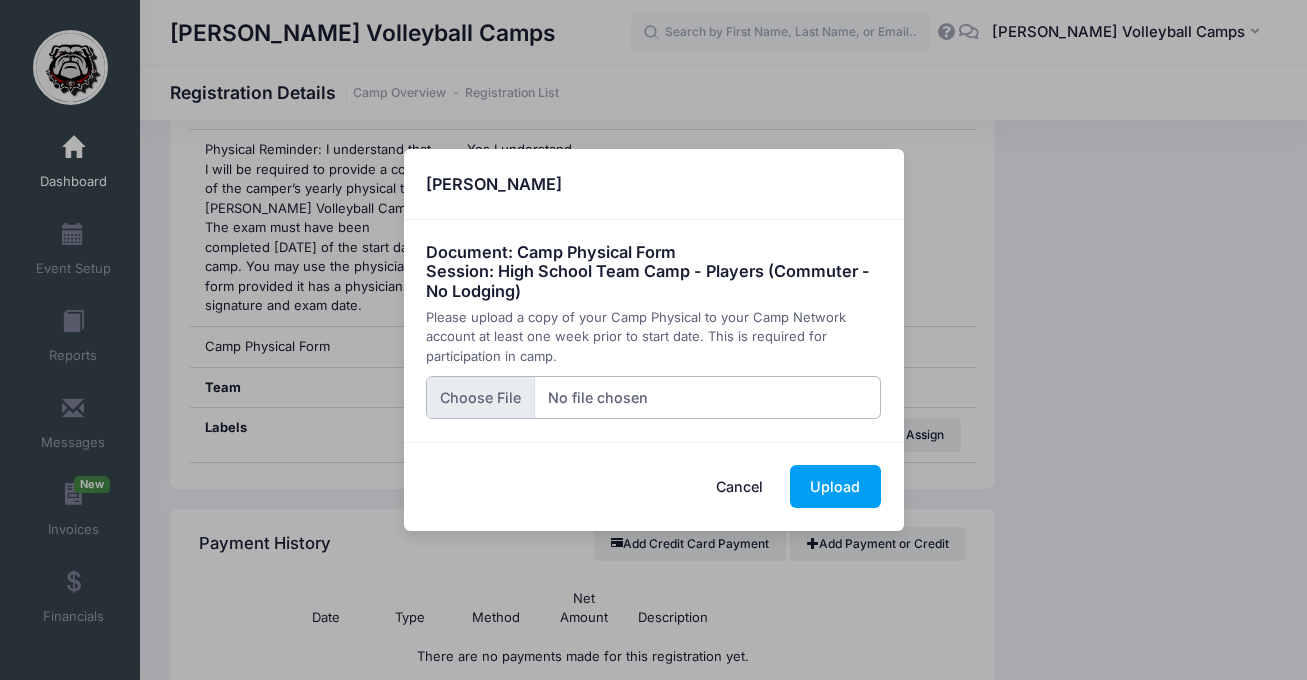 type on "C:\fakepath\IMG_0076.jpeg" 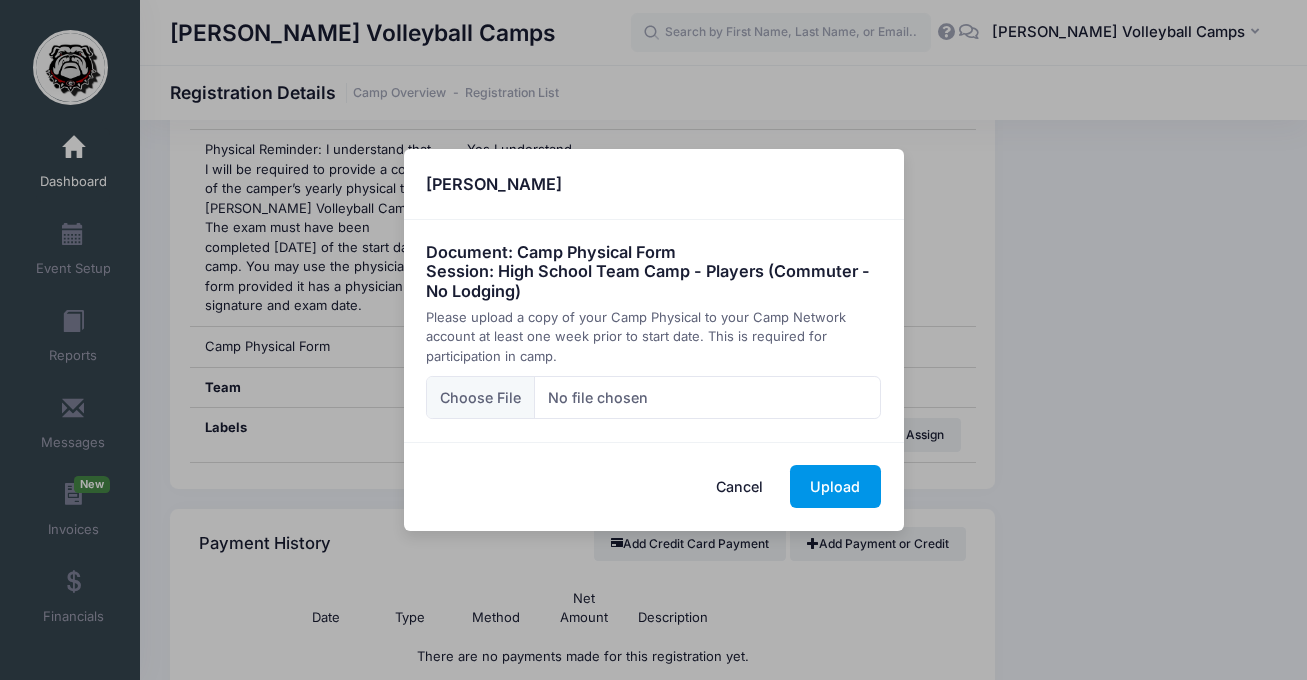 click on "Upload" at bounding box center [835, 486] 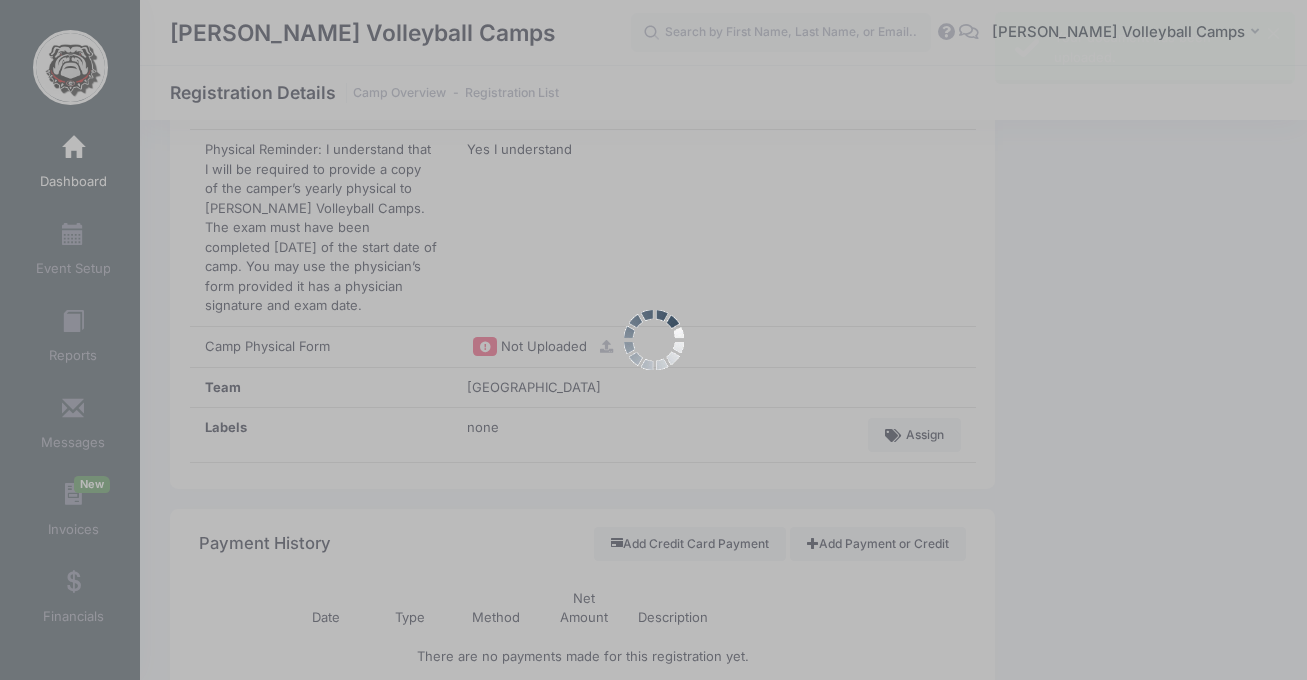scroll, scrollTop: 0, scrollLeft: 0, axis: both 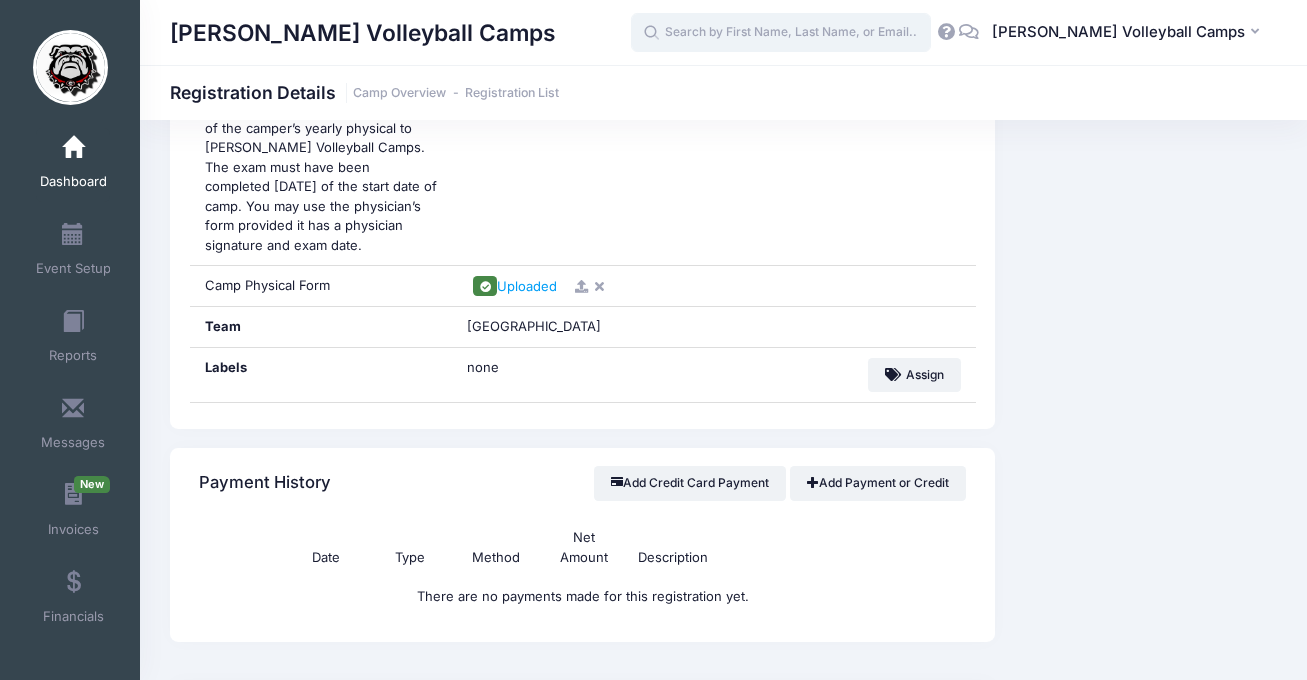 click at bounding box center [781, 33] 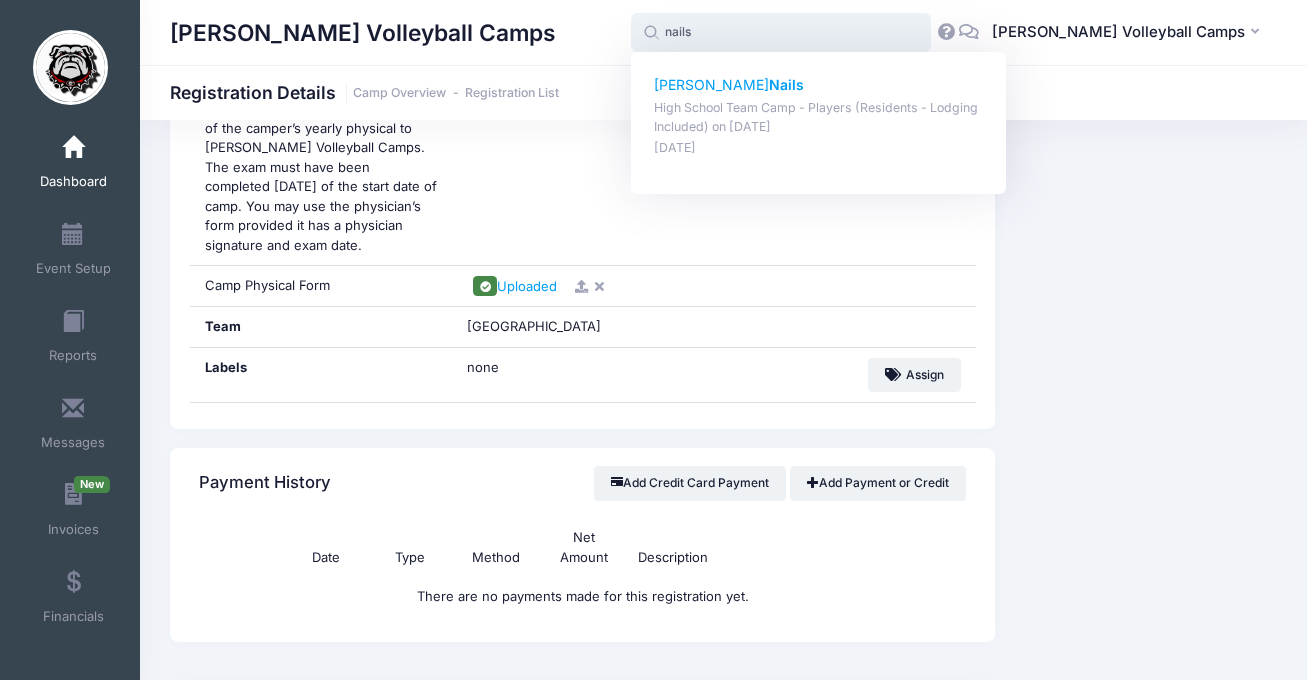 click on "Nails" at bounding box center [786, 84] 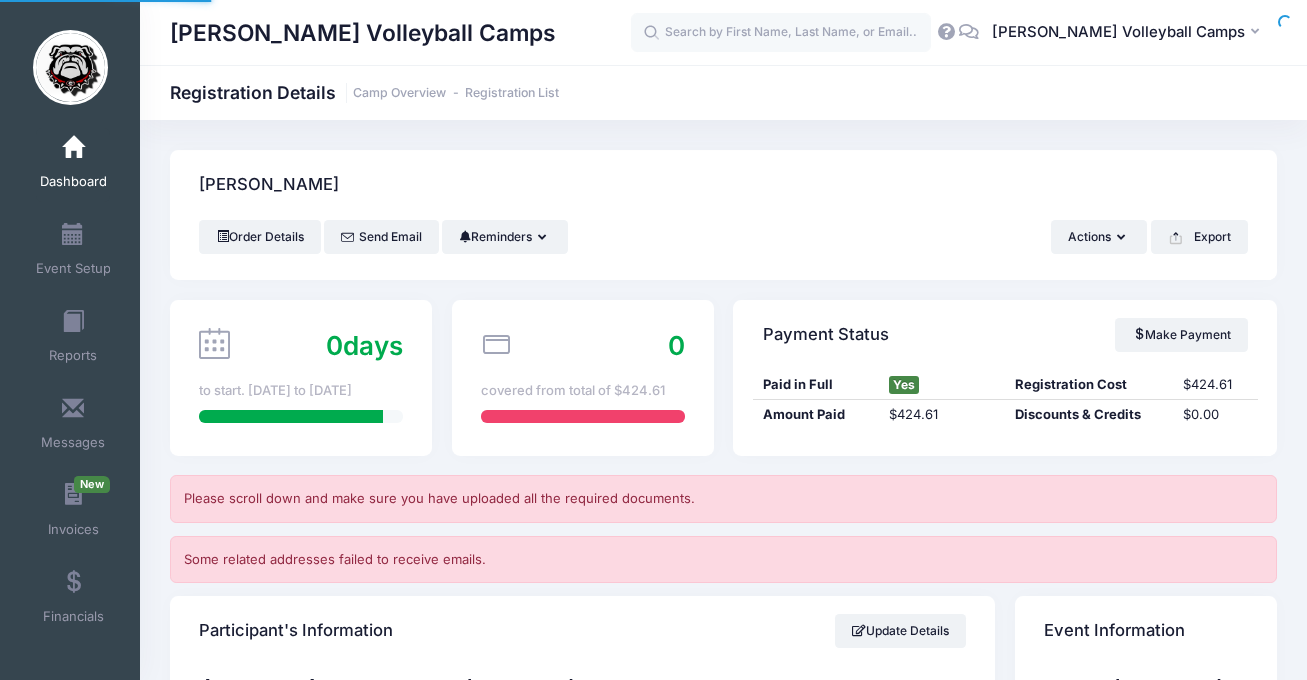 scroll, scrollTop: 0, scrollLeft: 0, axis: both 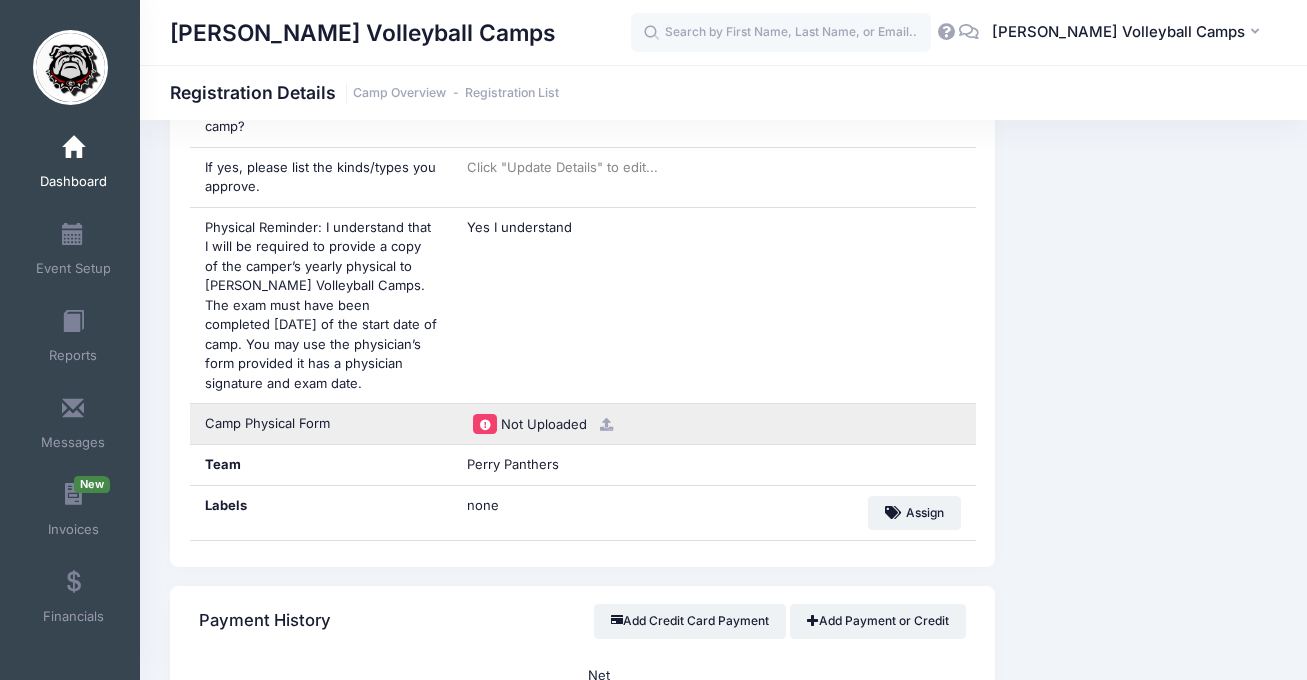 click at bounding box center [606, 424] 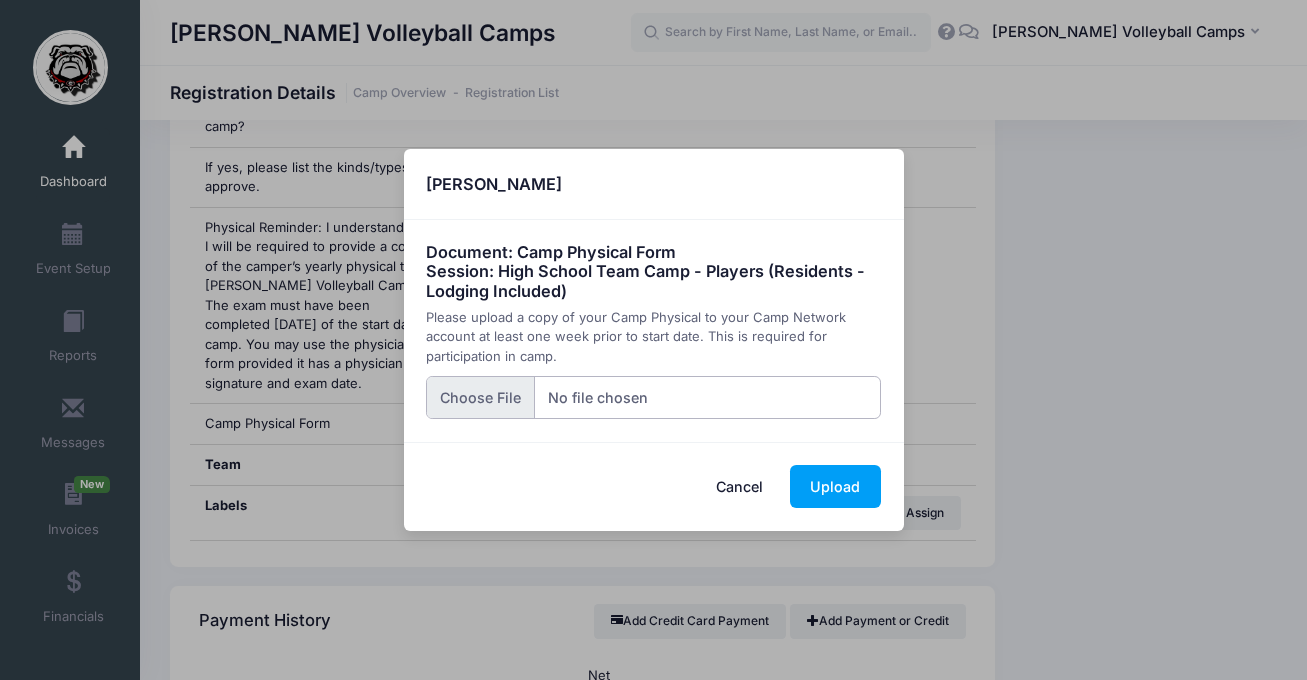 click at bounding box center [653, 397] 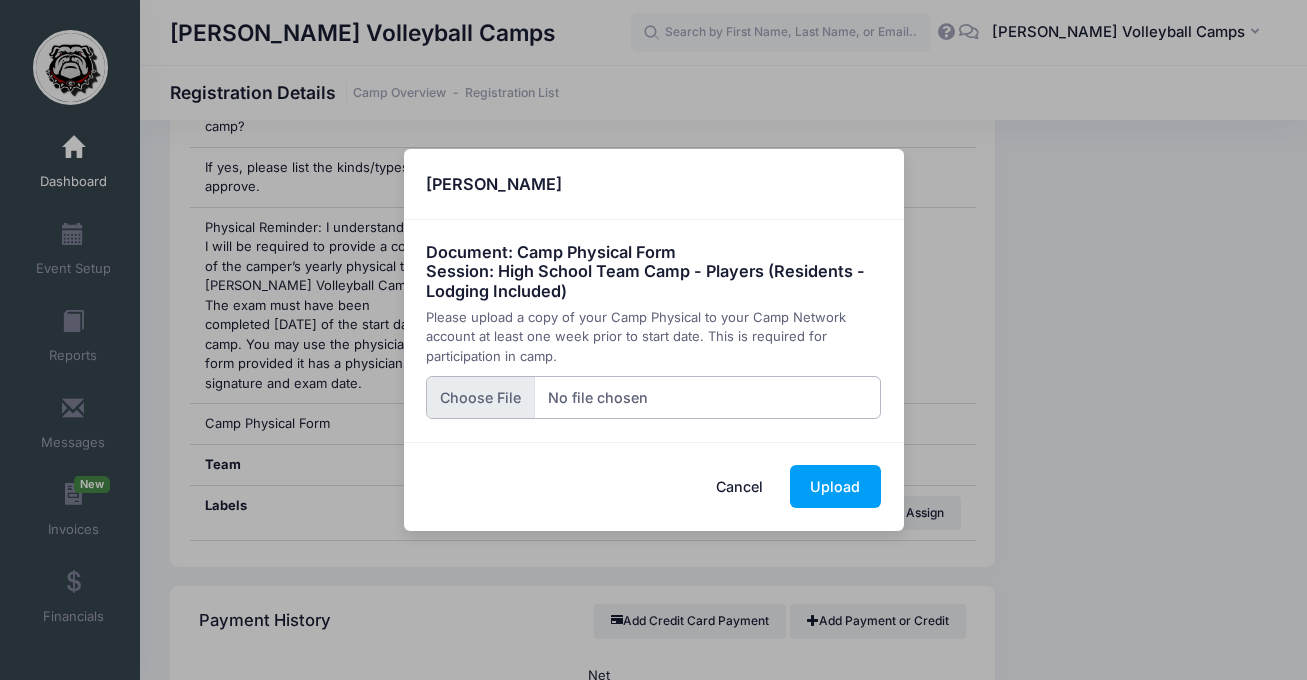 type on "C:\fakepath\A. Nails phy.pdf" 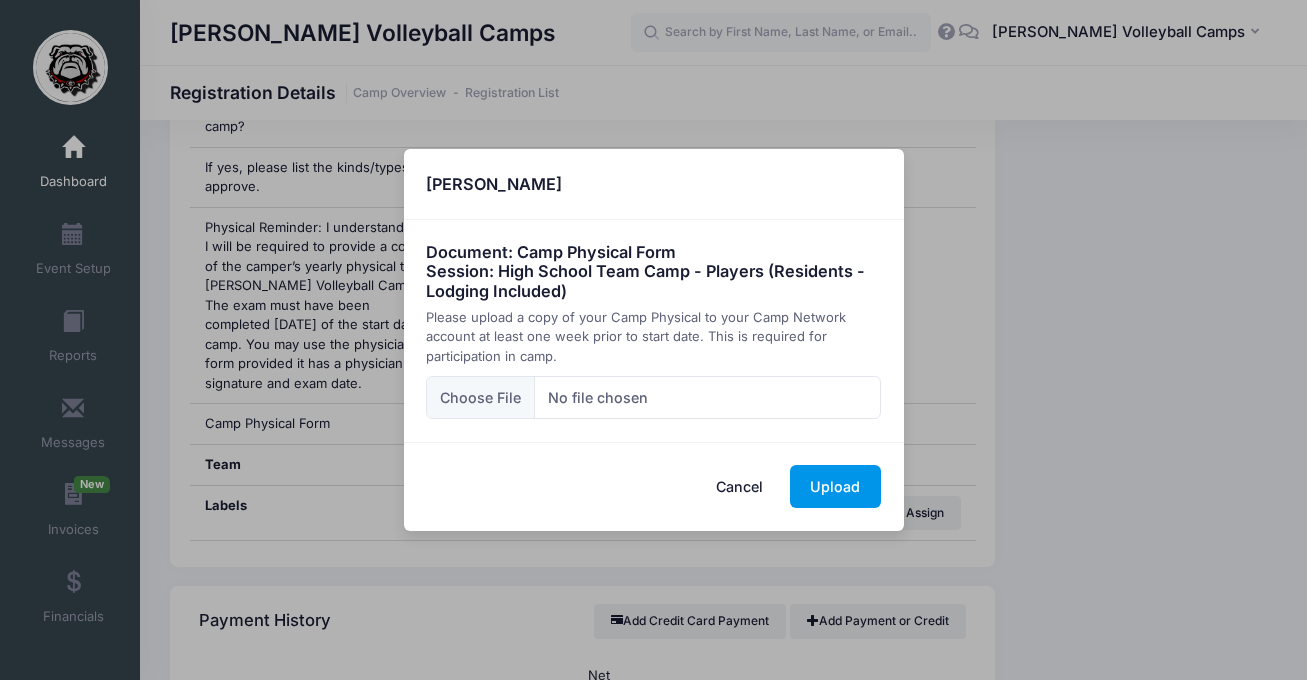 click on "Upload" at bounding box center [835, 486] 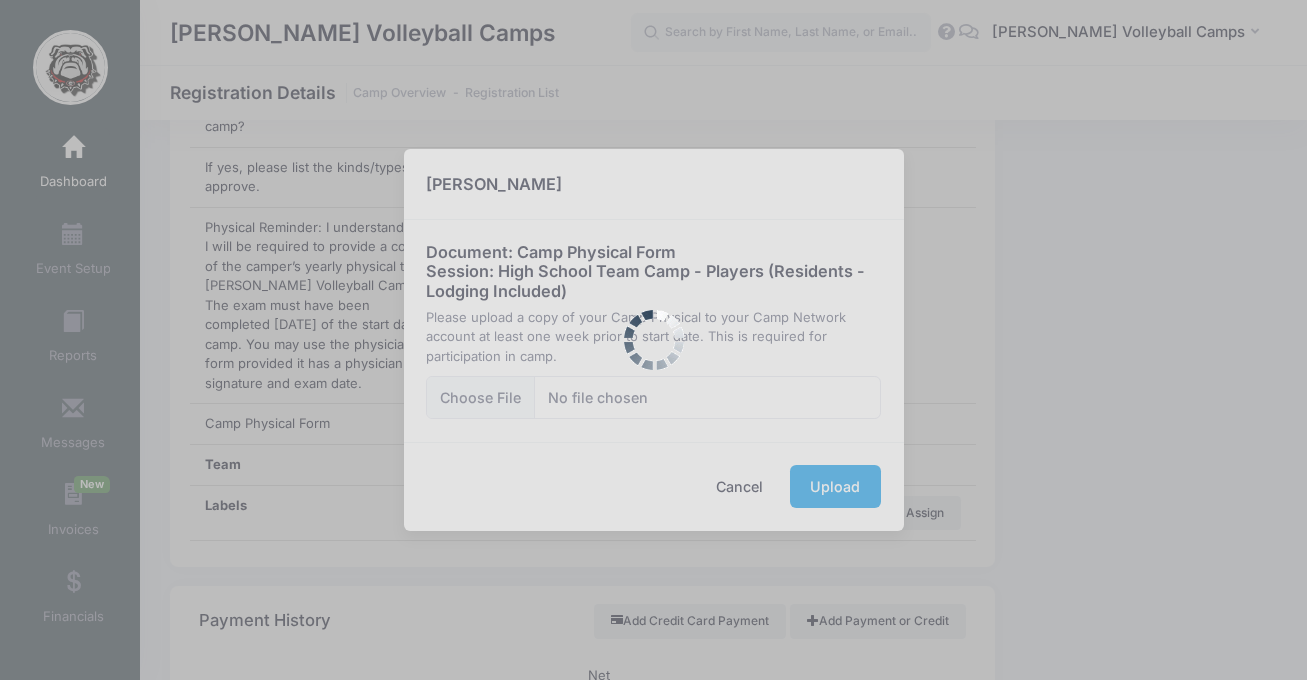 scroll, scrollTop: 0, scrollLeft: 0, axis: both 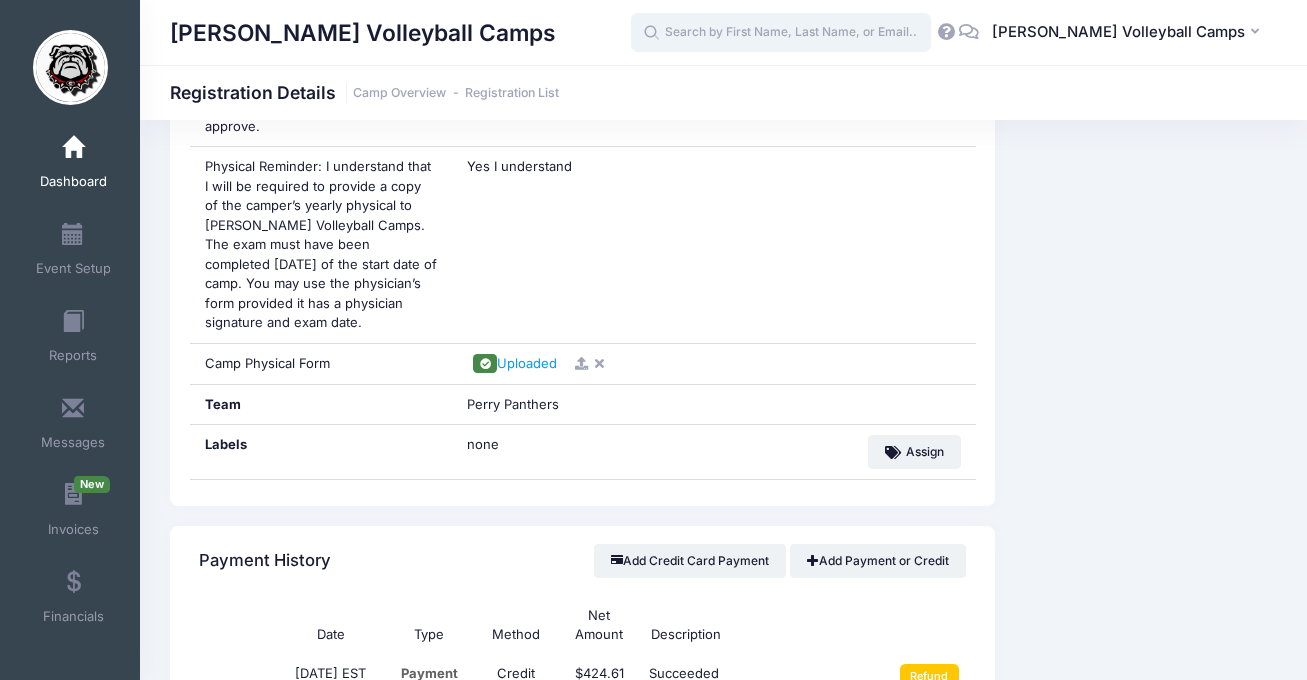 click at bounding box center [781, 33] 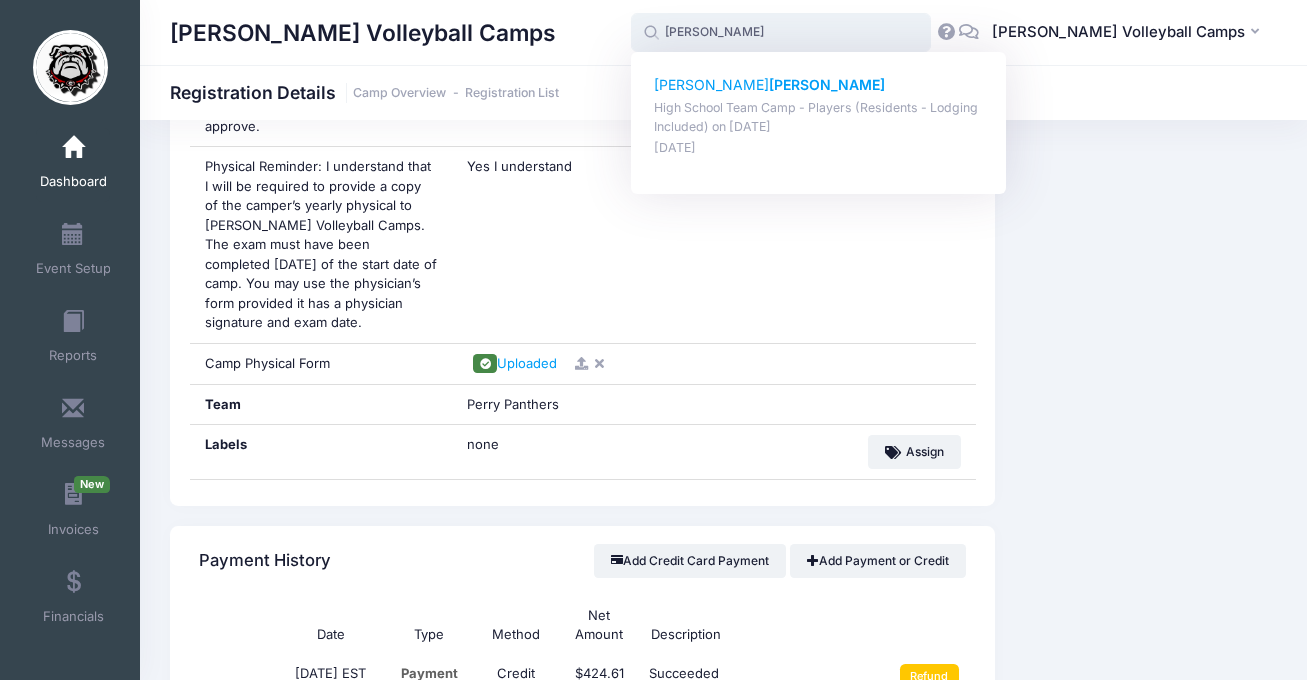 click on "High School Team Camp - Players (Residents - Lodging Included) on [DATE]" at bounding box center (819, 117) 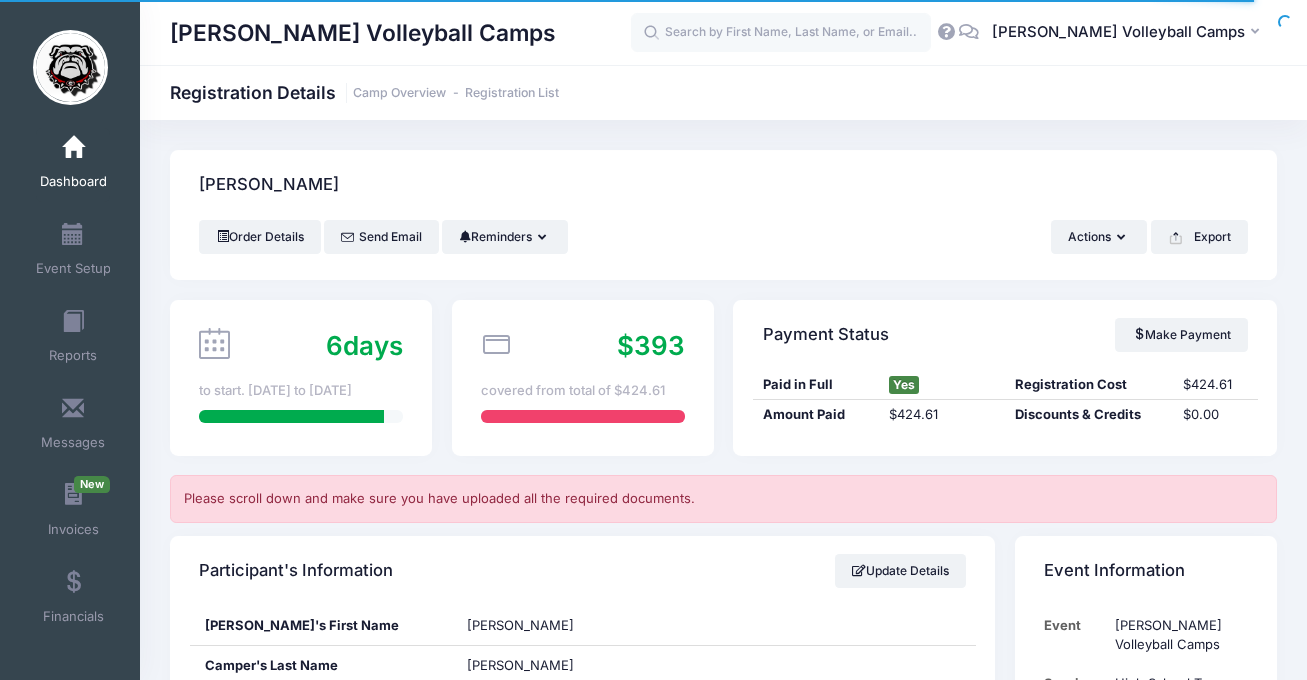 scroll, scrollTop: 1476, scrollLeft: 0, axis: vertical 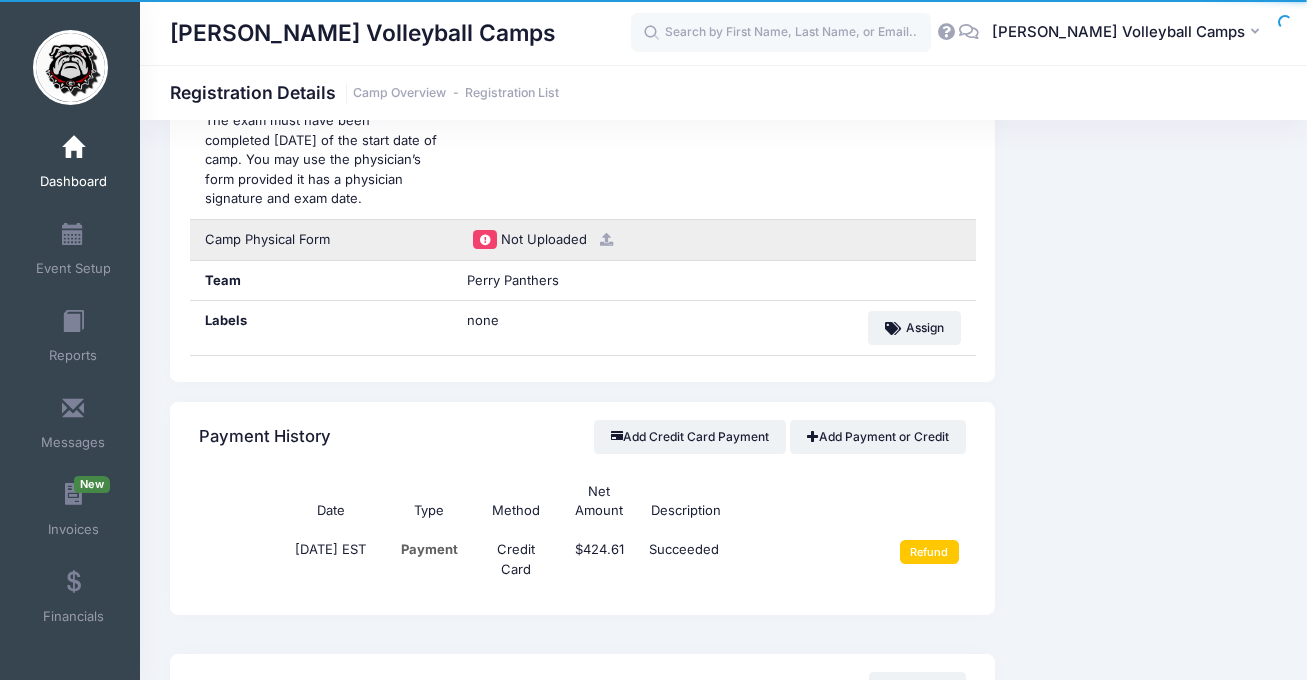 click at bounding box center [606, 239] 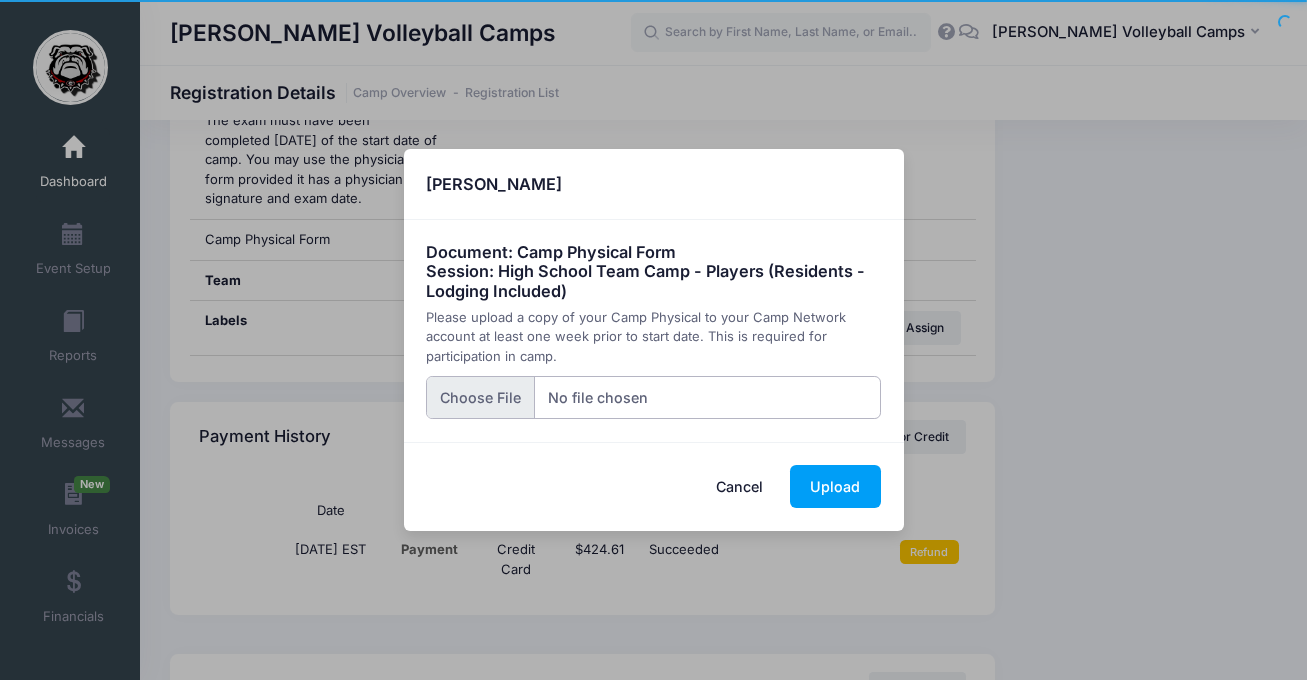 click at bounding box center (653, 397) 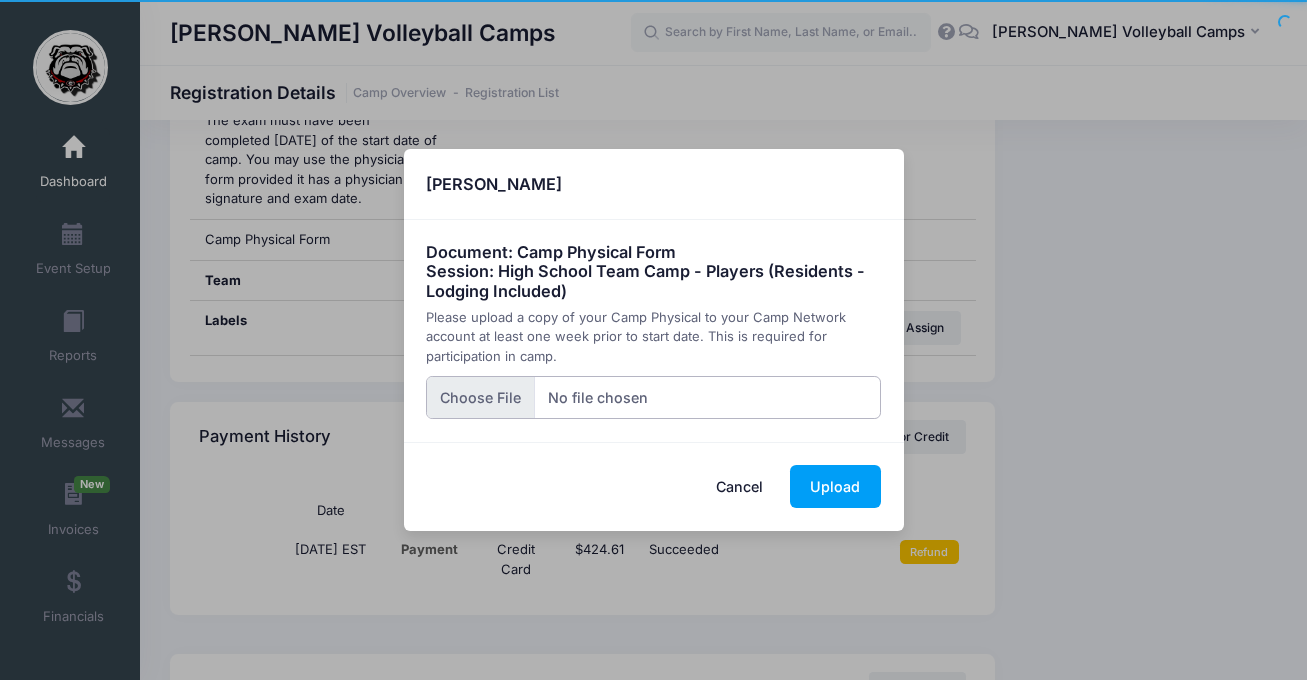 type on "C:\fakepath\J. Sapp phy.pdf" 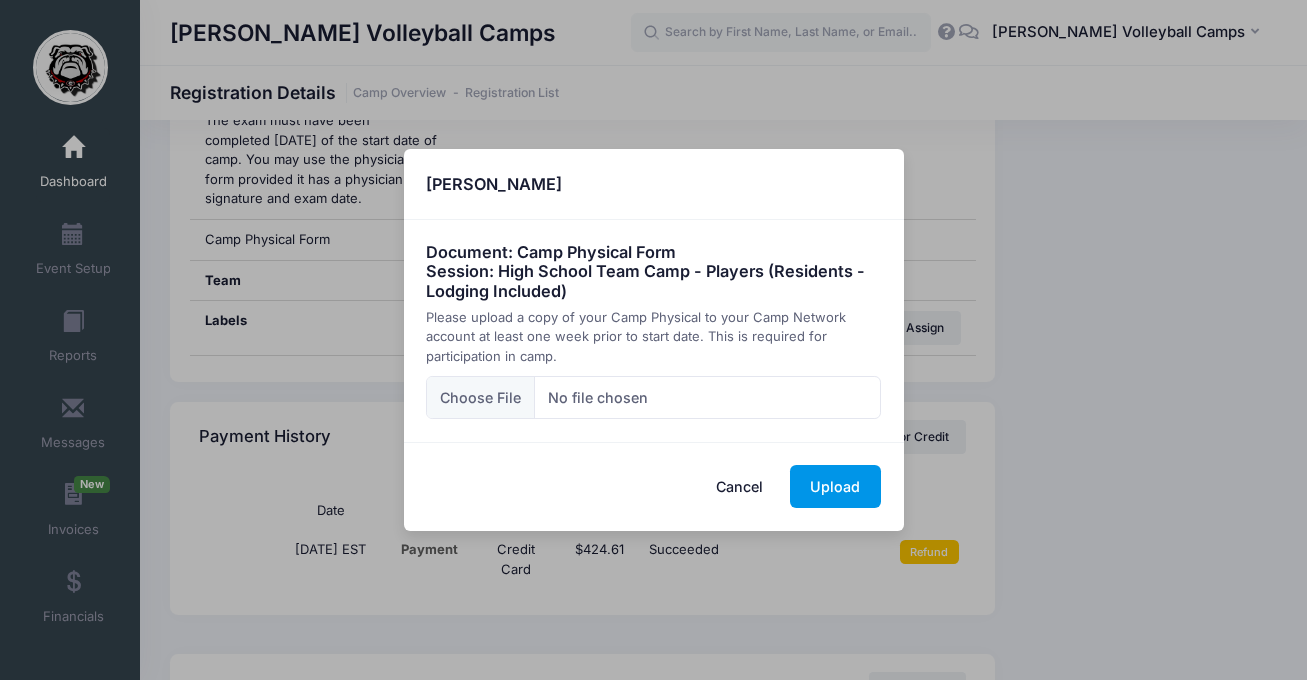 click on "Upload" at bounding box center [835, 486] 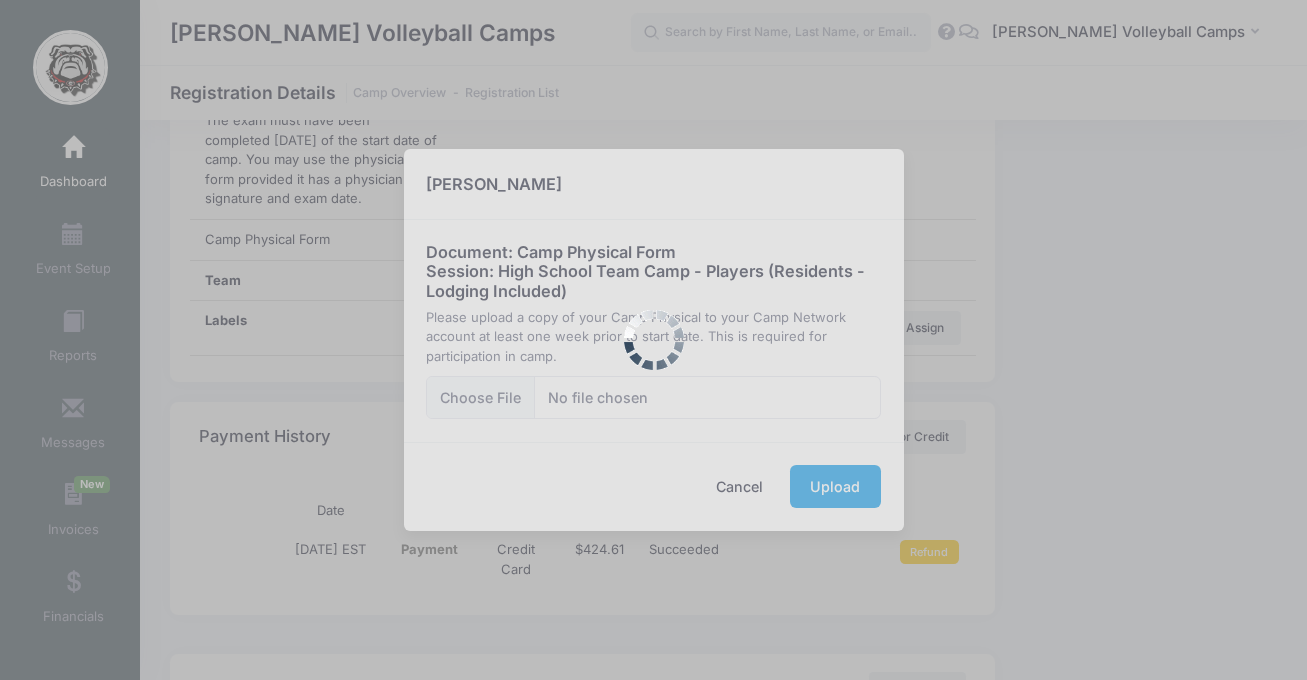 scroll, scrollTop: 0, scrollLeft: 0, axis: both 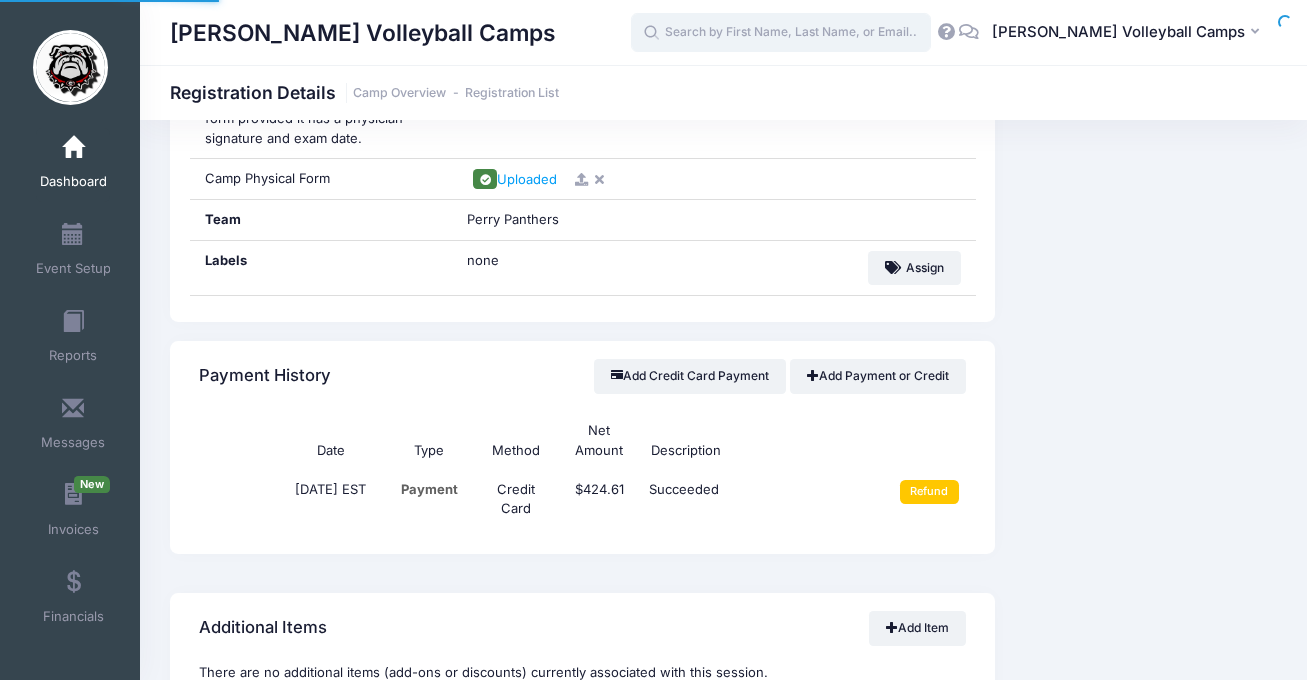 click at bounding box center [781, 33] 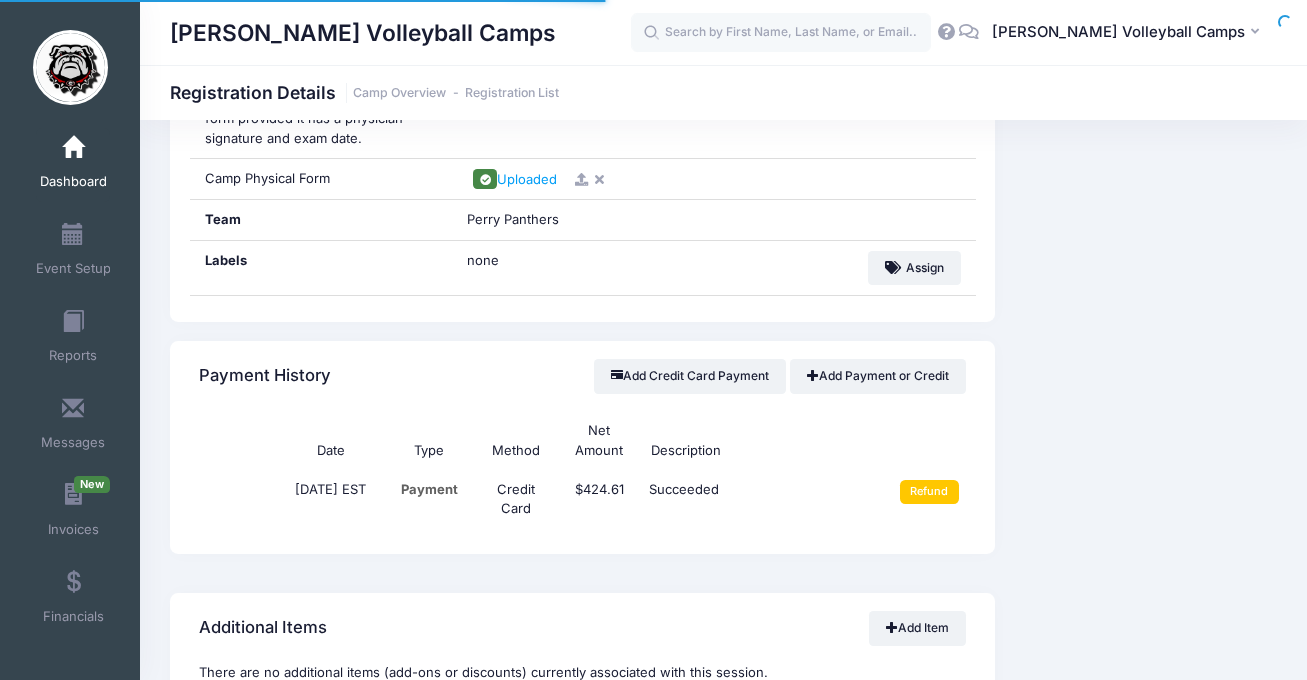 scroll, scrollTop: 3305, scrollLeft: 0, axis: vertical 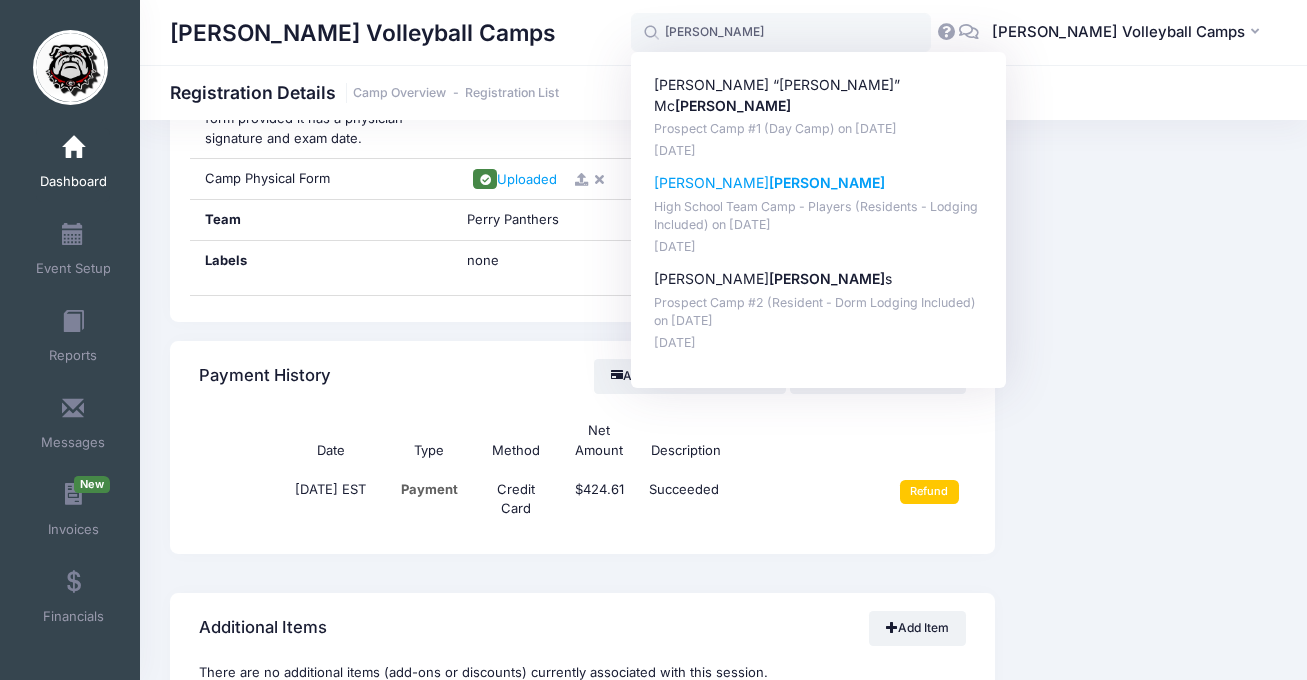click on "Carrington  Daniel" at bounding box center [819, 183] 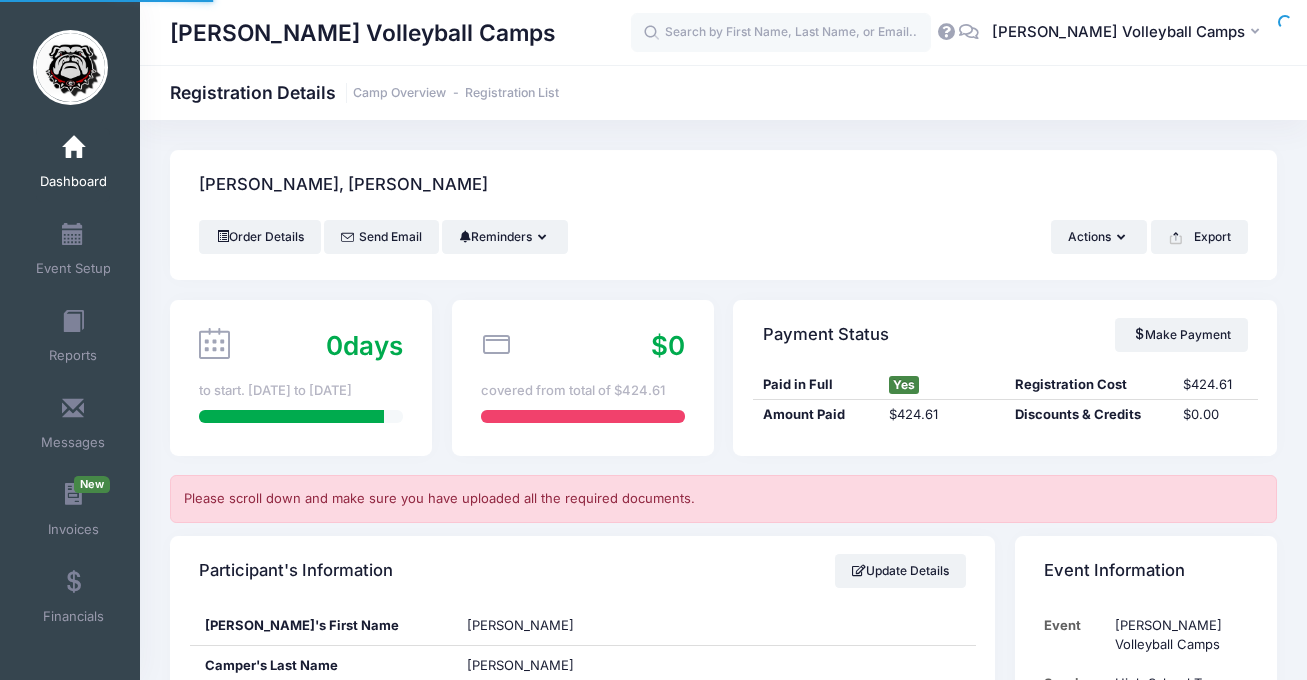 scroll, scrollTop: 0, scrollLeft: 0, axis: both 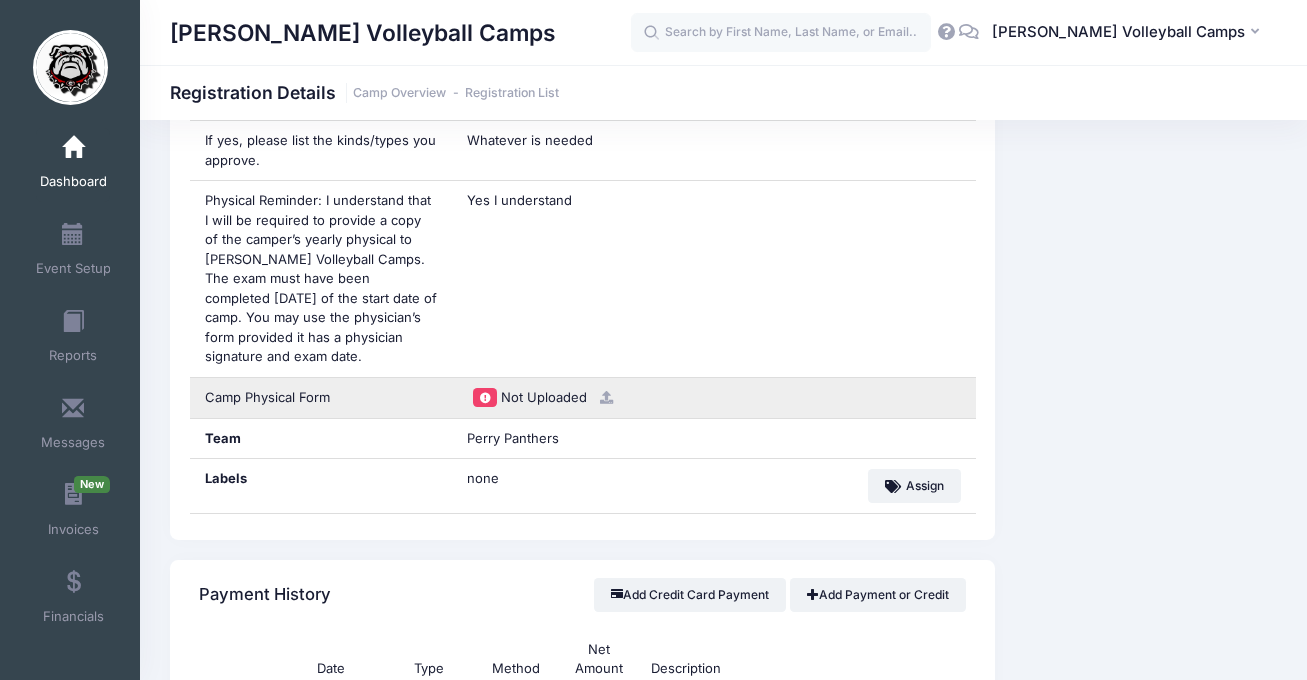 click at bounding box center [606, 397] 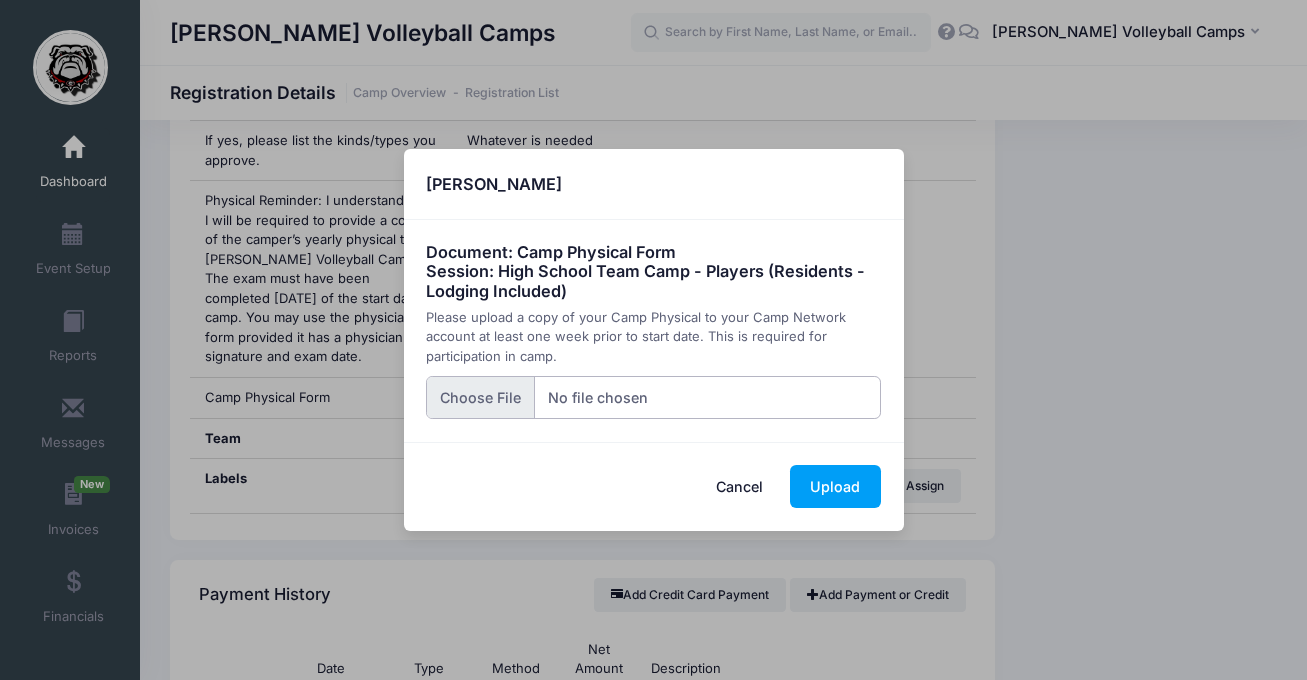 click at bounding box center [653, 397] 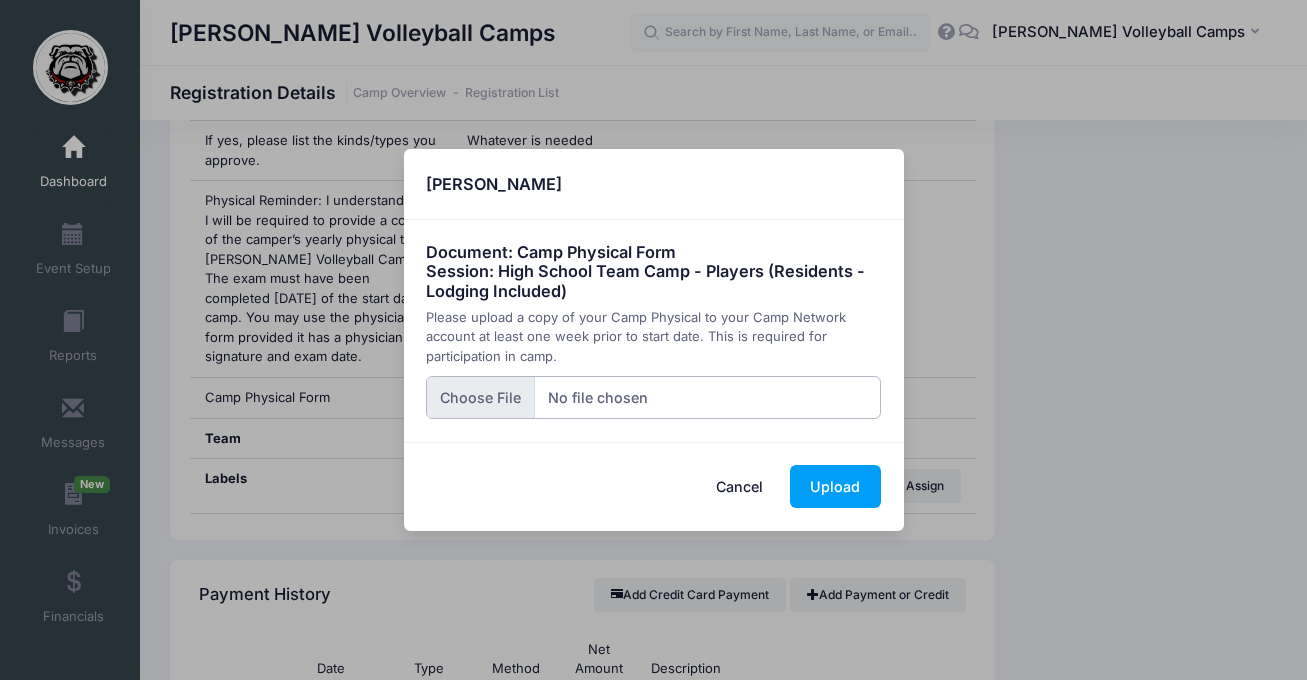 type on "C:\fakepath\C Daniel phy.pdf" 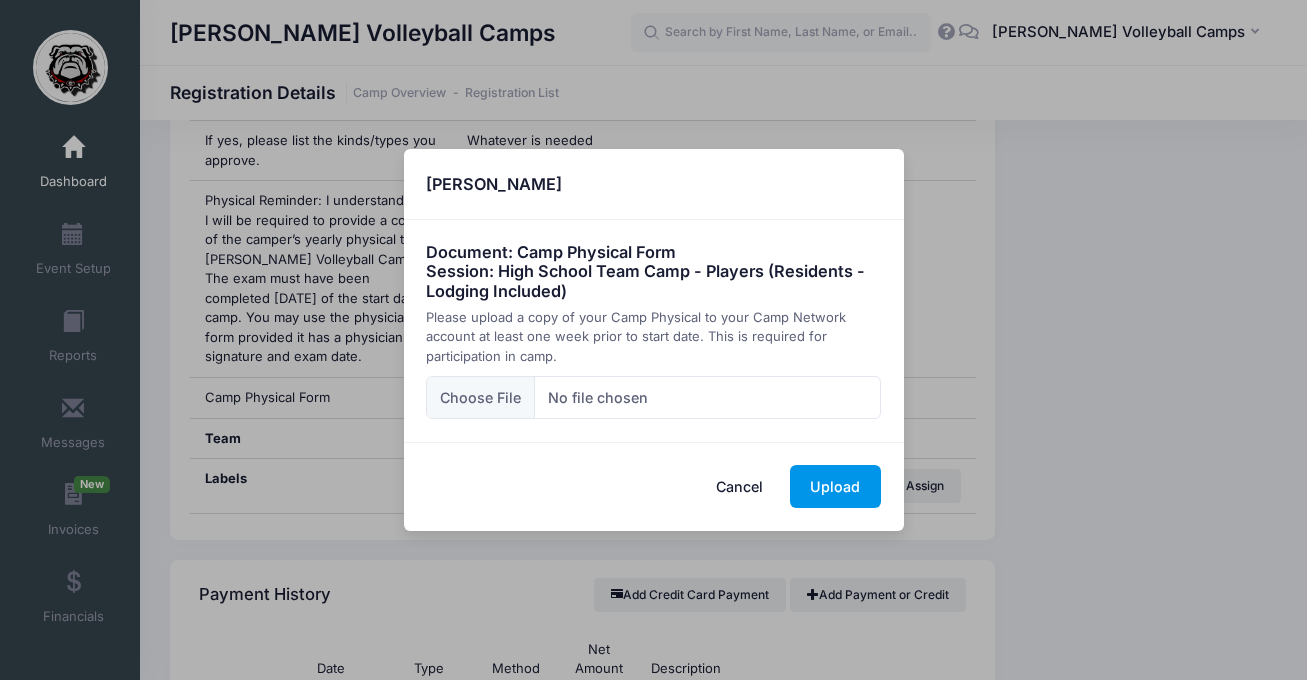 click on "Upload" at bounding box center (835, 486) 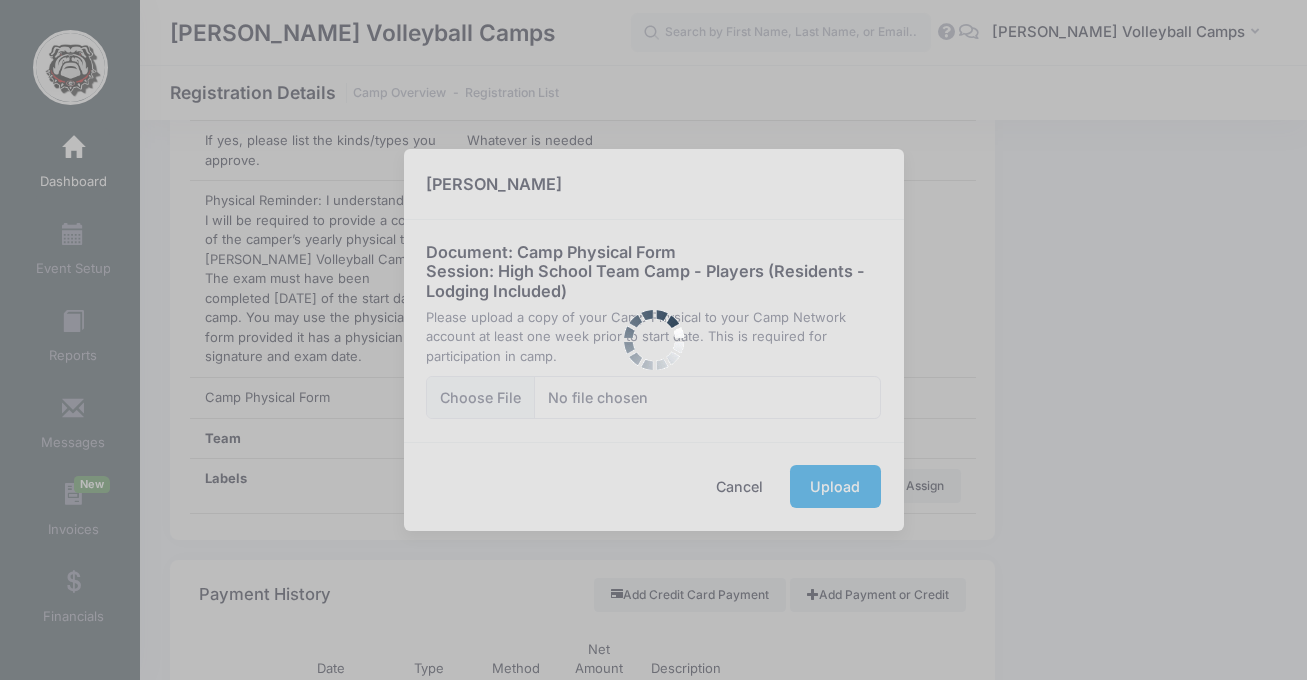 scroll, scrollTop: 0, scrollLeft: 0, axis: both 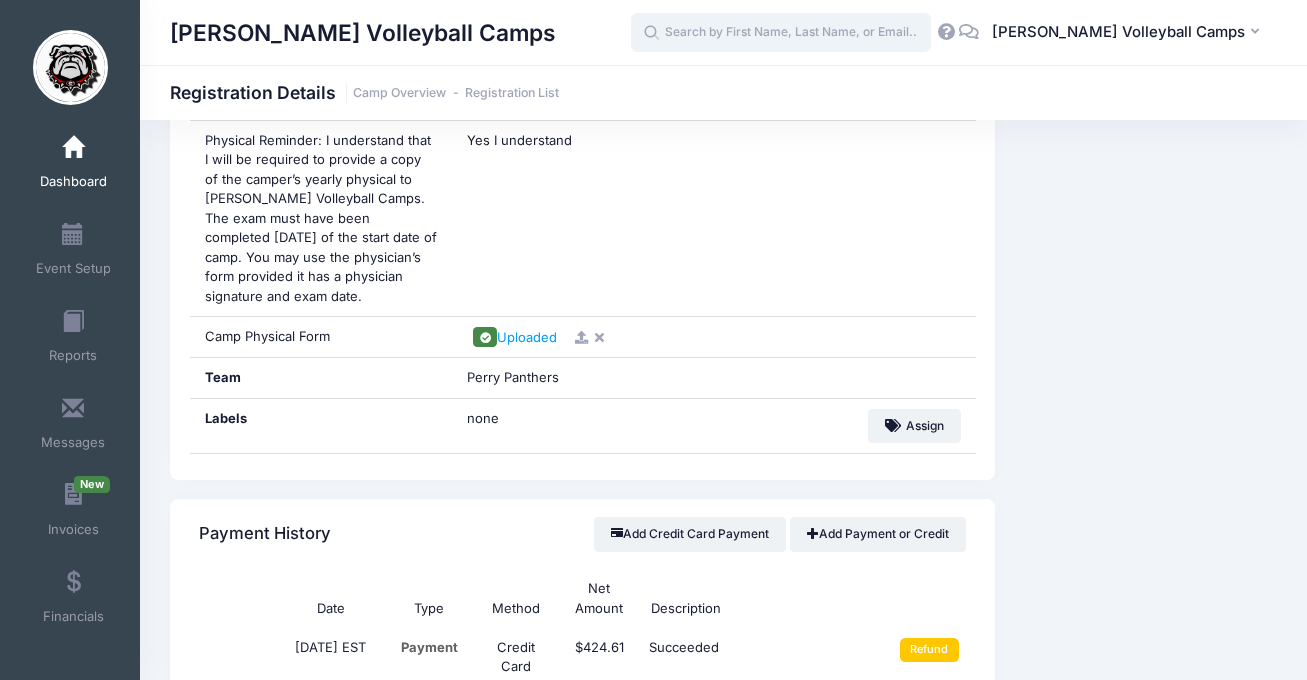 click at bounding box center [781, 33] 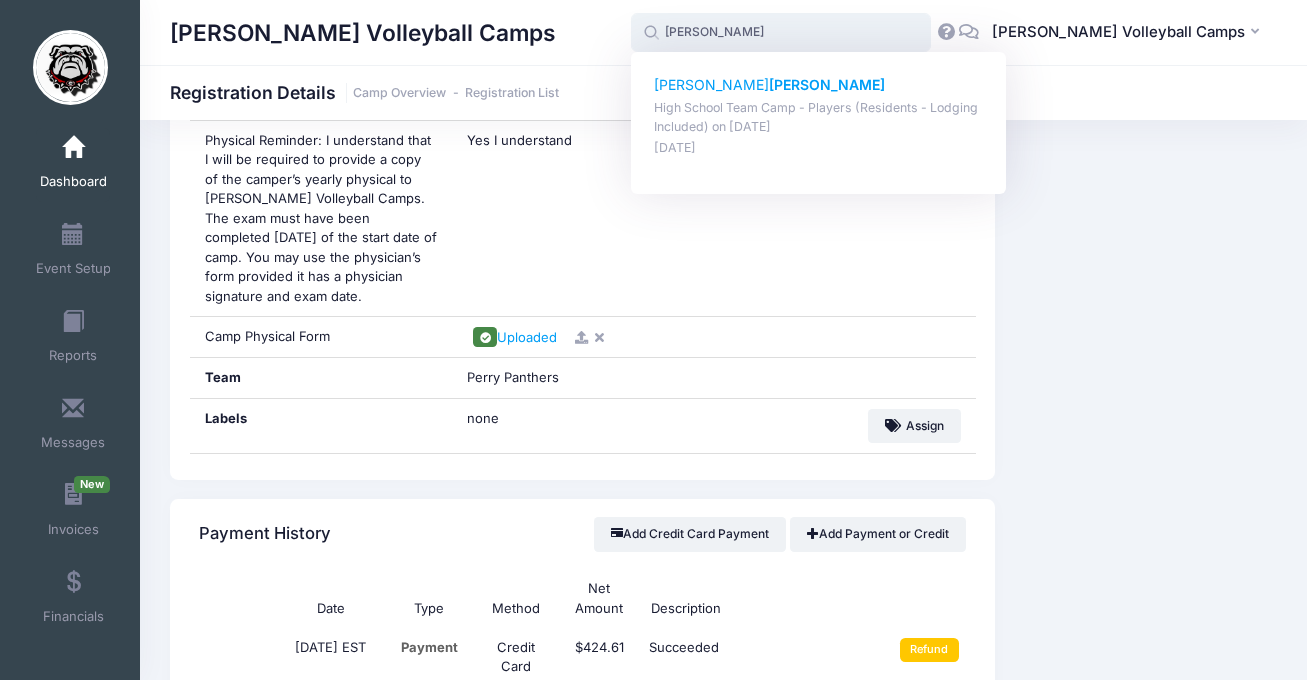 click on "aubrey  elmore" at bounding box center [819, 85] 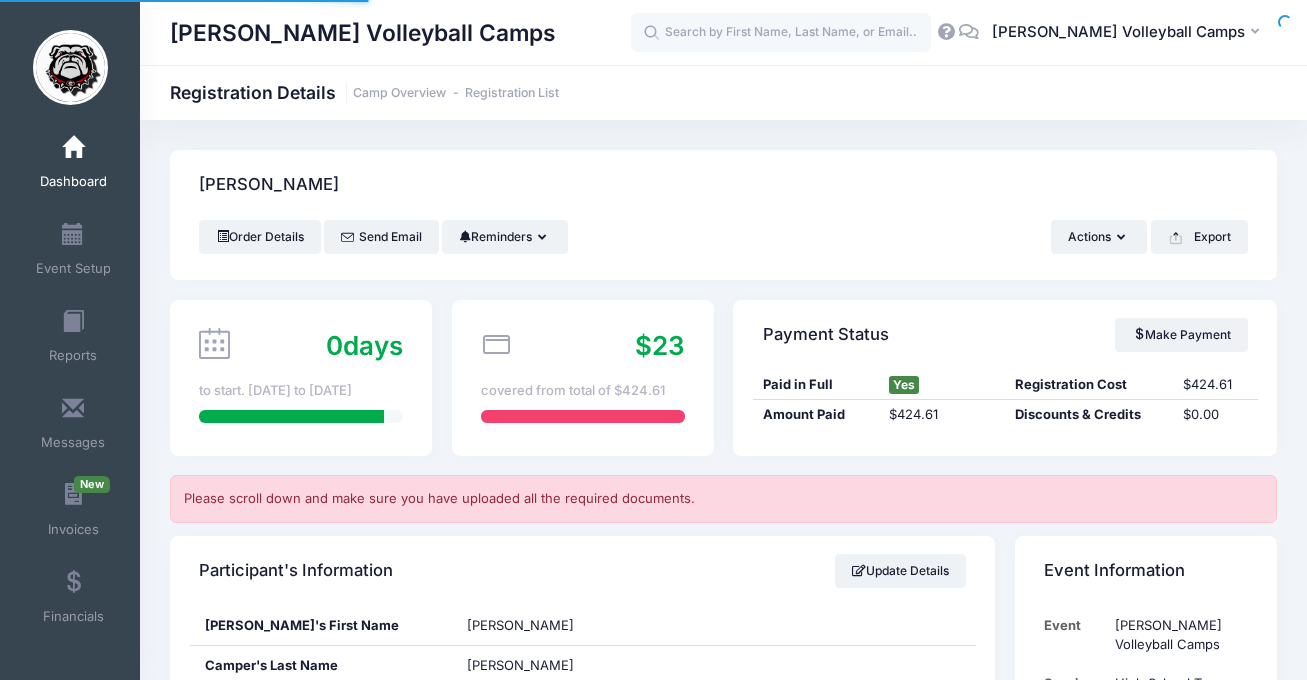 scroll, scrollTop: 0, scrollLeft: 0, axis: both 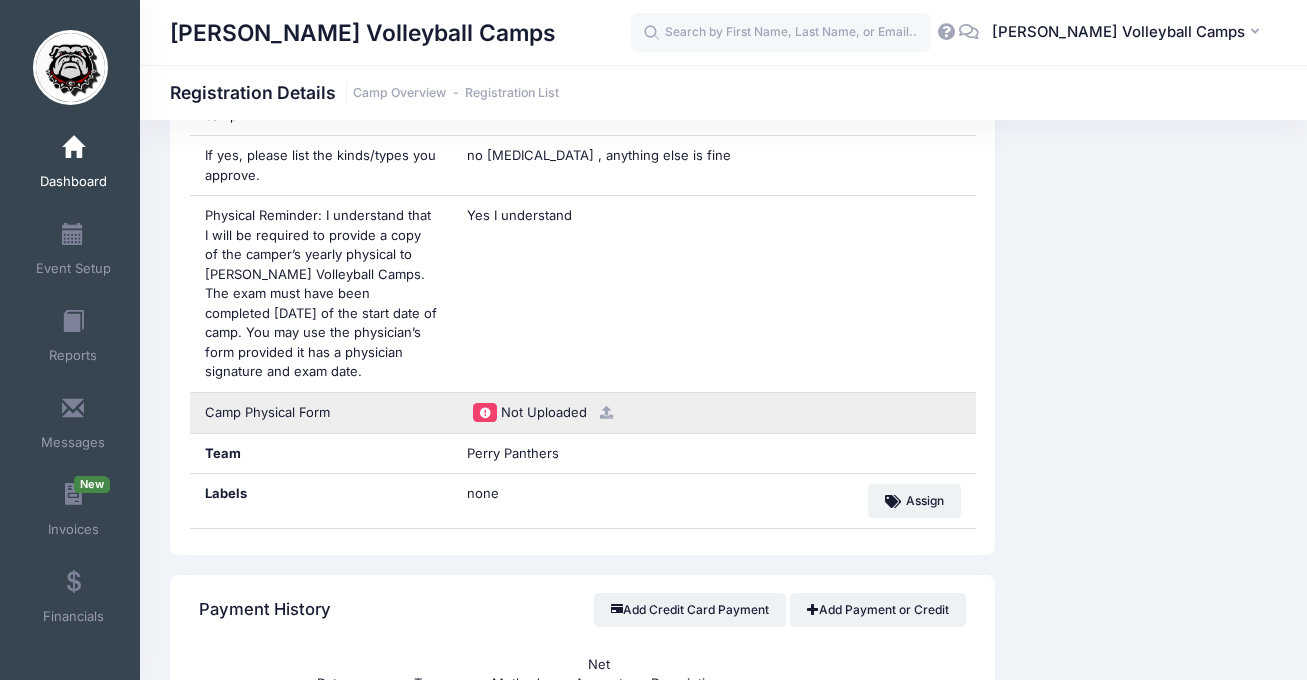 click at bounding box center [606, 412] 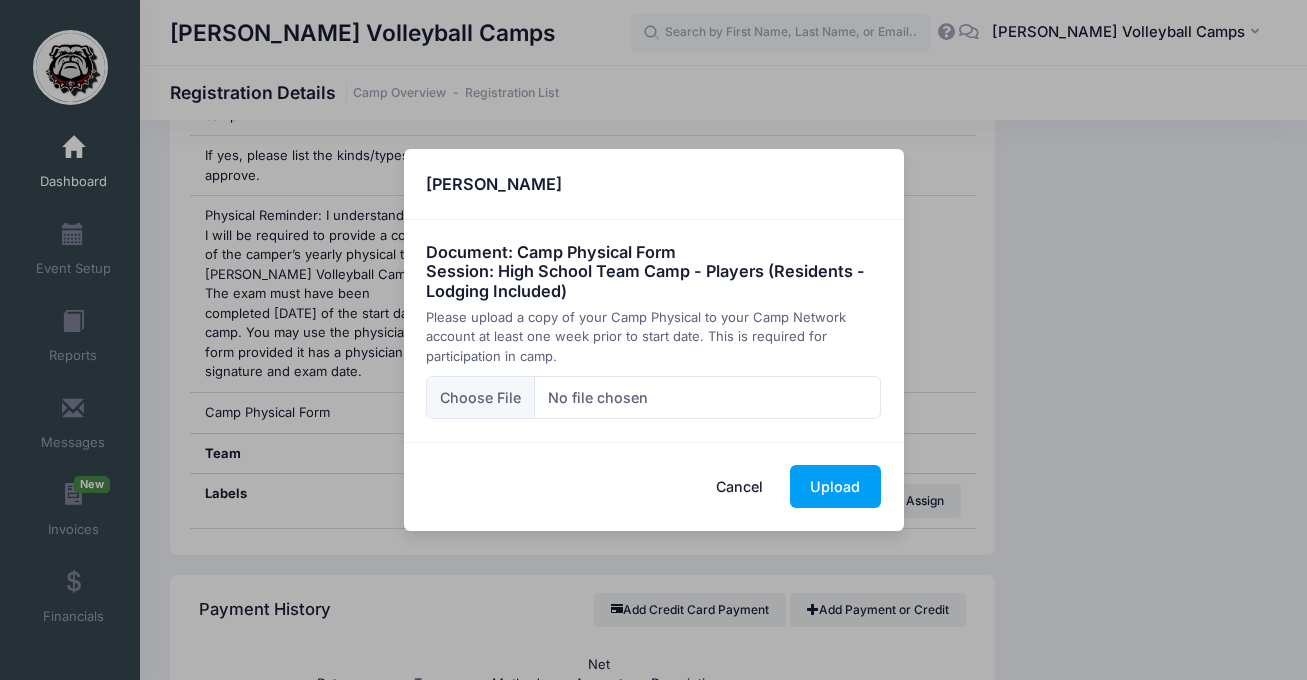click on "Document: Camp Physical Form  Session: High School Team Camp - Players (Residents - Lodging Included)
Please upload a copy of your Camp Physical to your Camp Network account at least one week prior to start date. This is required for participation in camp." at bounding box center (654, 331) 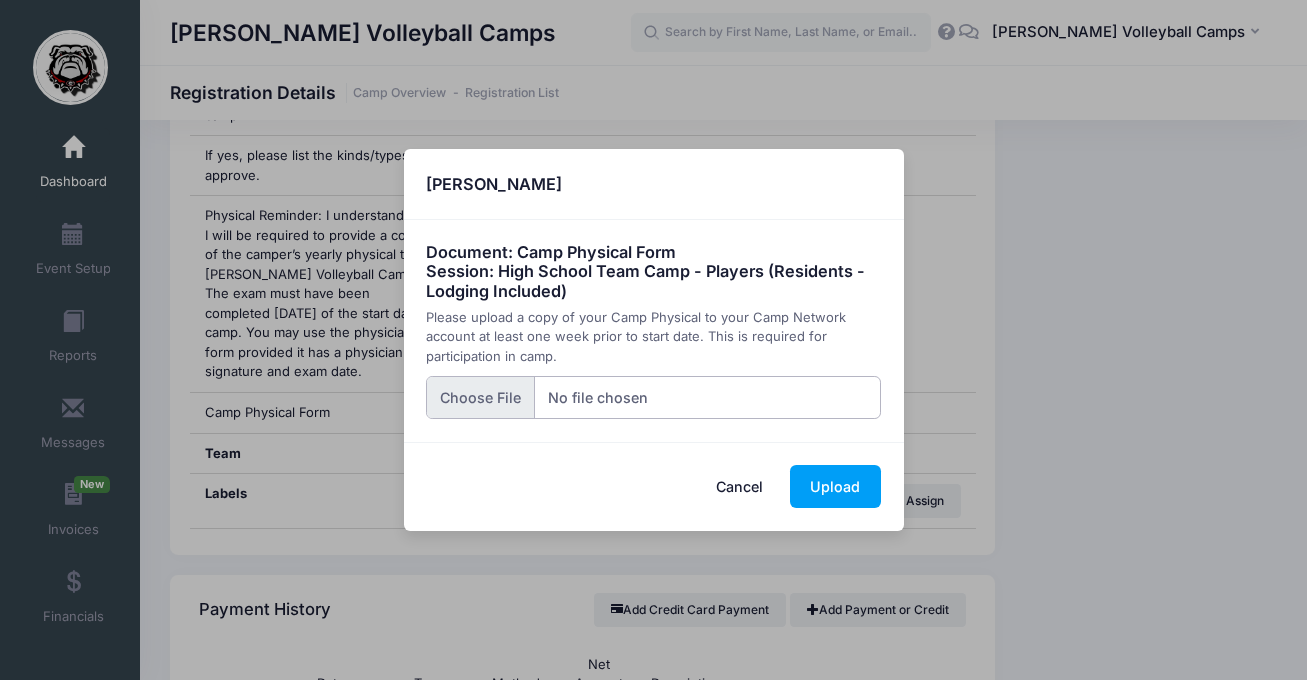click at bounding box center [653, 397] 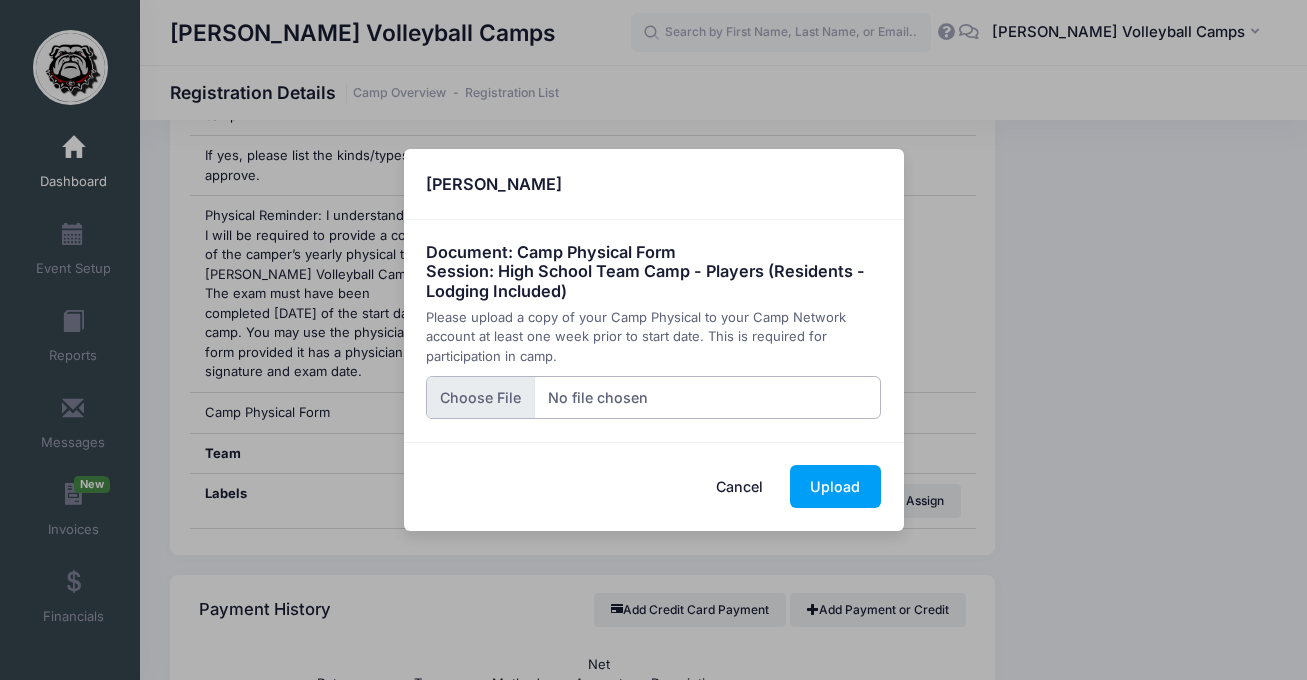 type on "C:\fakepath\[PERSON_NAME] phy.pdf" 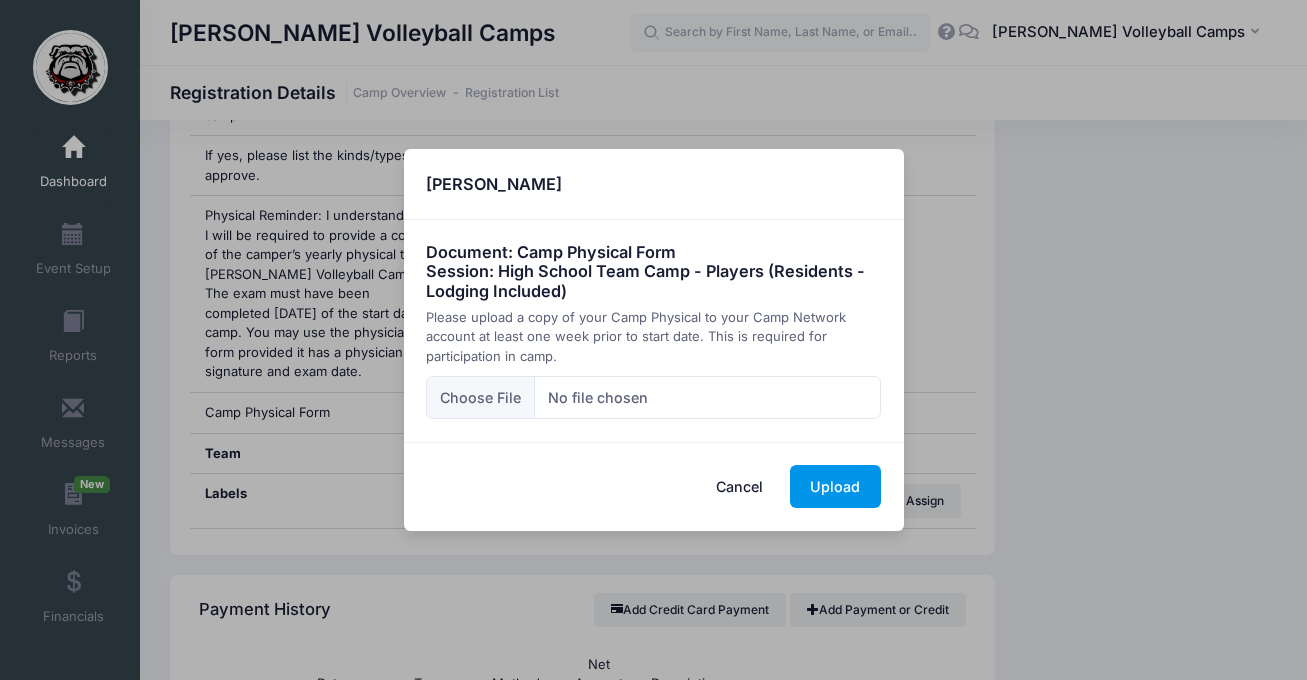 click on "Upload" at bounding box center (835, 486) 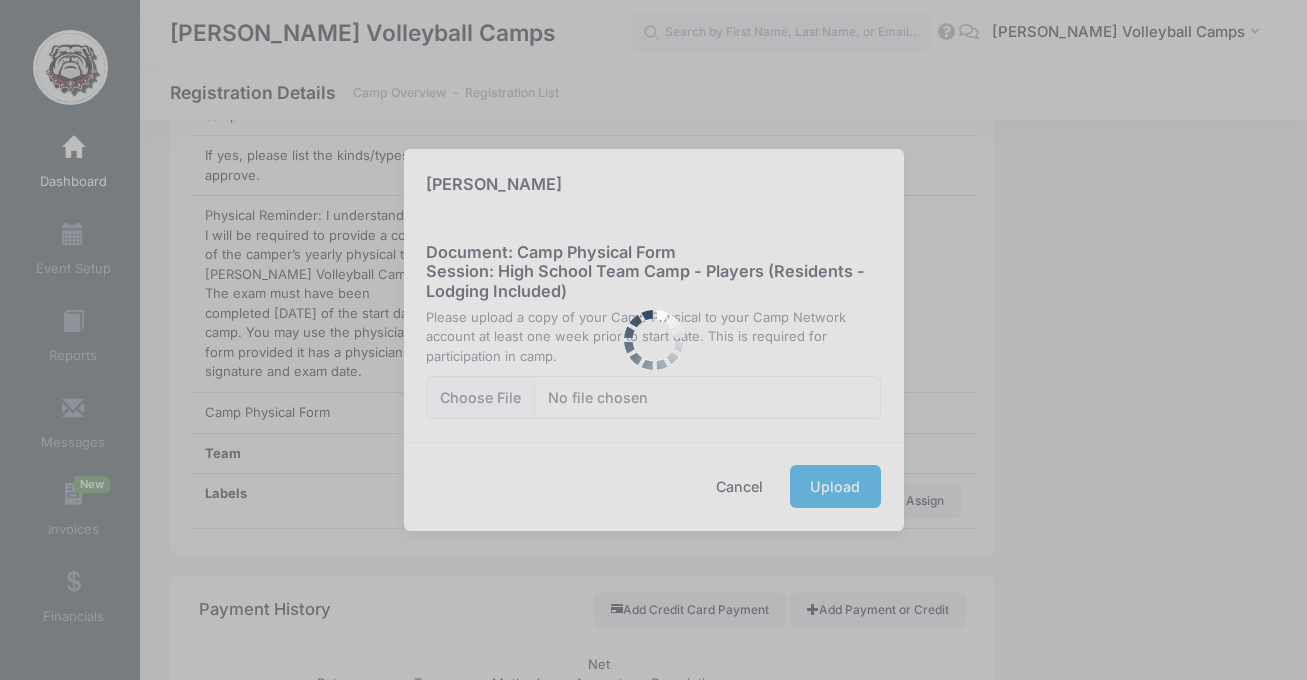 scroll, scrollTop: 0, scrollLeft: 0, axis: both 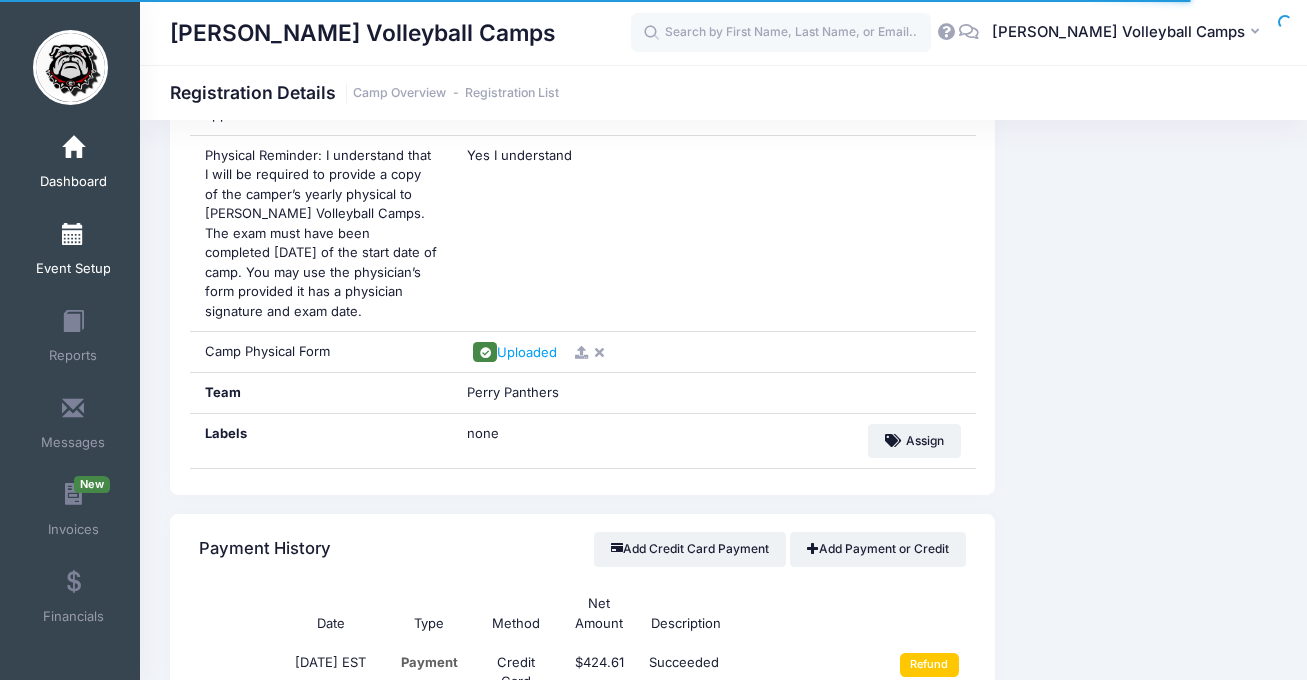click on "Event Setup" at bounding box center [73, 252] 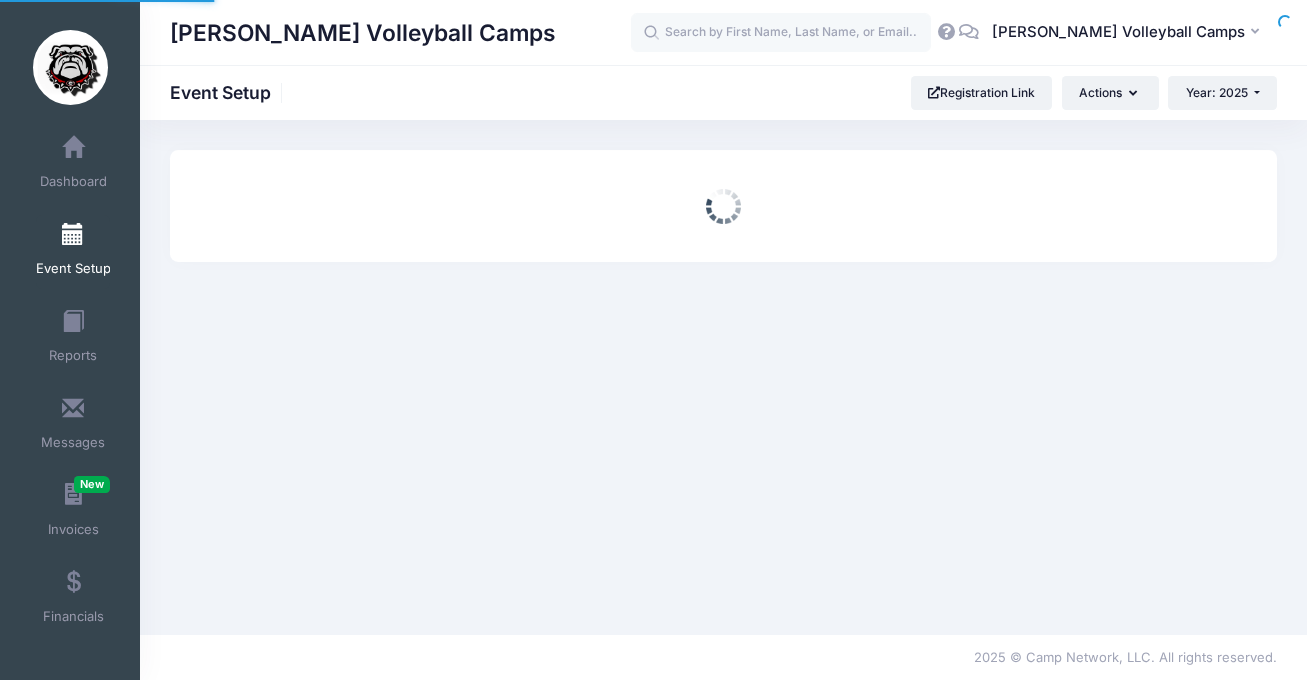 scroll, scrollTop: 0, scrollLeft: 0, axis: both 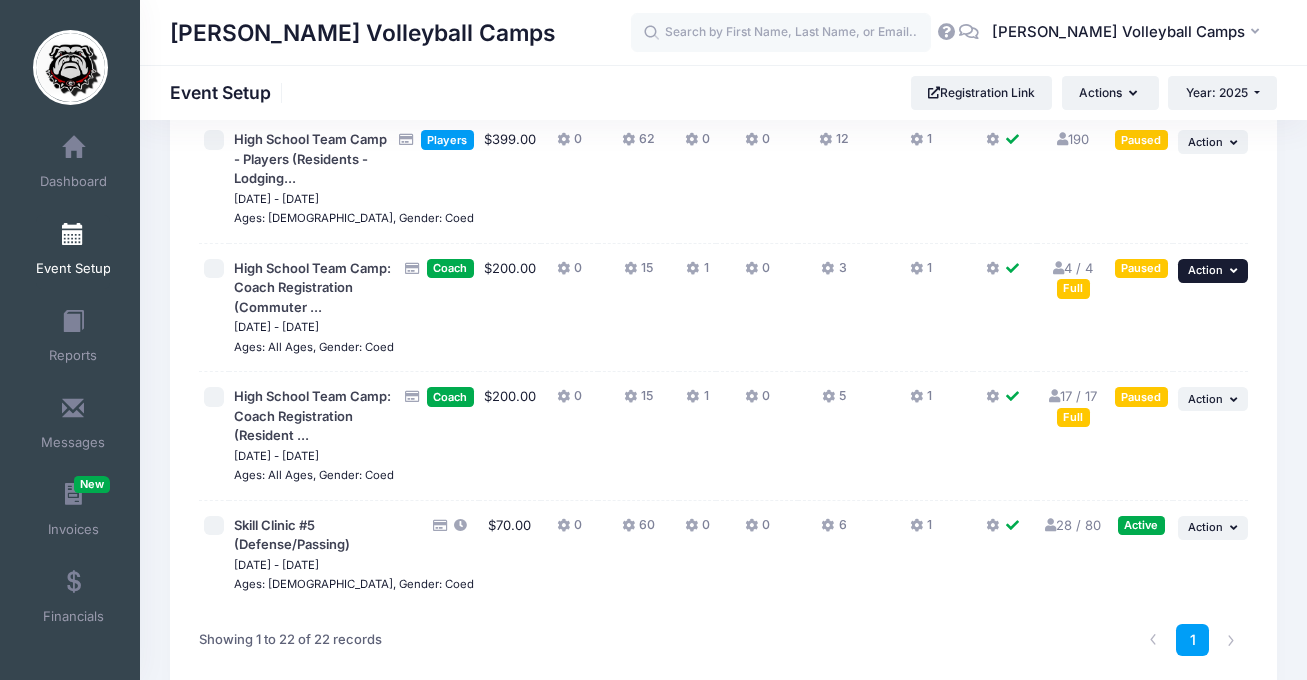 click on "... Action" at bounding box center [1213, 271] 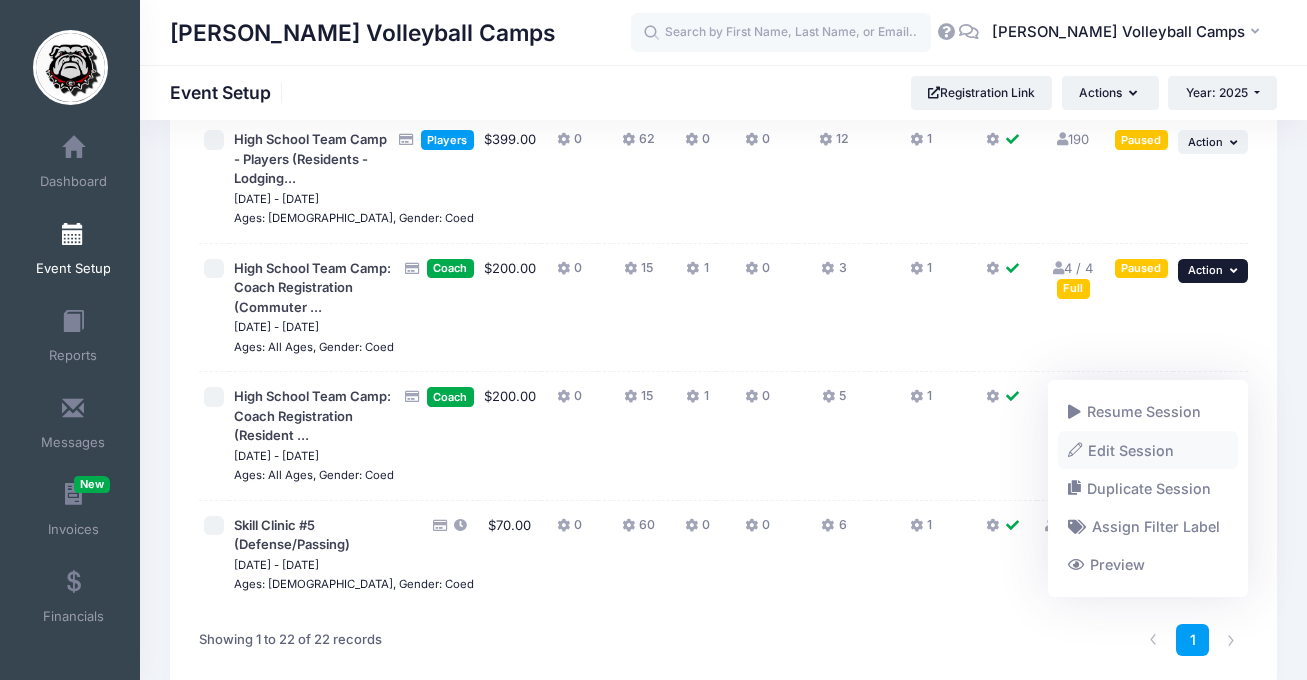 click on "Edit Session" at bounding box center (1148, 450) 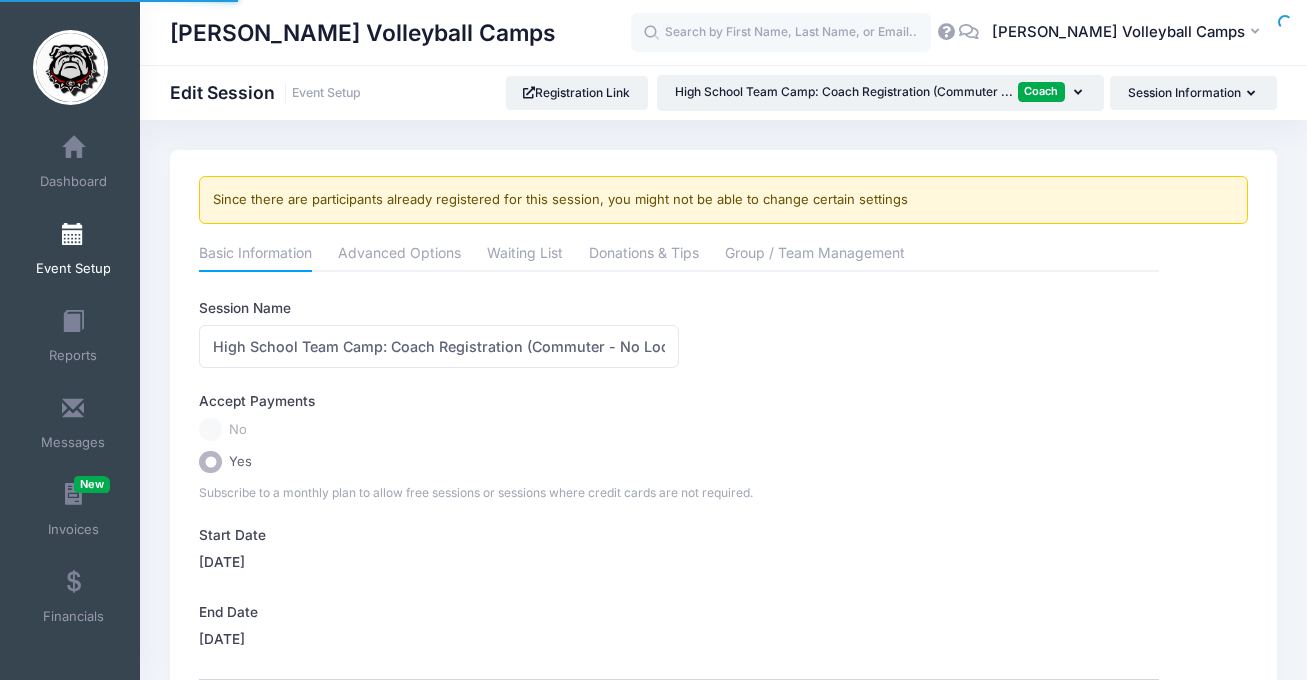 scroll, scrollTop: 0, scrollLeft: 0, axis: both 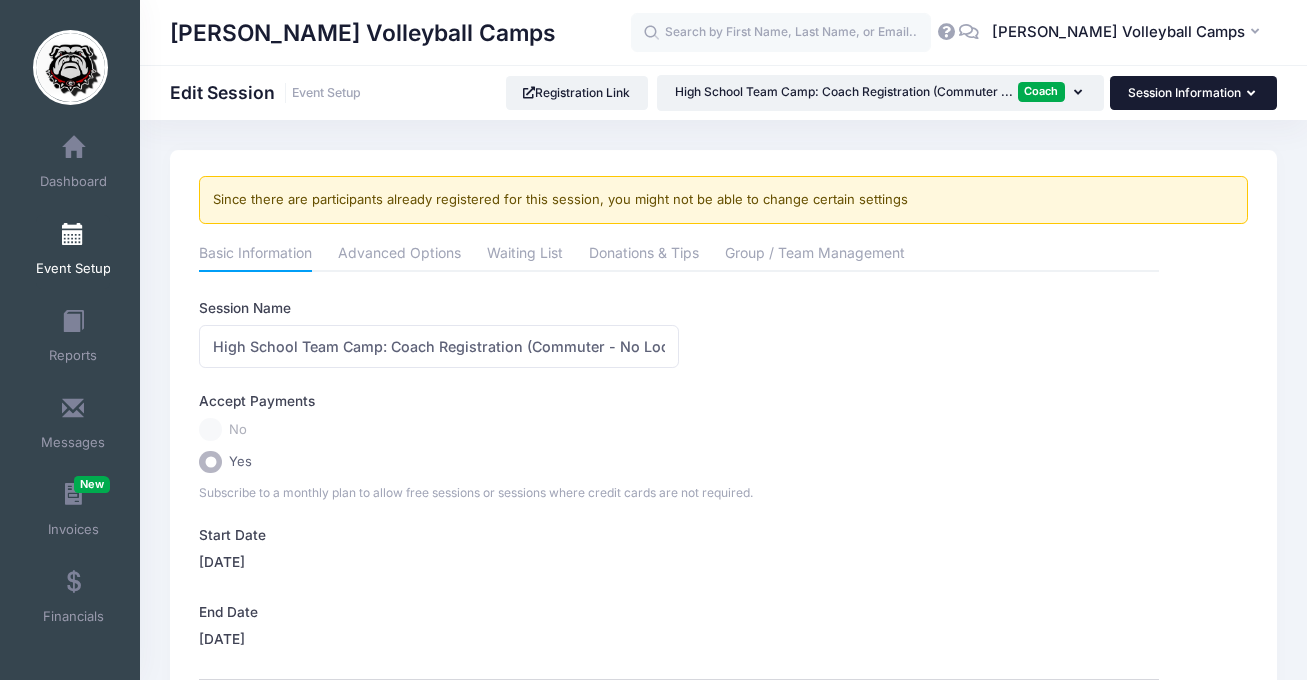 click on "Session Information" at bounding box center [1193, 93] 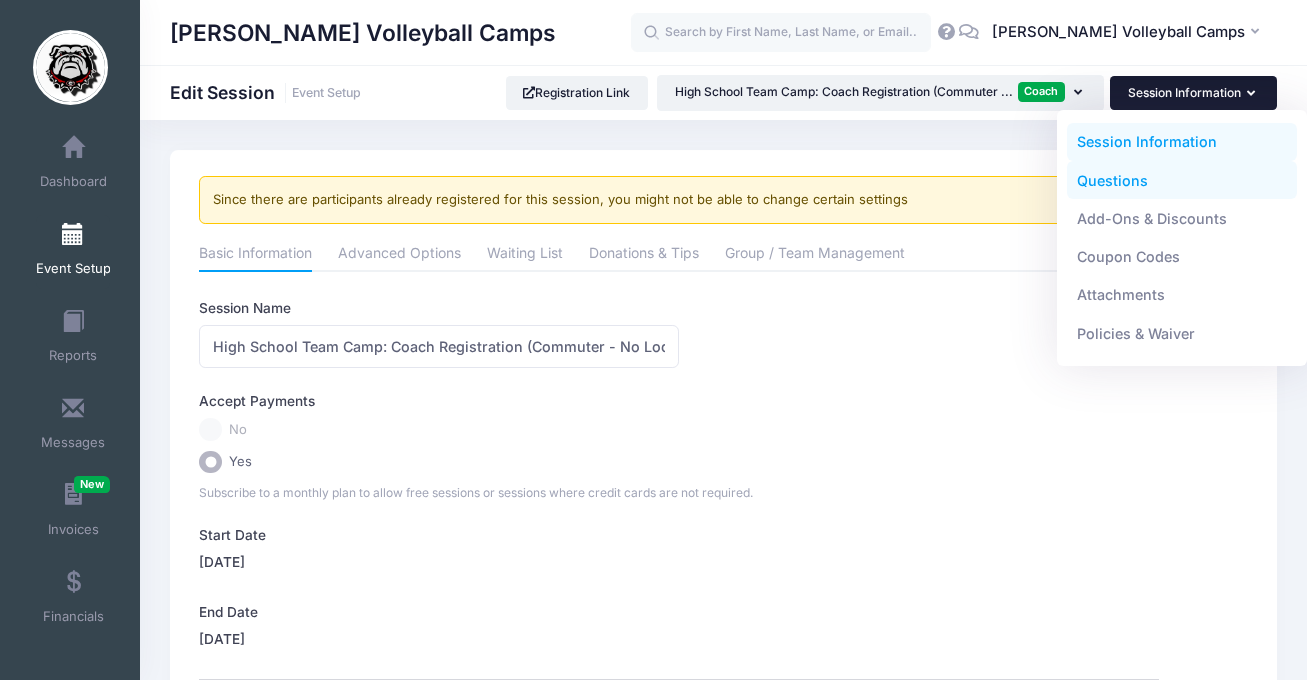 click on "Questions" at bounding box center (1182, 180) 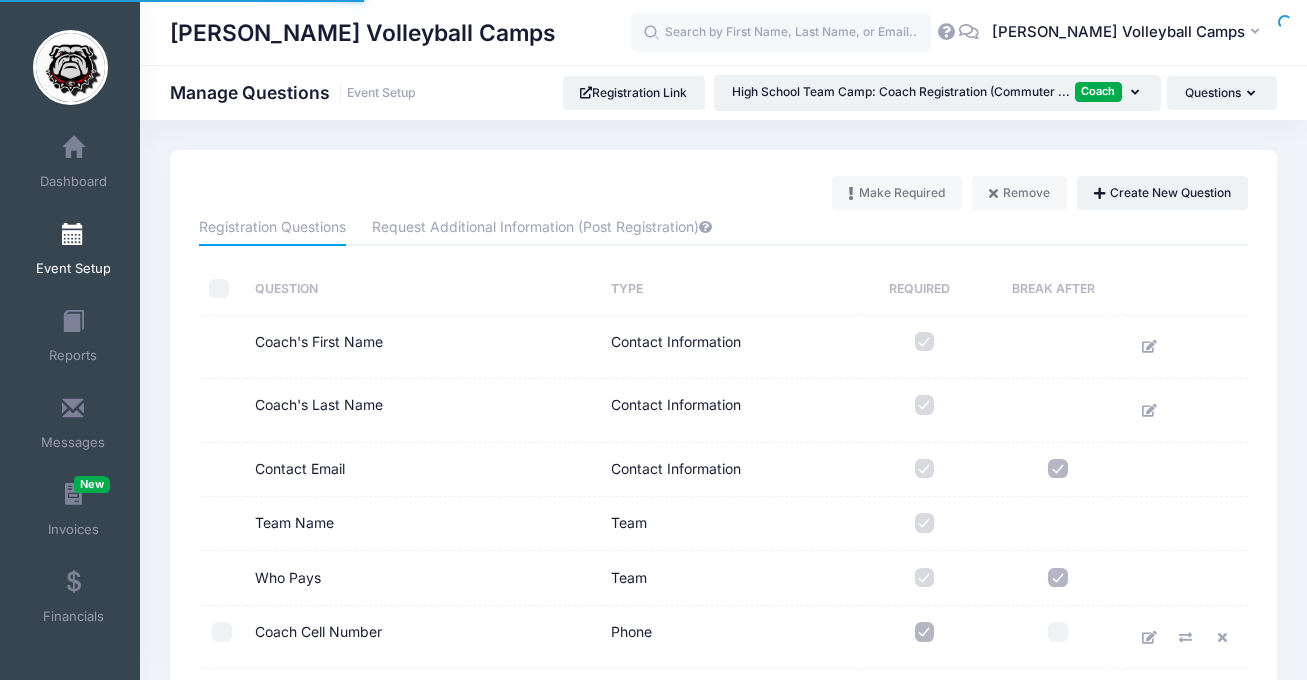 scroll, scrollTop: 0, scrollLeft: 0, axis: both 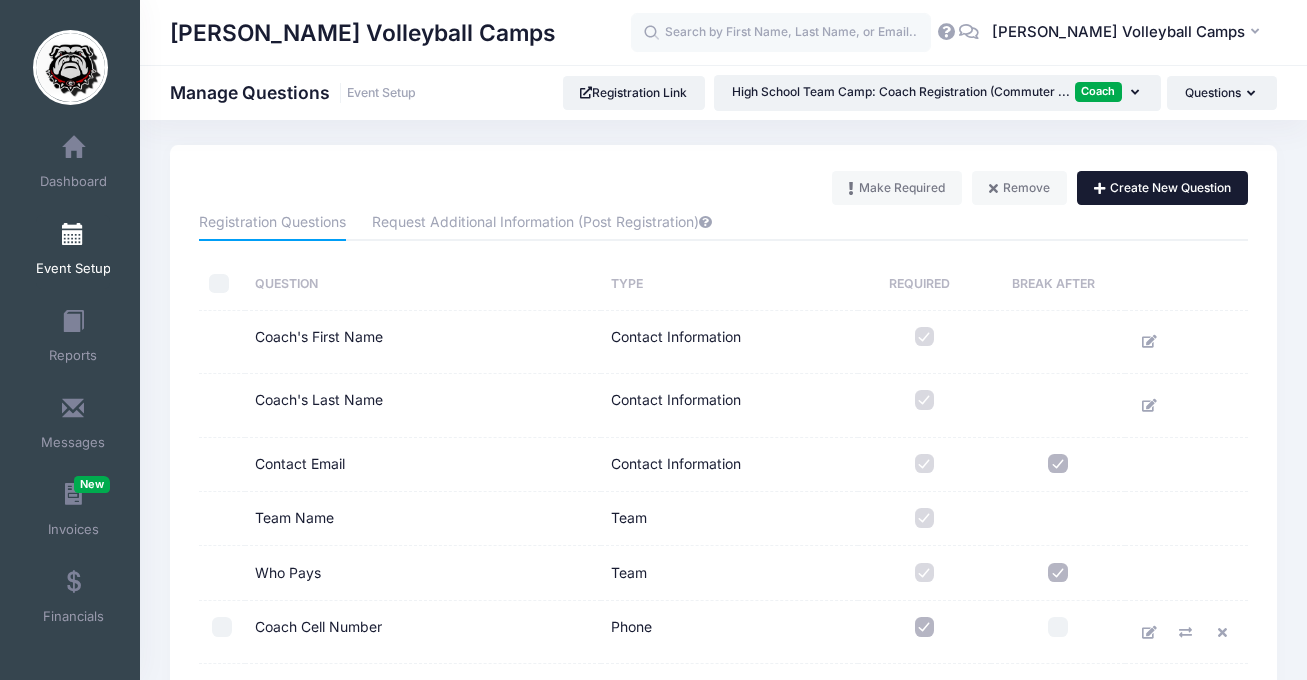 click on "Create New Question" at bounding box center (1162, 188) 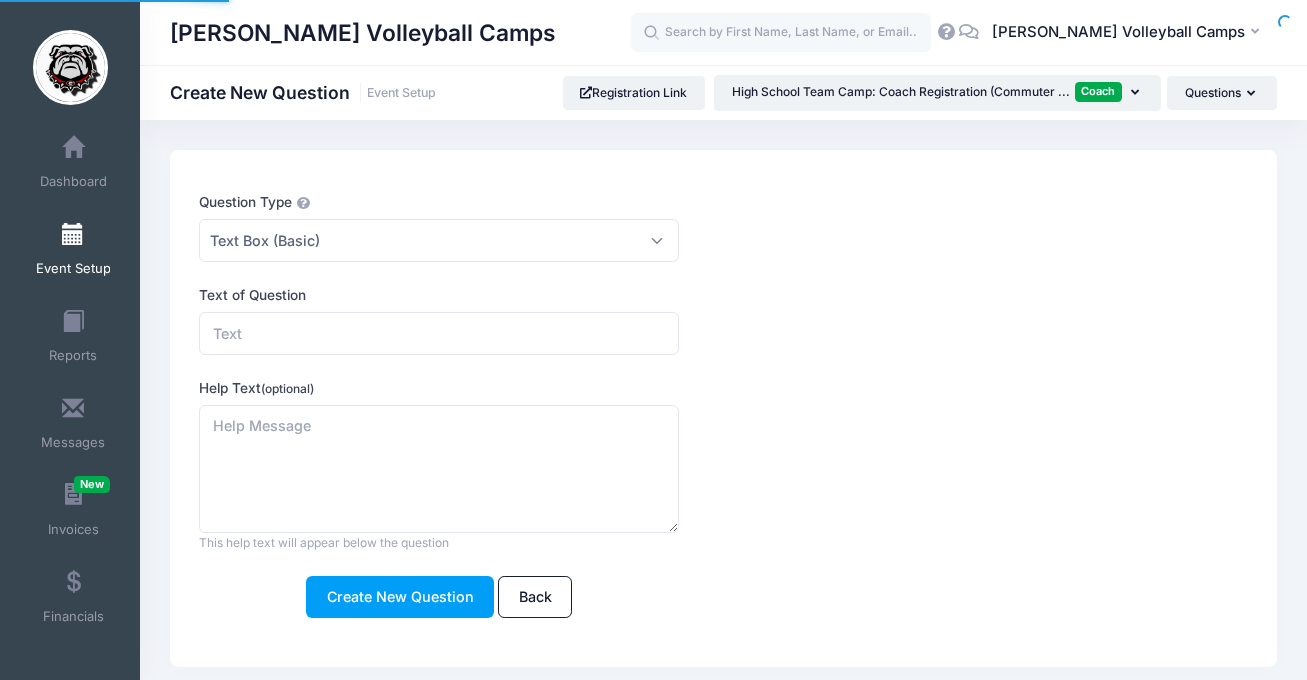 scroll, scrollTop: 0, scrollLeft: 0, axis: both 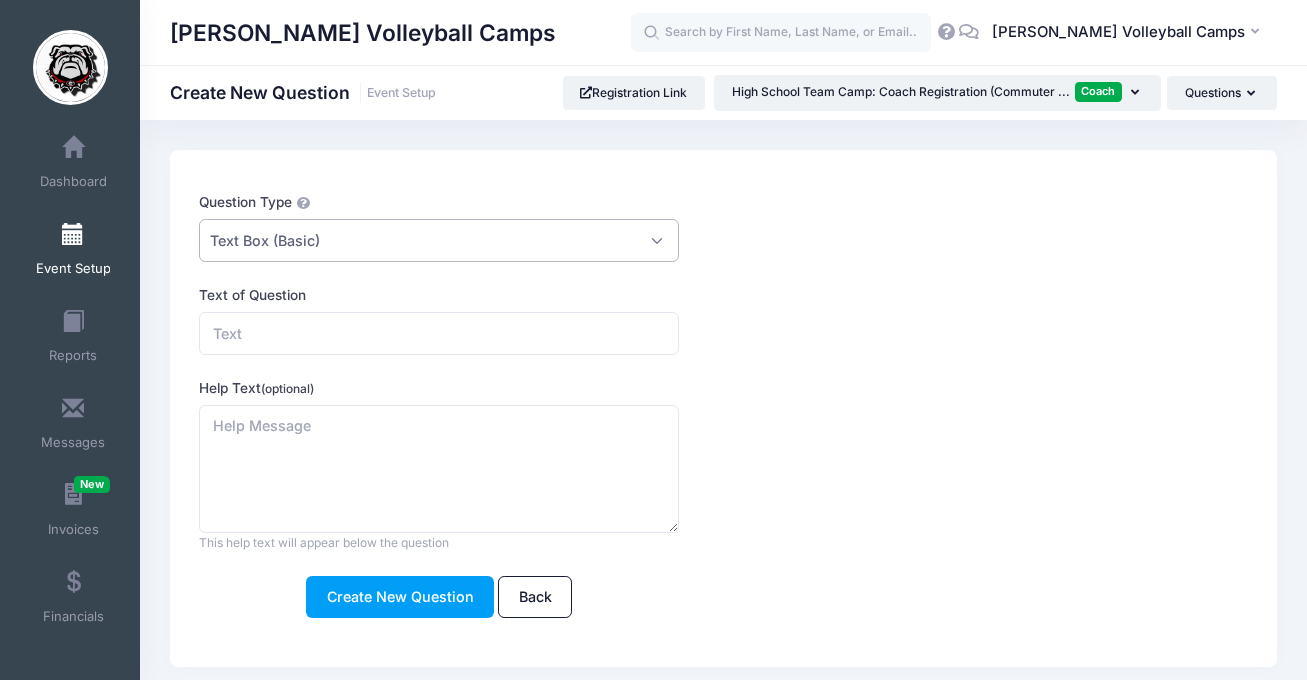click on "Text Box (Basic)" at bounding box center (439, 240) 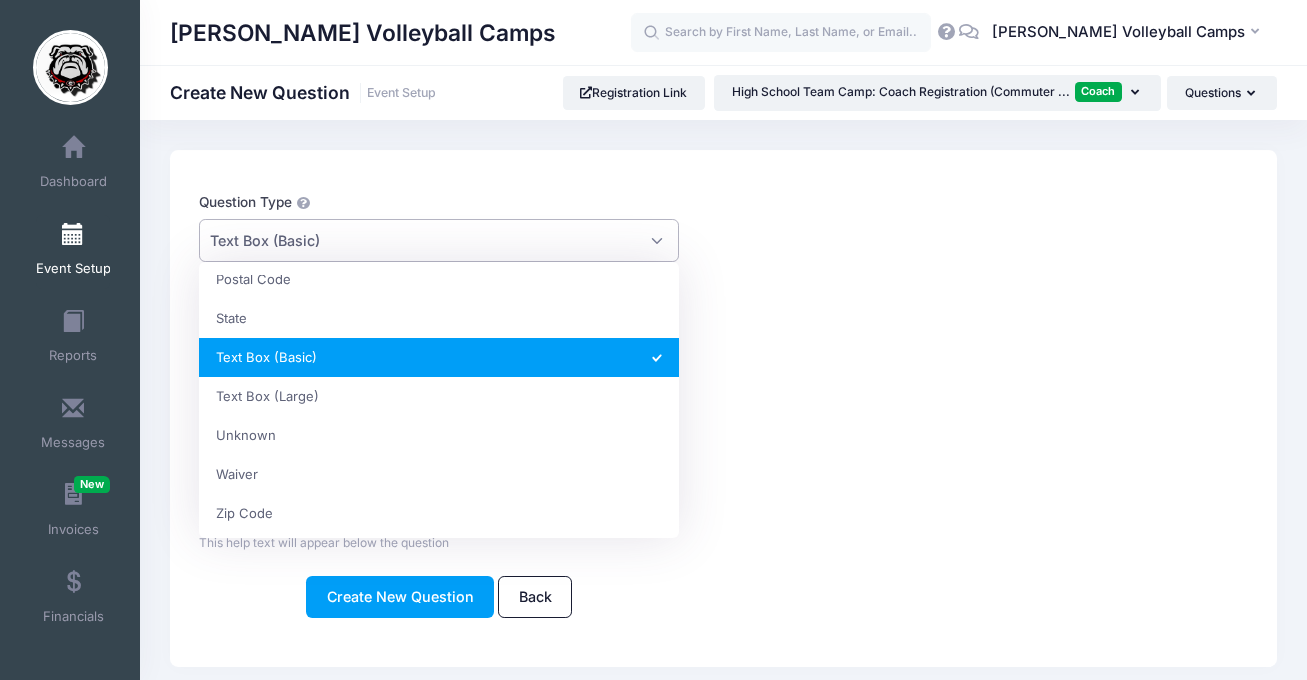 scroll, scrollTop: 530, scrollLeft: 0, axis: vertical 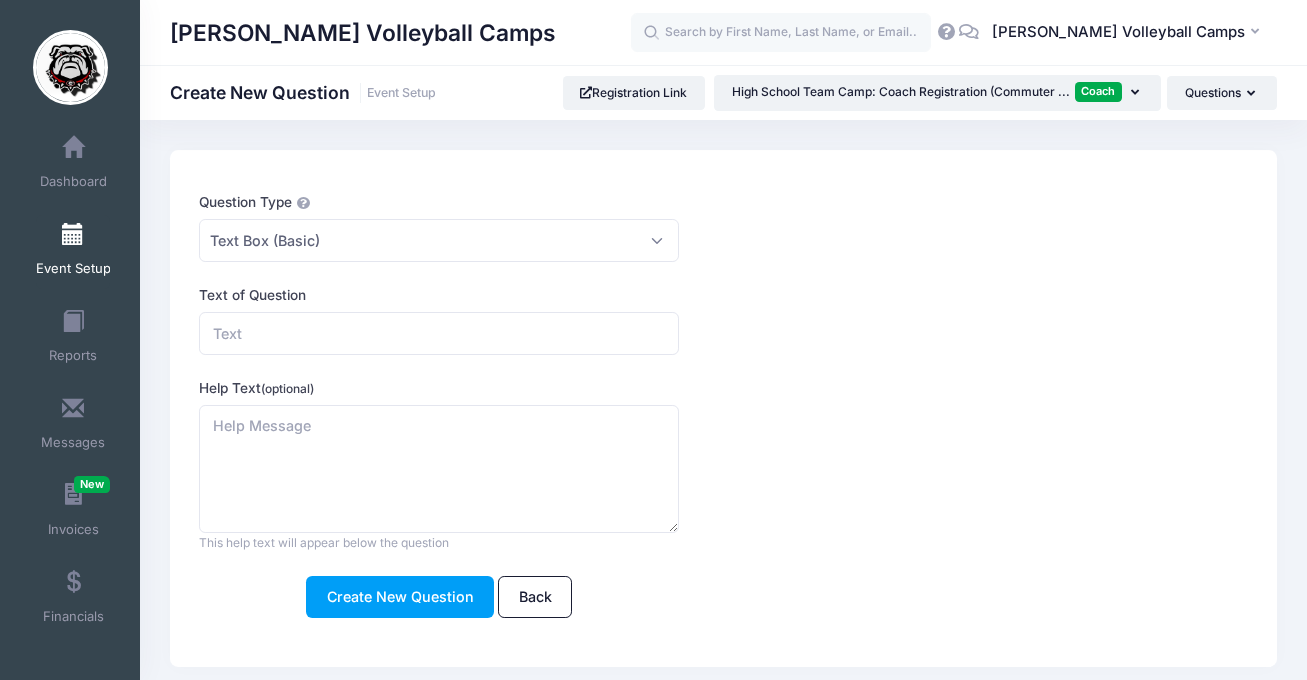 click on "Help Text  (optional)
This help text will appear below the question
This text will appear above the signature field" at bounding box center (679, 465) 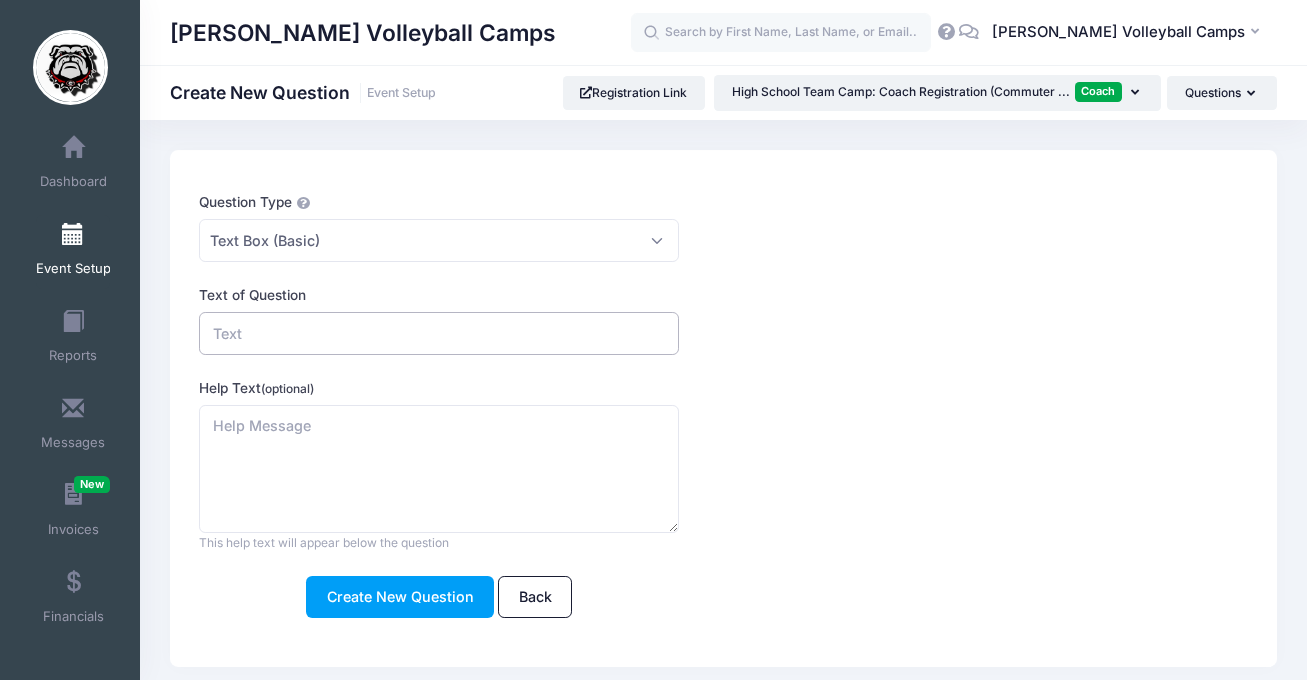 click on "Text of Question" at bounding box center (439, 333) 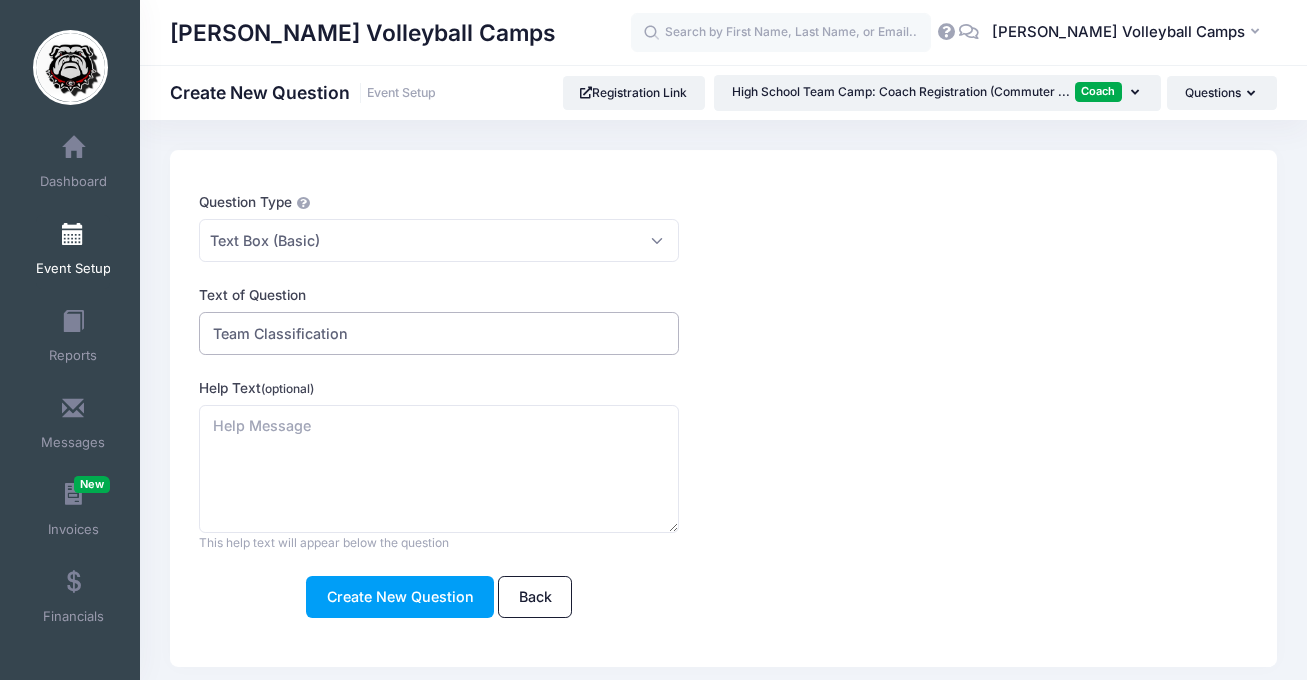 type on "Team Classification" 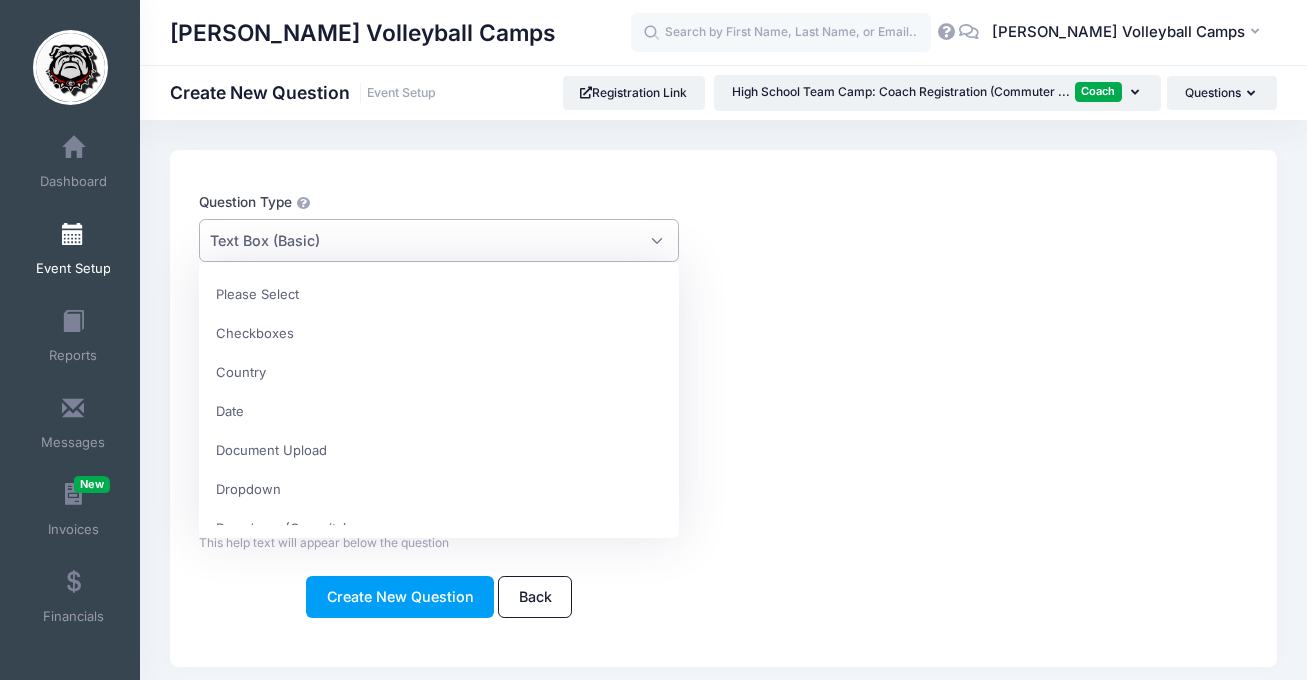 click on "Text Box (Basic)" at bounding box center (265, 240) 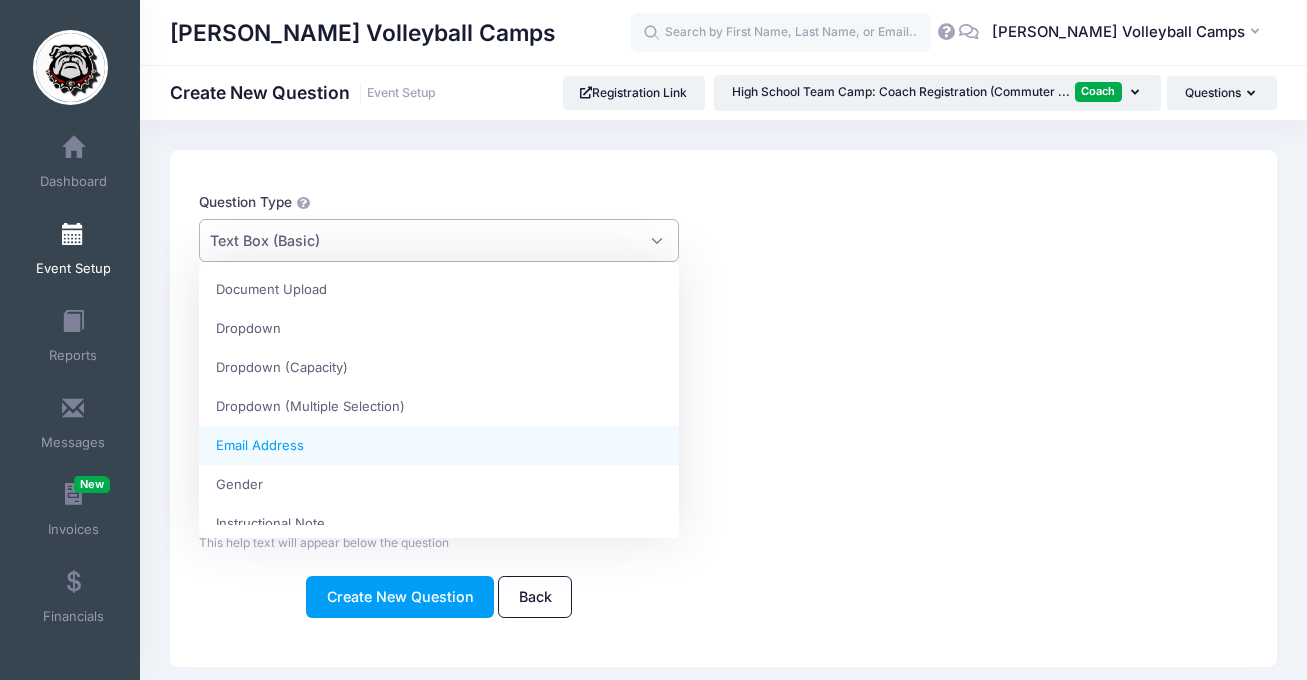scroll, scrollTop: 136, scrollLeft: 0, axis: vertical 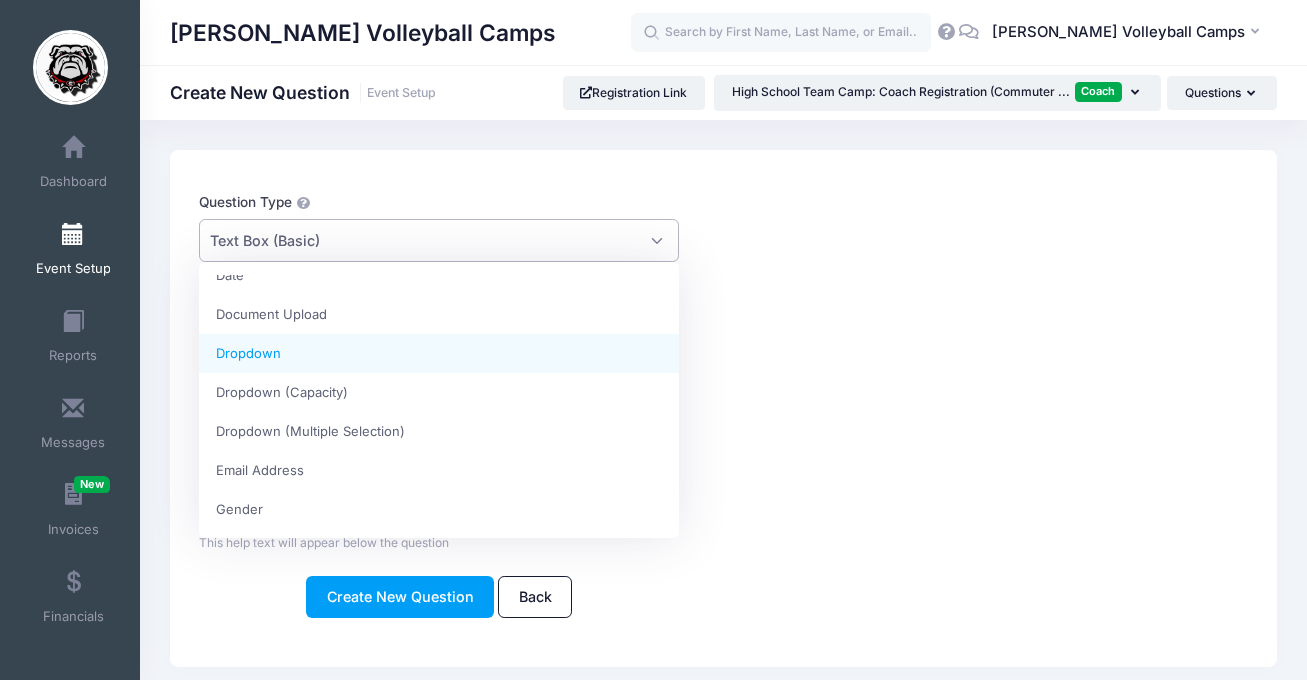 select on "dropdown_select" 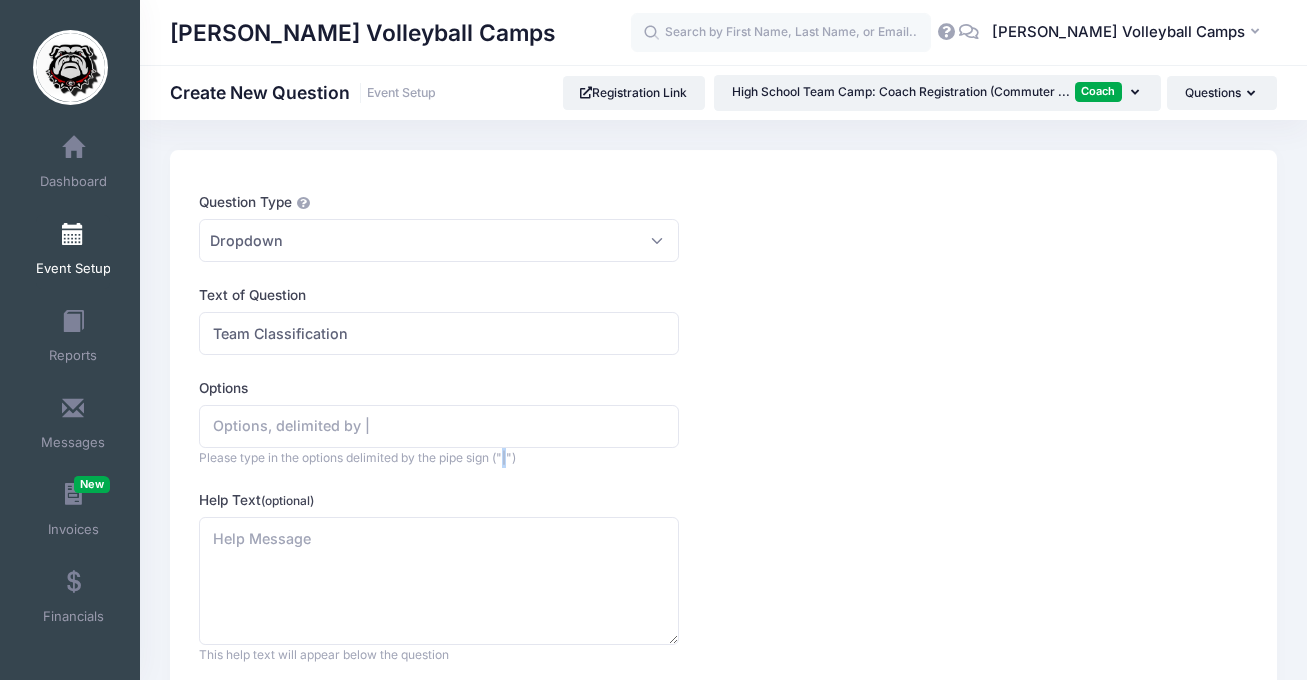 click on "Please type in the options delimited by the pipe sign ("|")" at bounding box center [357, 457] 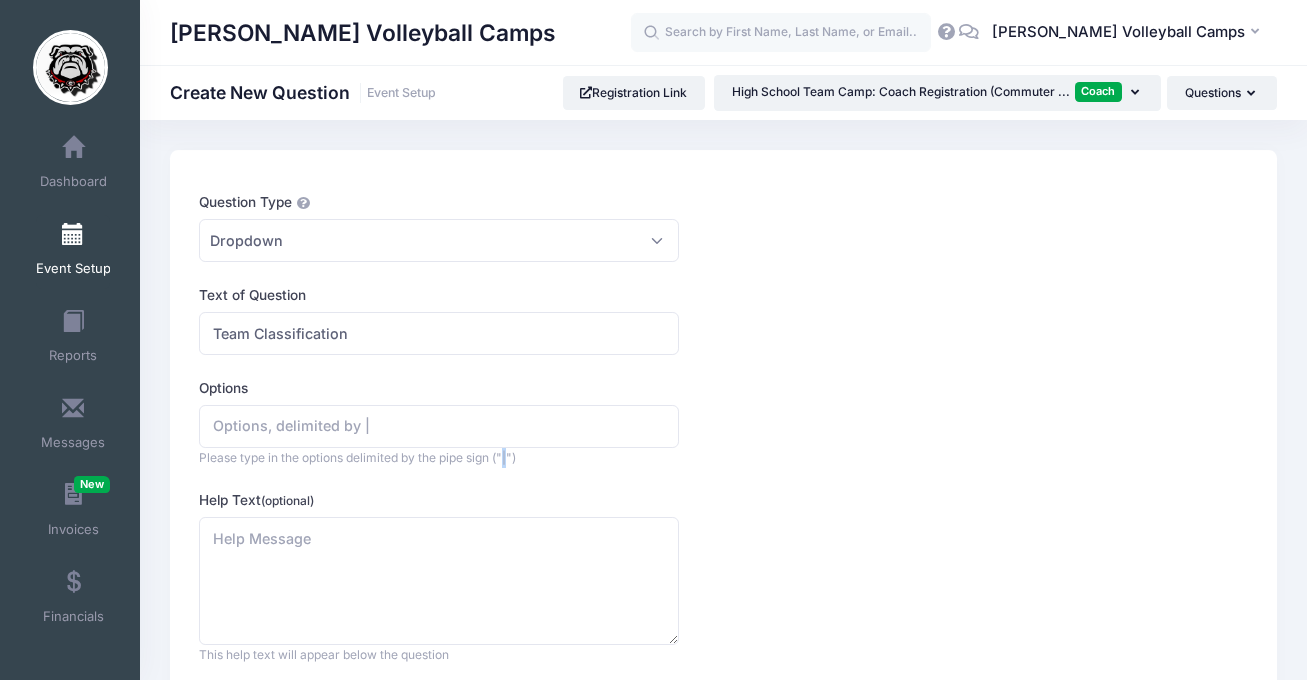 copy on "|" 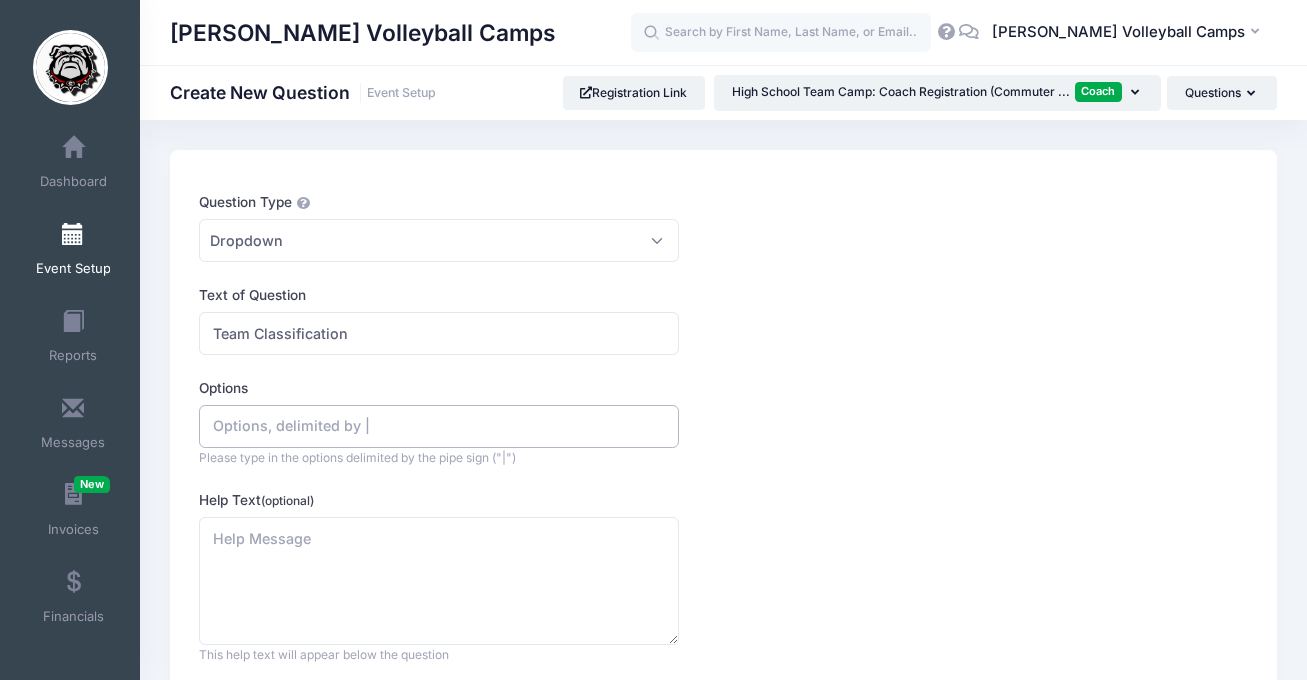 click on "Options" at bounding box center [439, 426] 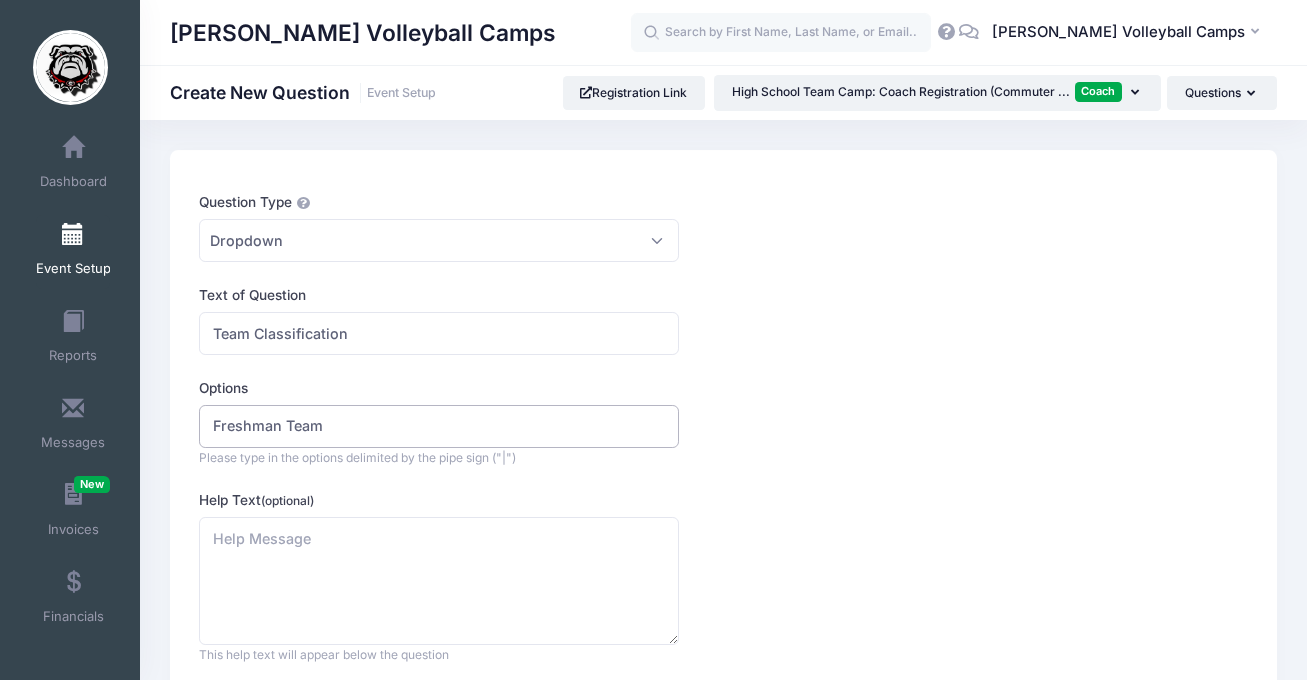 paste on "|" 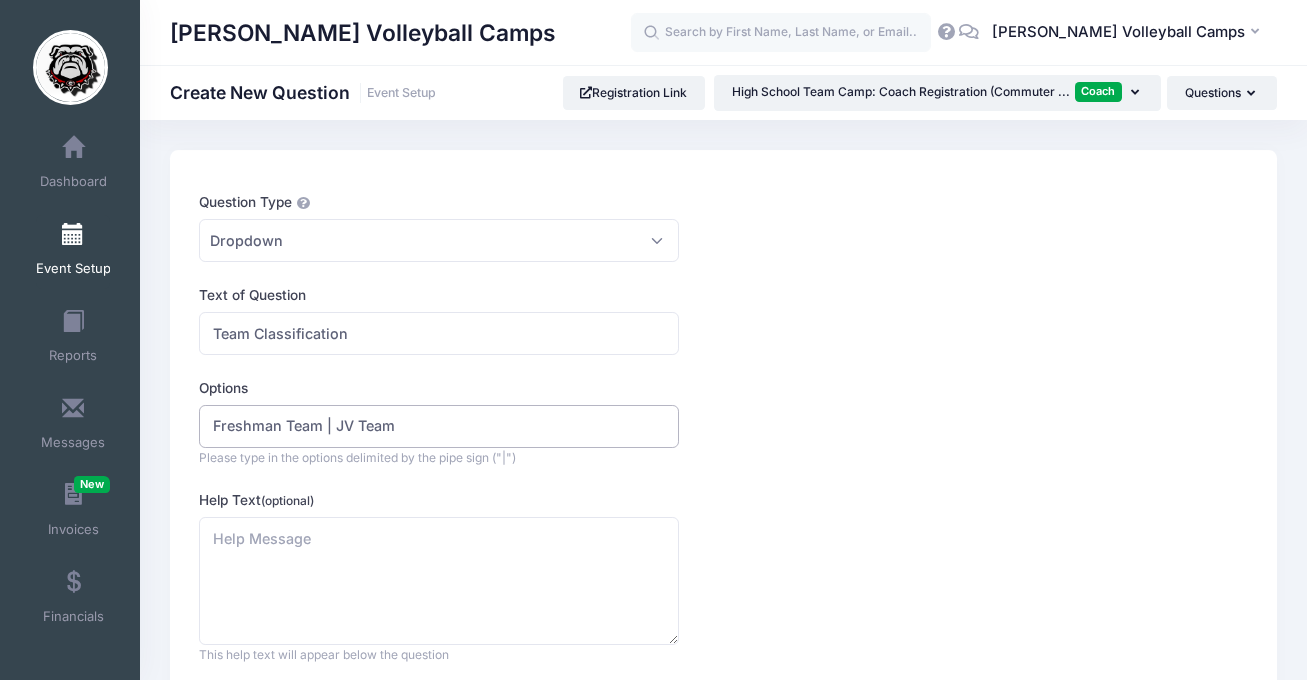 paste on "|" 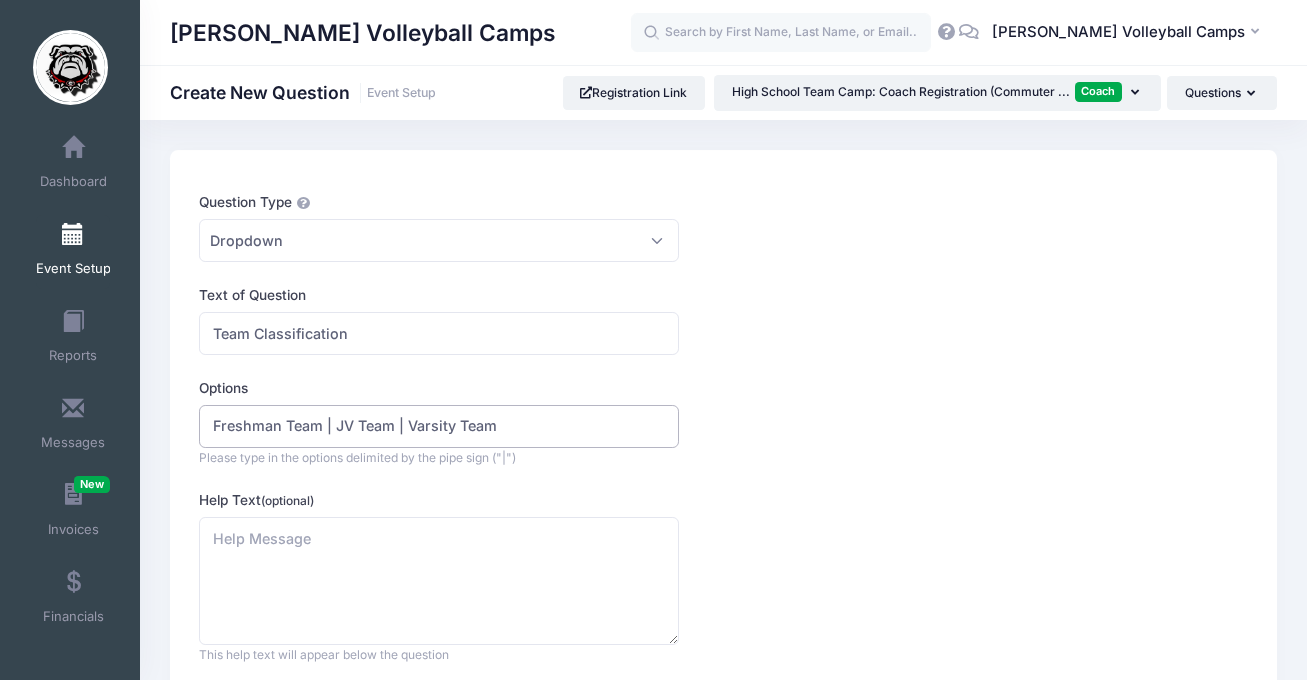 paste on "|" 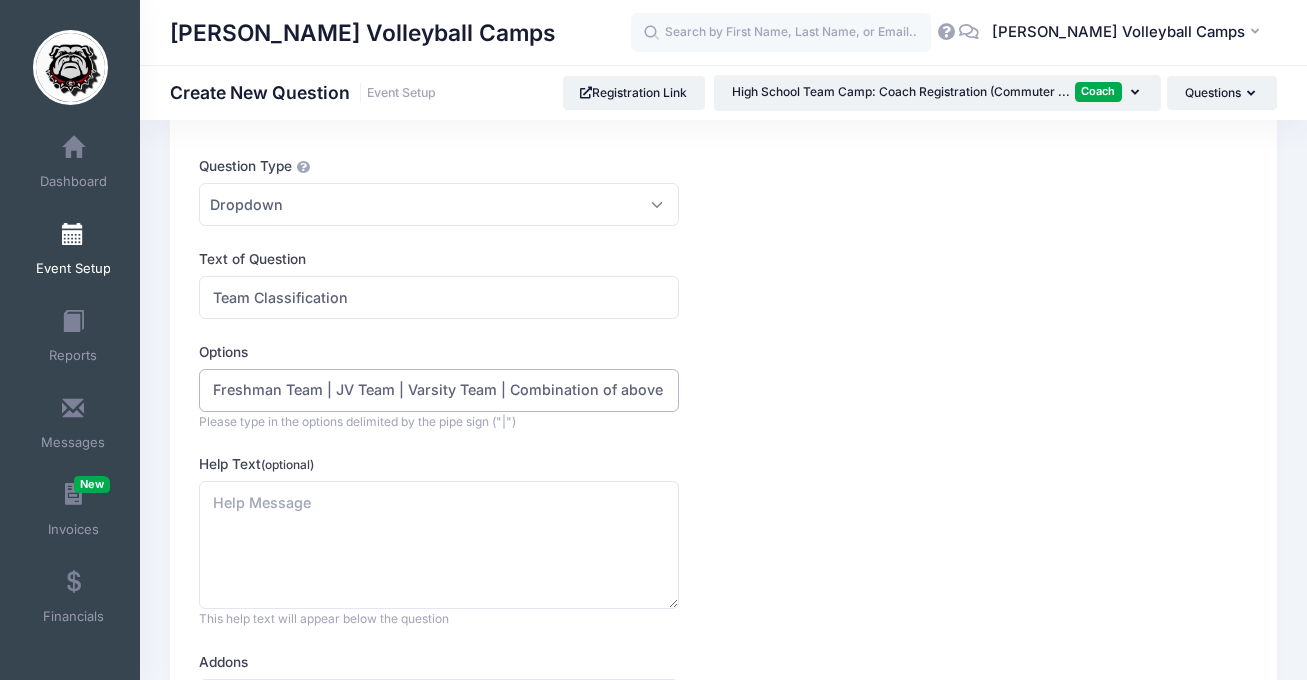 scroll, scrollTop: 48, scrollLeft: 0, axis: vertical 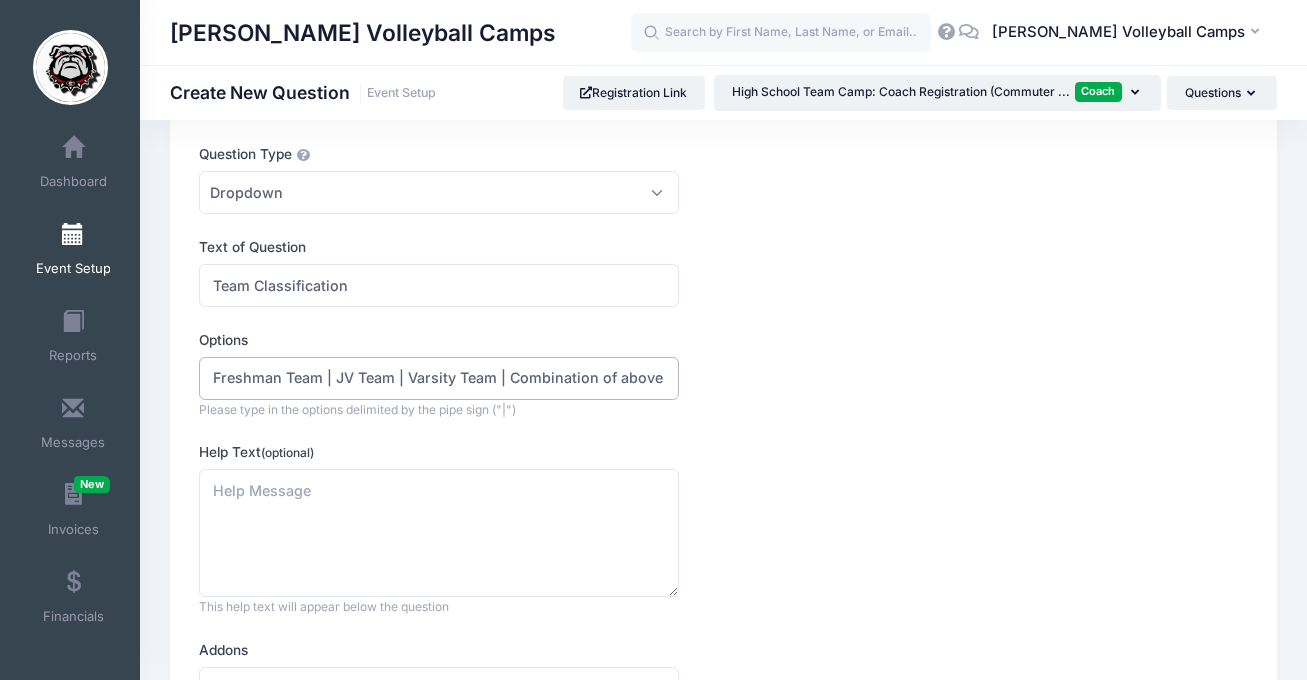 type on "Freshman Team | JV Team | Varsity Team | Combination of above" 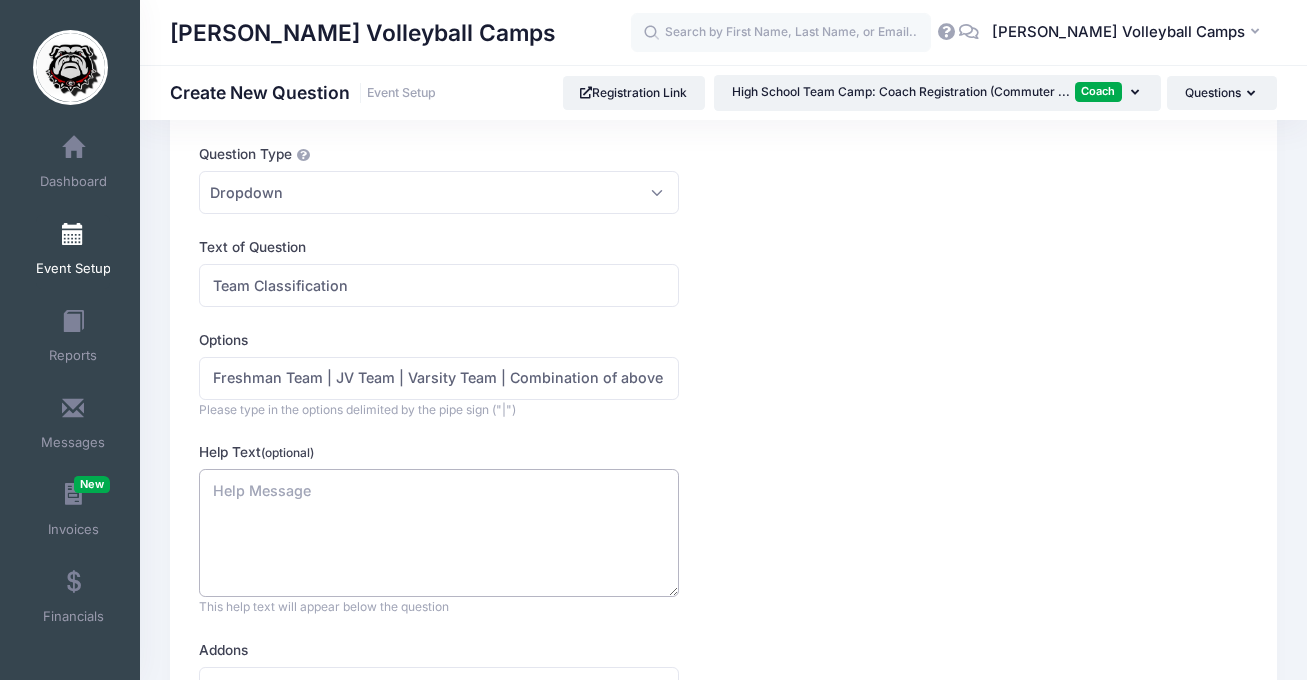 click on "Help Text  (optional)" at bounding box center [439, 533] 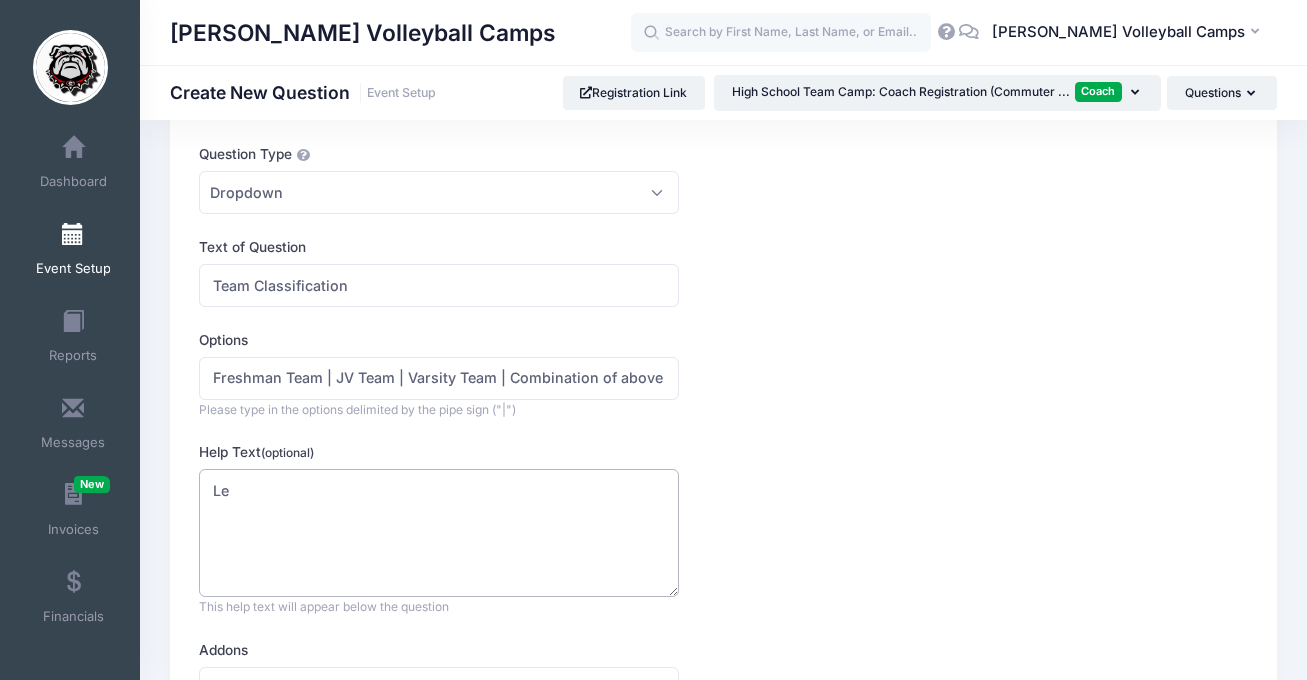 type on "L" 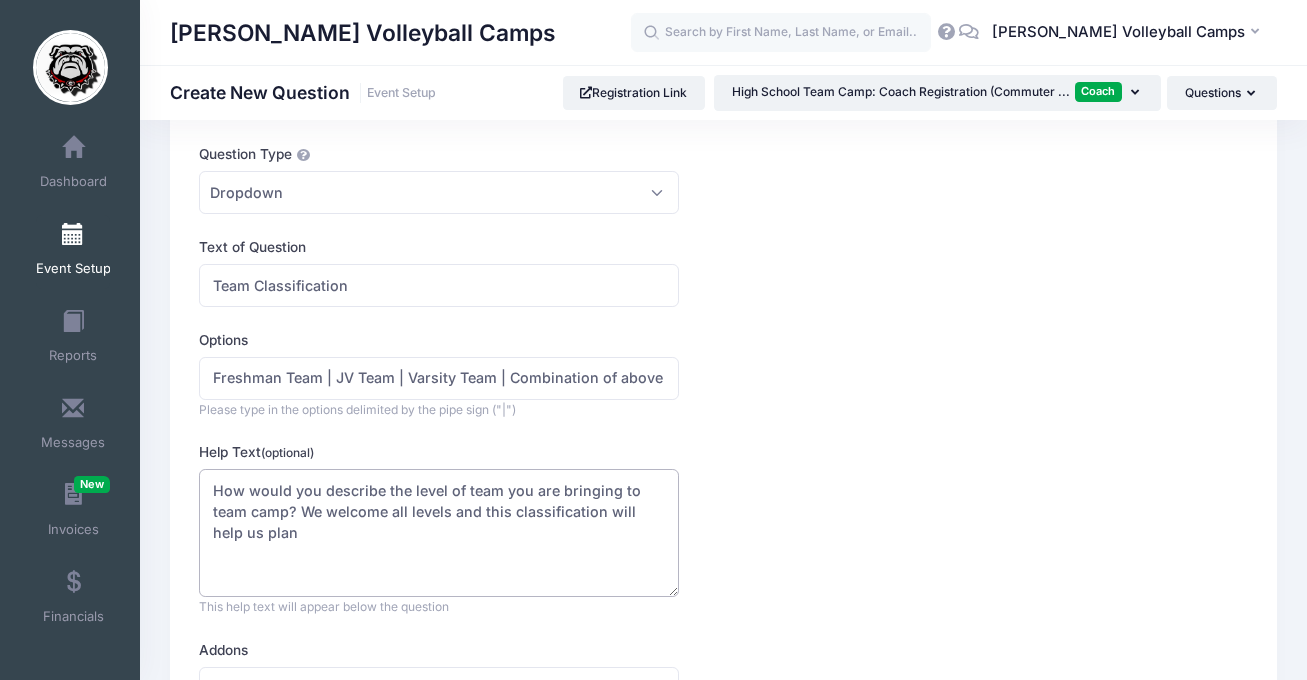 click on "How would you describe the level of team you are bringing to team camp? We welcome all levels and this classification will help us plan" at bounding box center [439, 533] 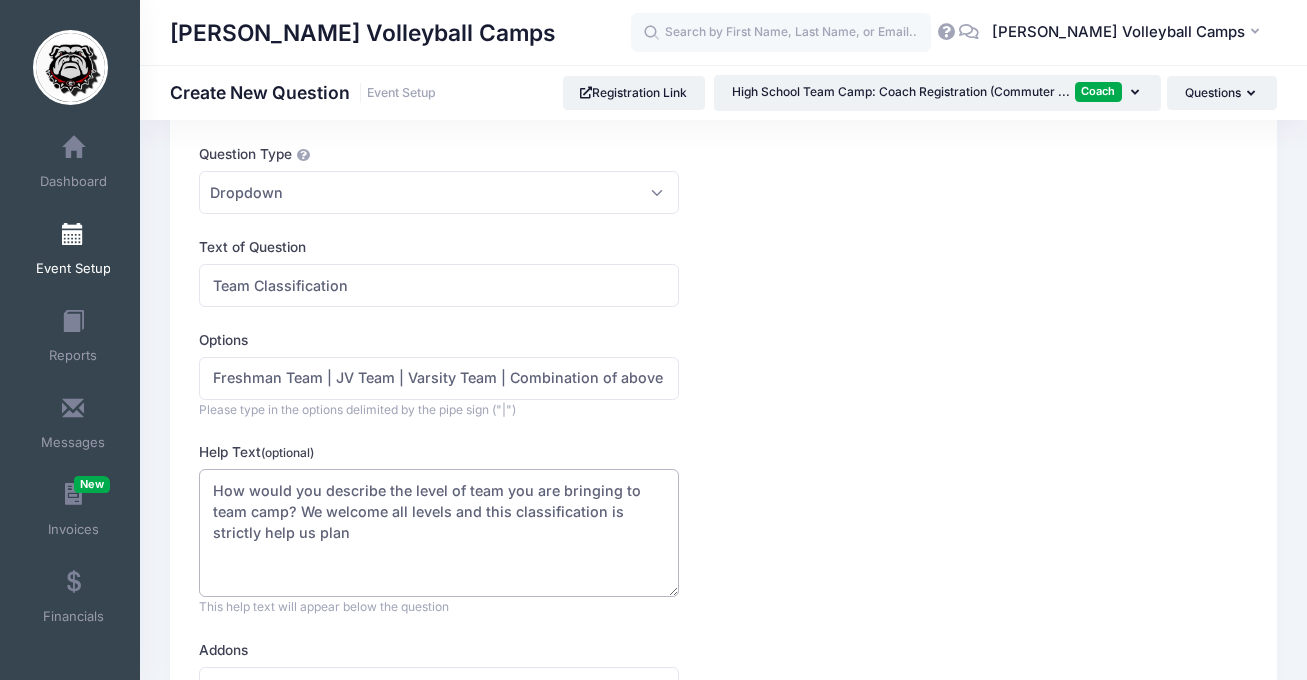 drag, startPoint x: 367, startPoint y: 527, endPoint x: 258, endPoint y: 522, distance: 109.11462 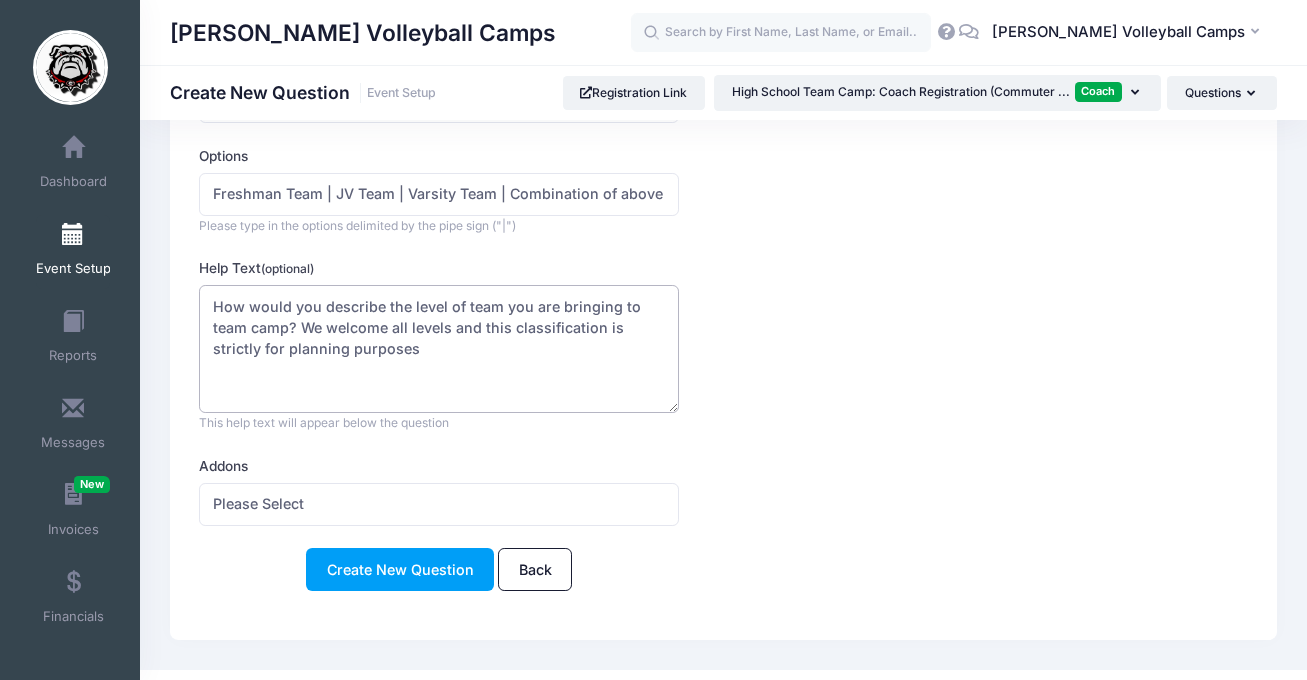 scroll, scrollTop: 252, scrollLeft: 0, axis: vertical 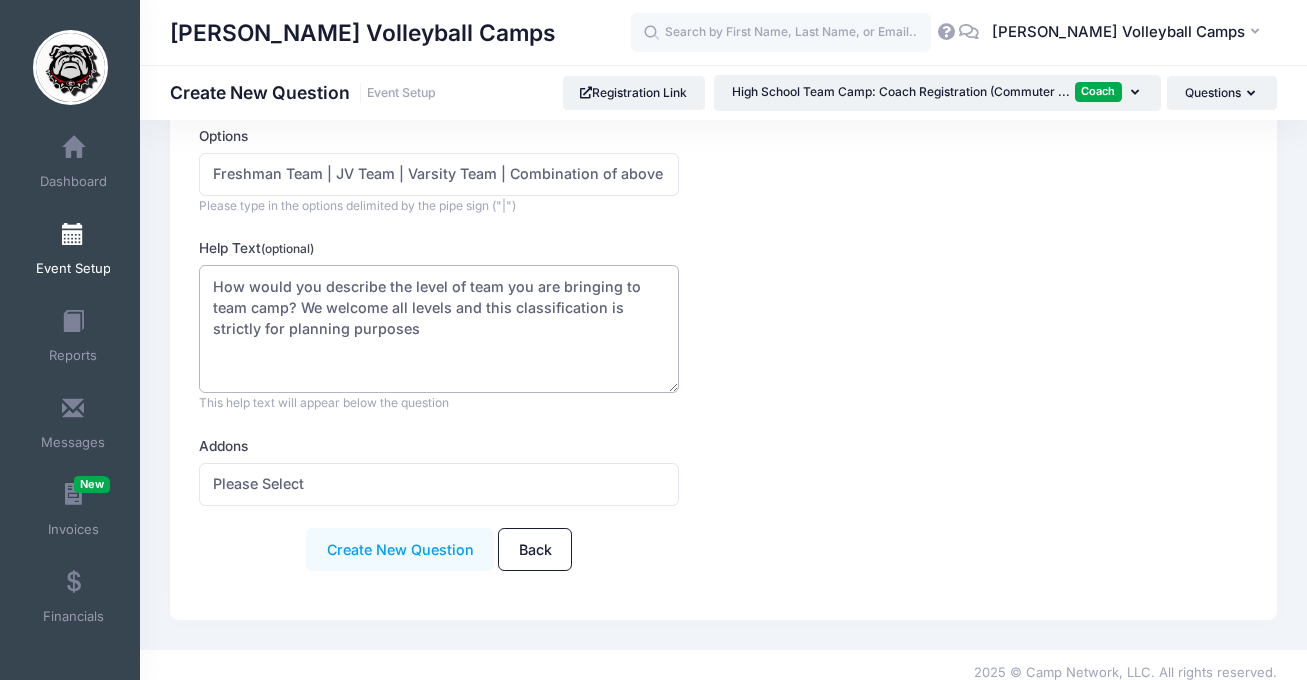 type on "How would you describe the level of team you are bringing to team camp? We welcome all levels and this classification is strictly for planning purposes" 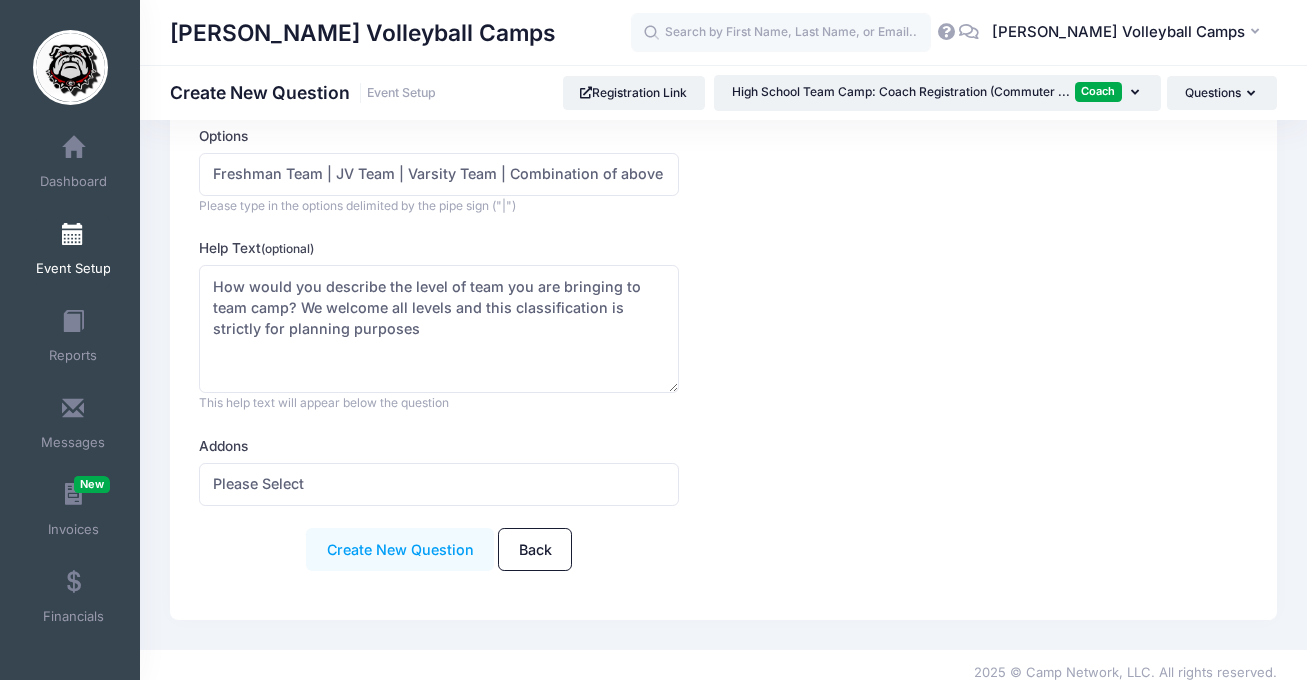 click on "Create New Question" at bounding box center (400, 549) 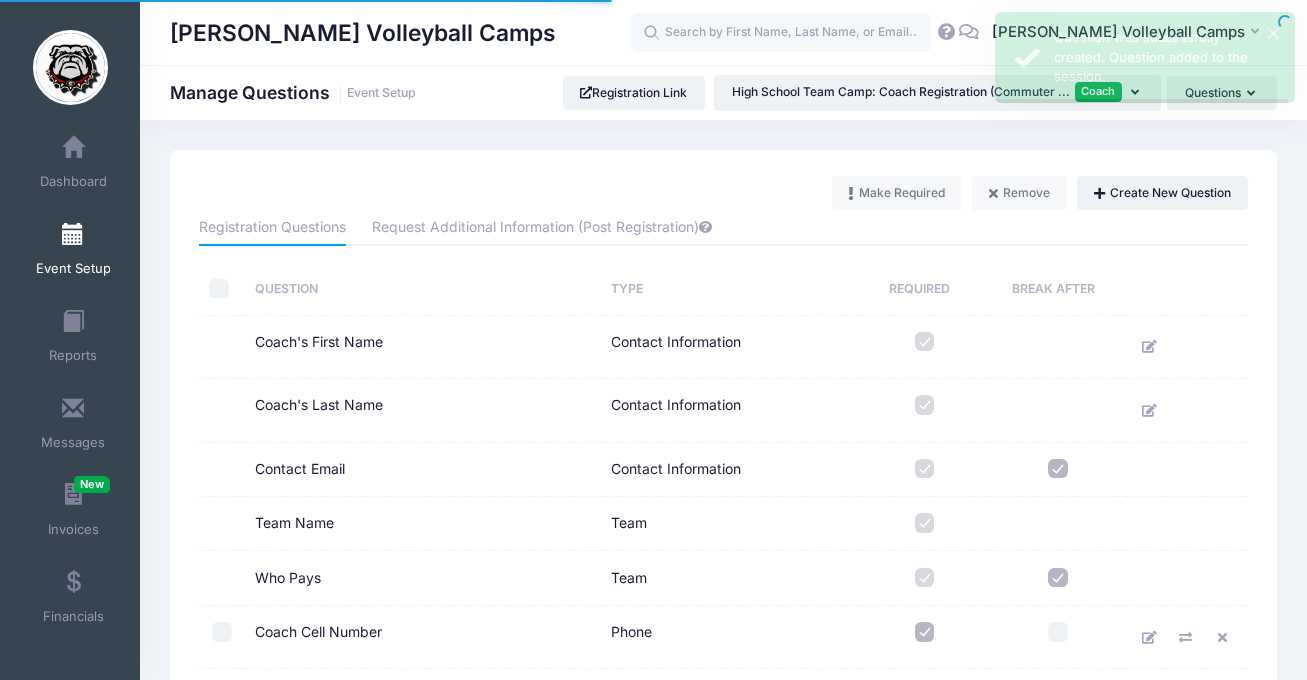 scroll, scrollTop: 0, scrollLeft: 0, axis: both 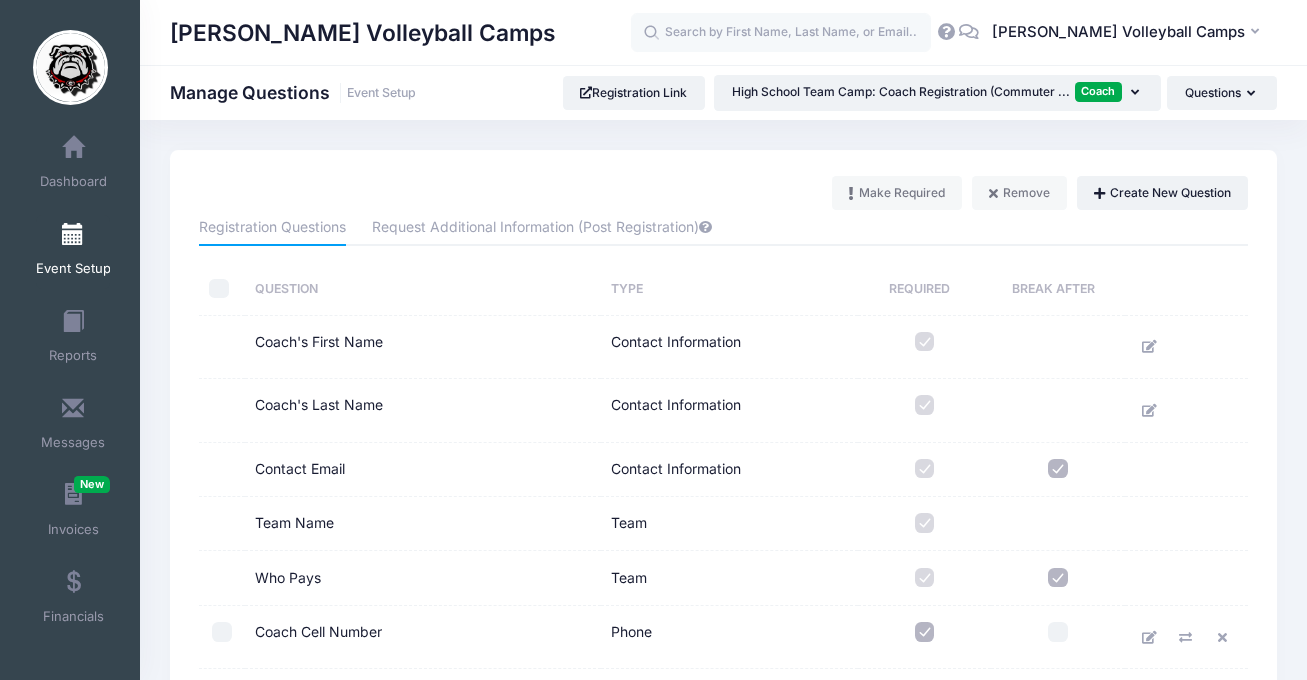 click on "Who Pays" at bounding box center (423, 578) 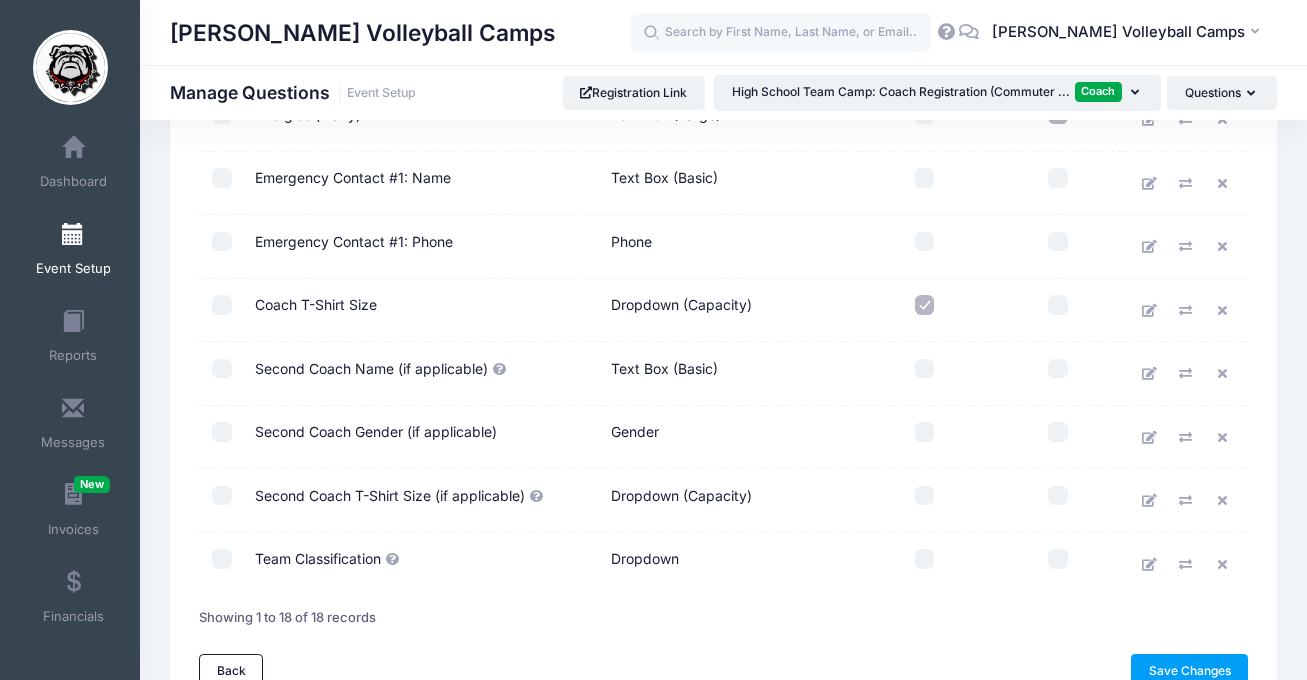 scroll, scrollTop: 812, scrollLeft: 0, axis: vertical 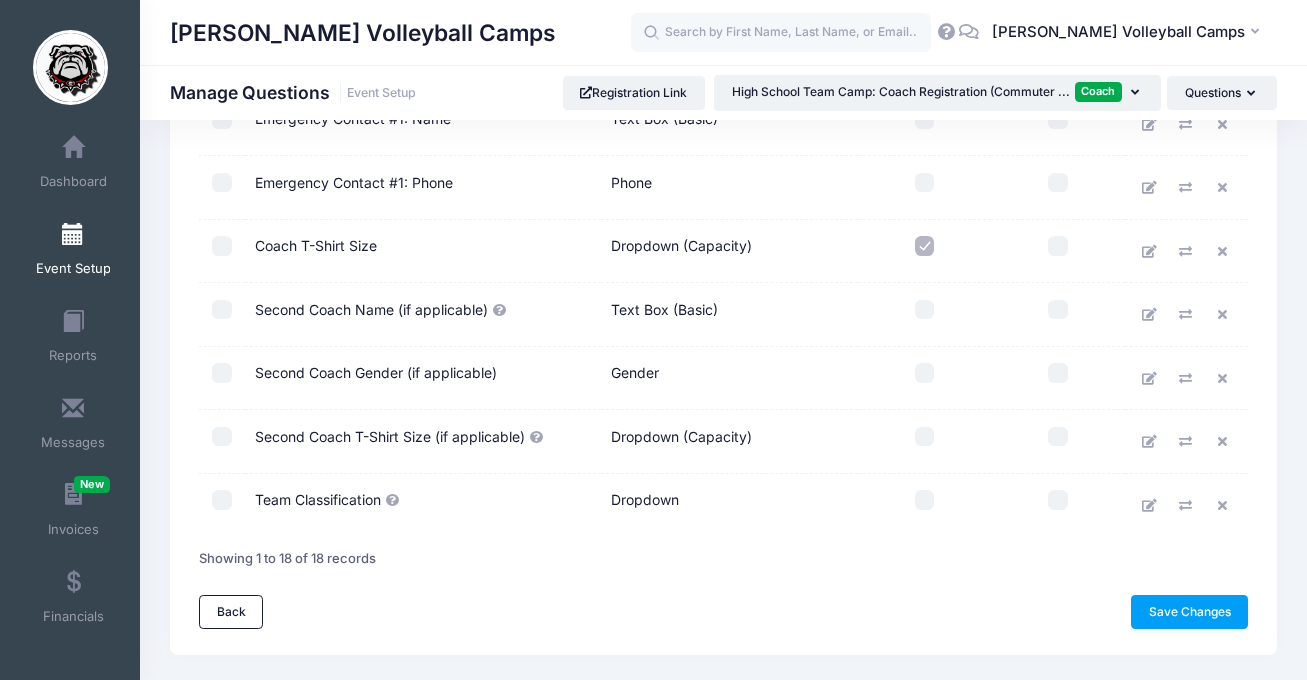 click at bounding box center [925, 500] 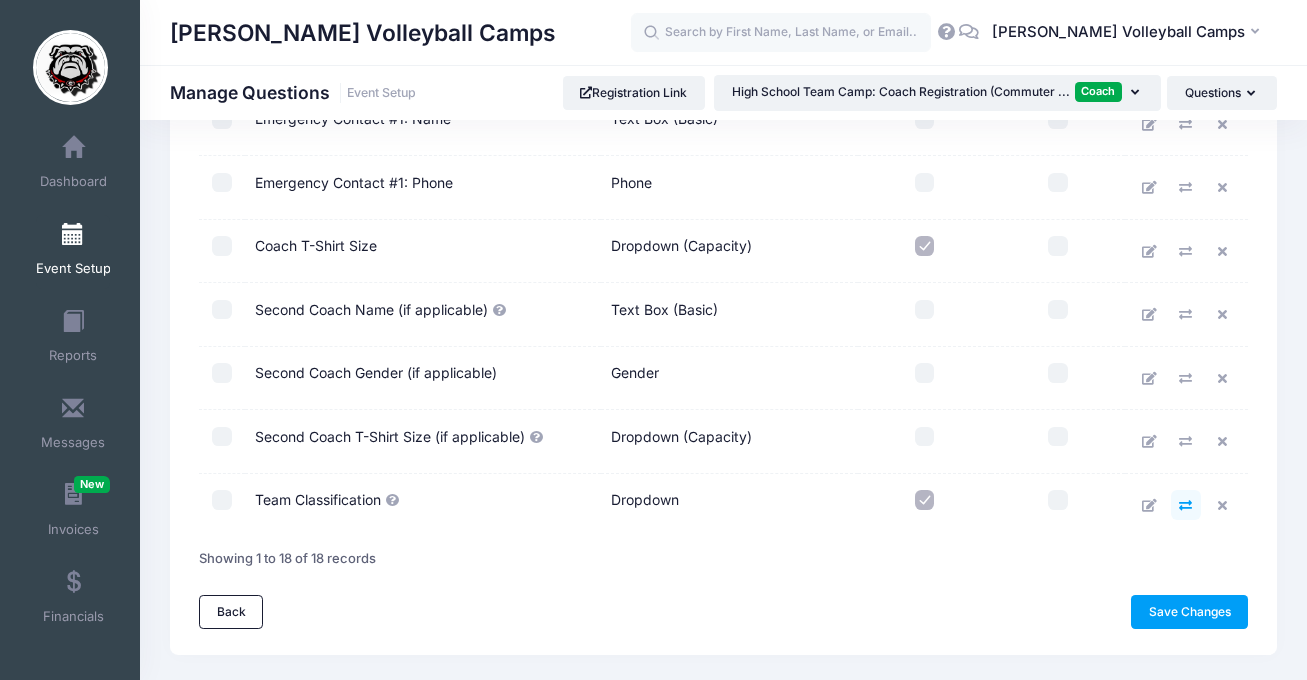 click at bounding box center (1185, 505) 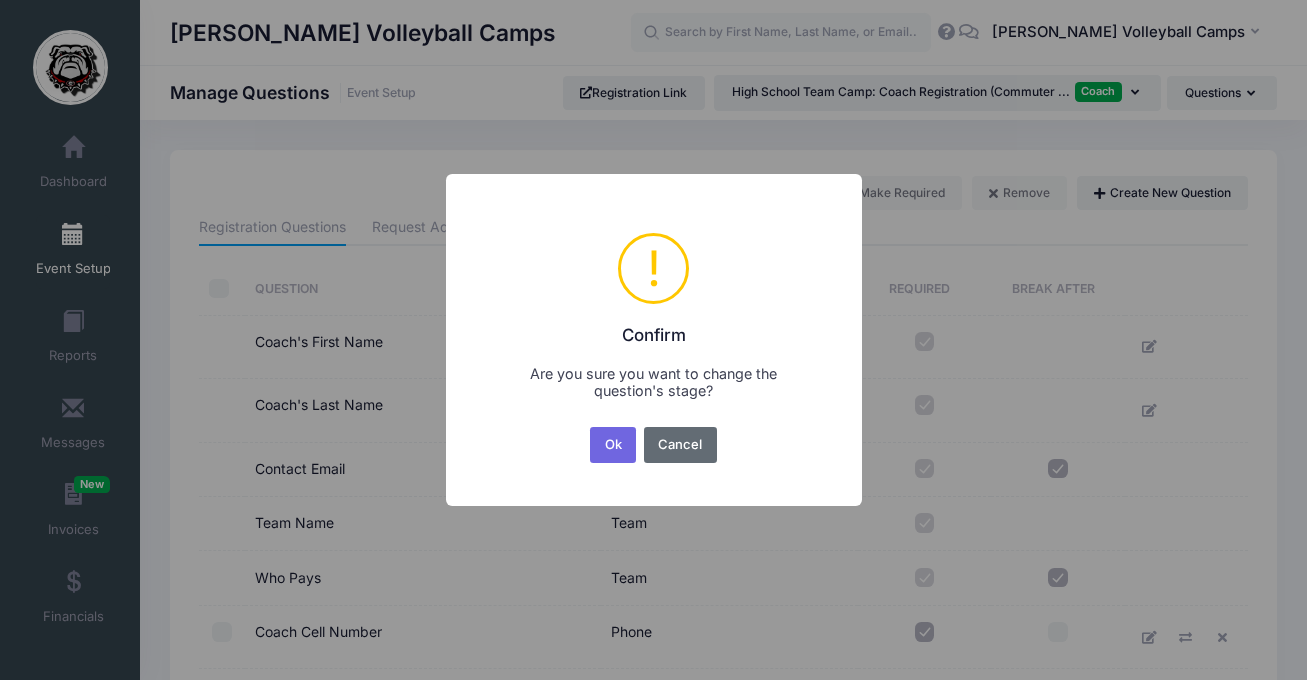 click on "Cancel" at bounding box center (680, 445) 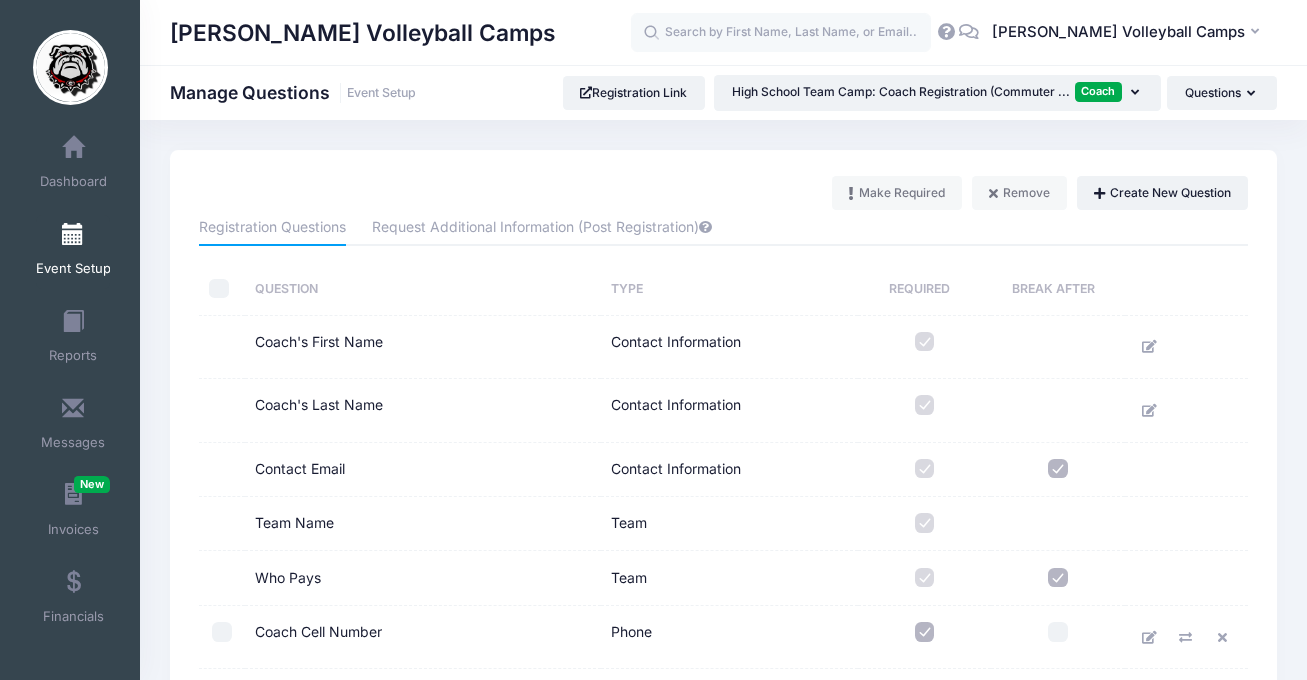 scroll, scrollTop: 945, scrollLeft: 0, axis: vertical 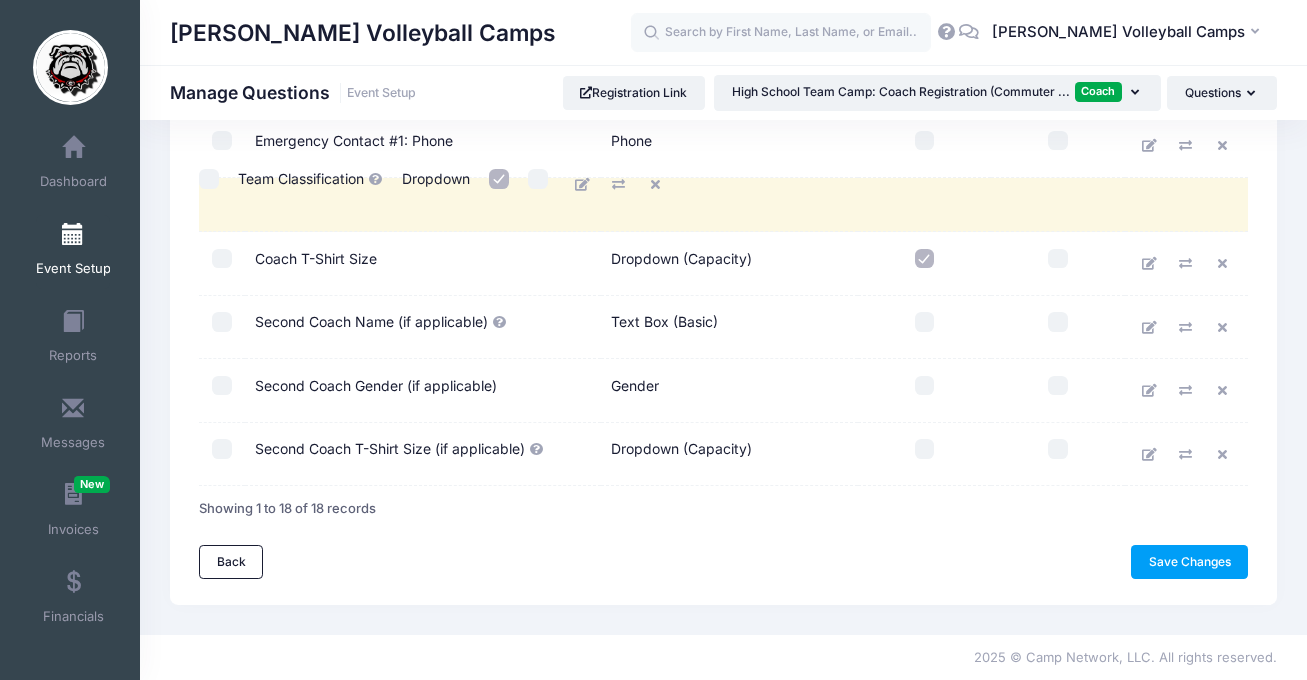 drag, startPoint x: 841, startPoint y: 441, endPoint x: 831, endPoint y: 171, distance: 270.18512 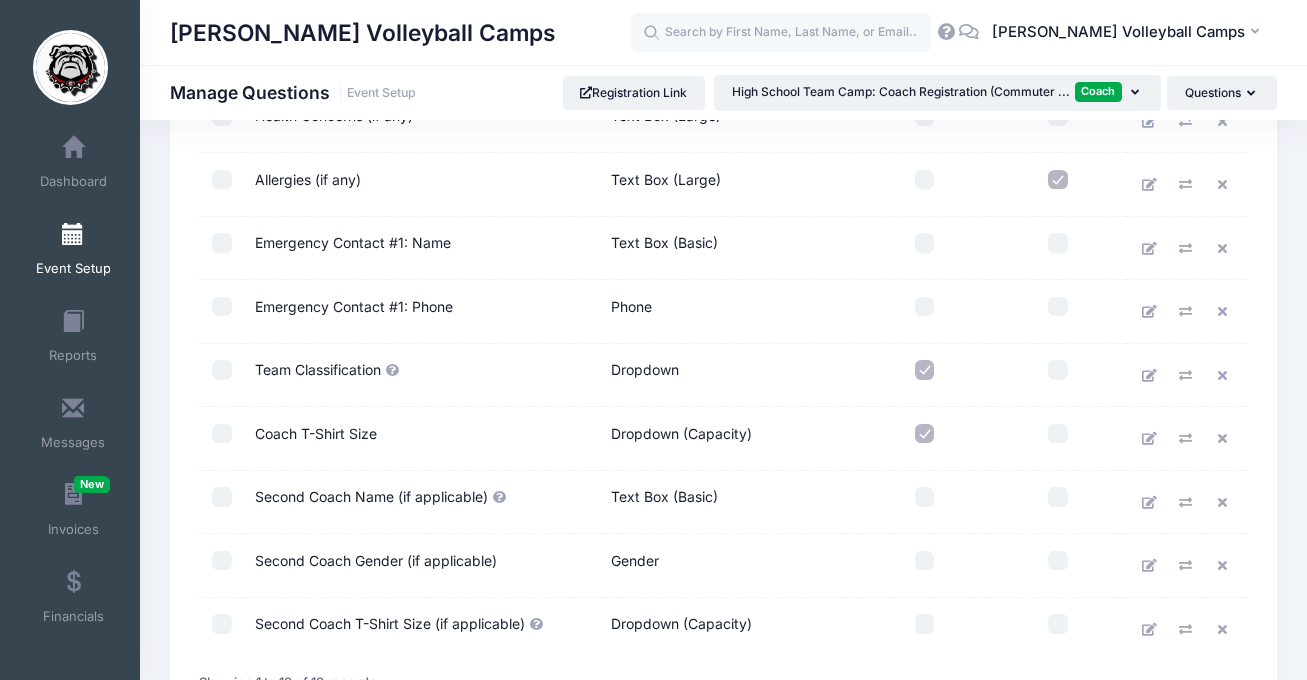 scroll, scrollTop: 769, scrollLeft: 0, axis: vertical 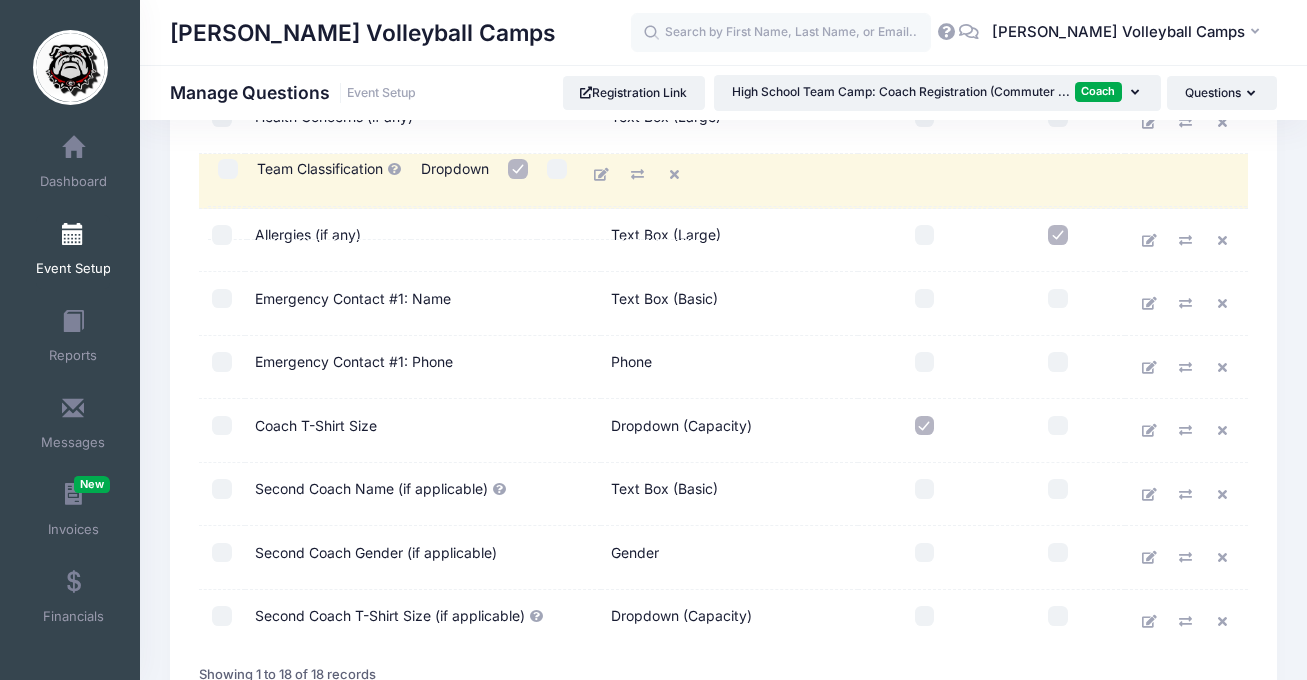 drag, startPoint x: 818, startPoint y: 377, endPoint x: 827, endPoint y: 174, distance: 203.1994 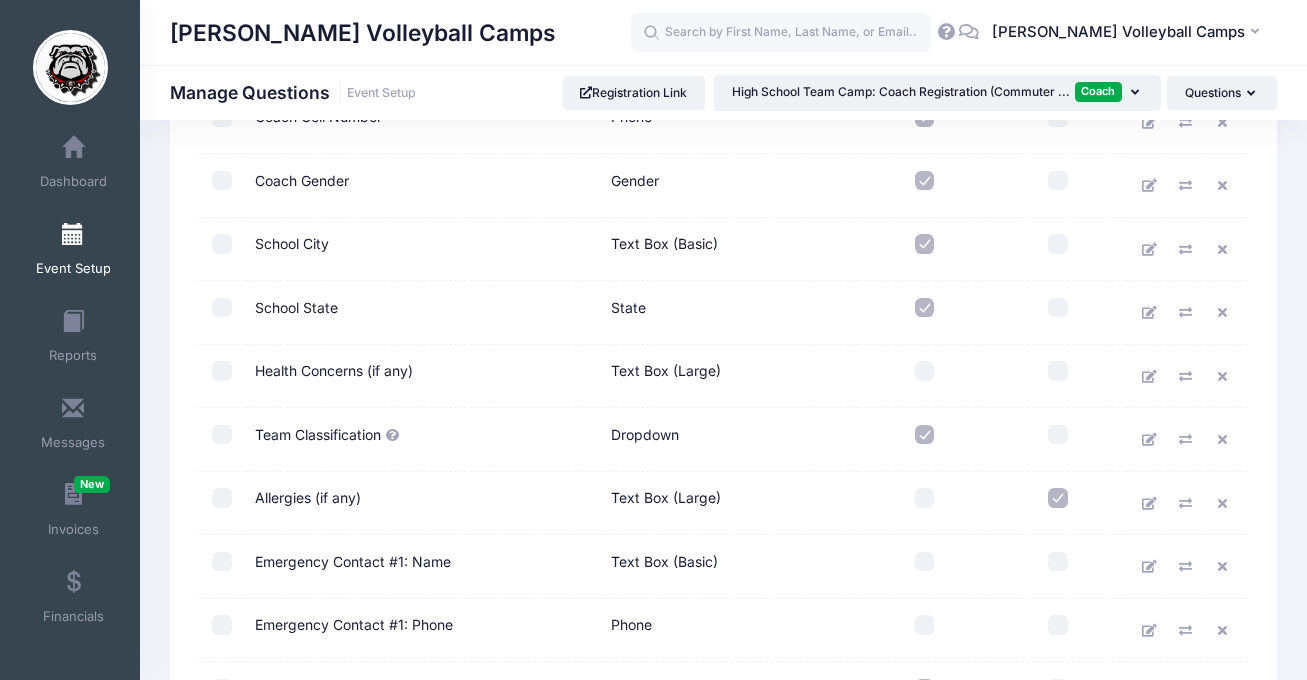 scroll, scrollTop: 510, scrollLeft: 0, axis: vertical 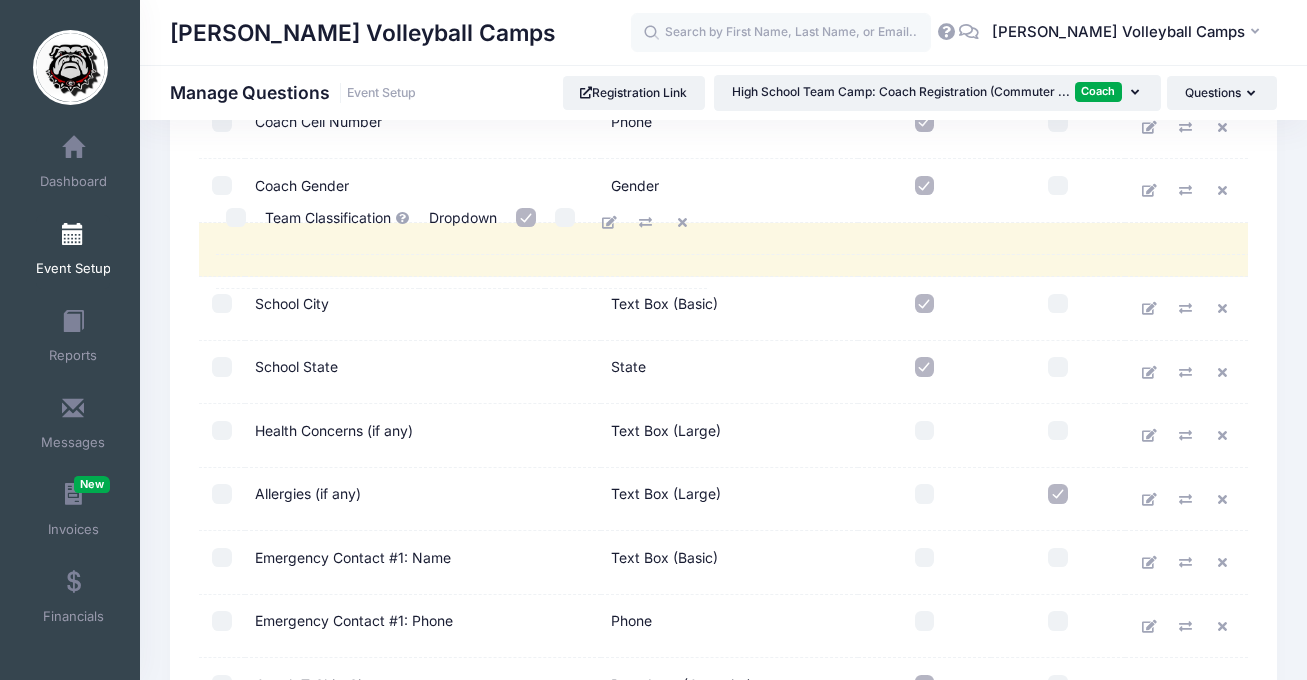 drag, startPoint x: 804, startPoint y: 449, endPoint x: 821, endPoint y: 232, distance: 217.66489 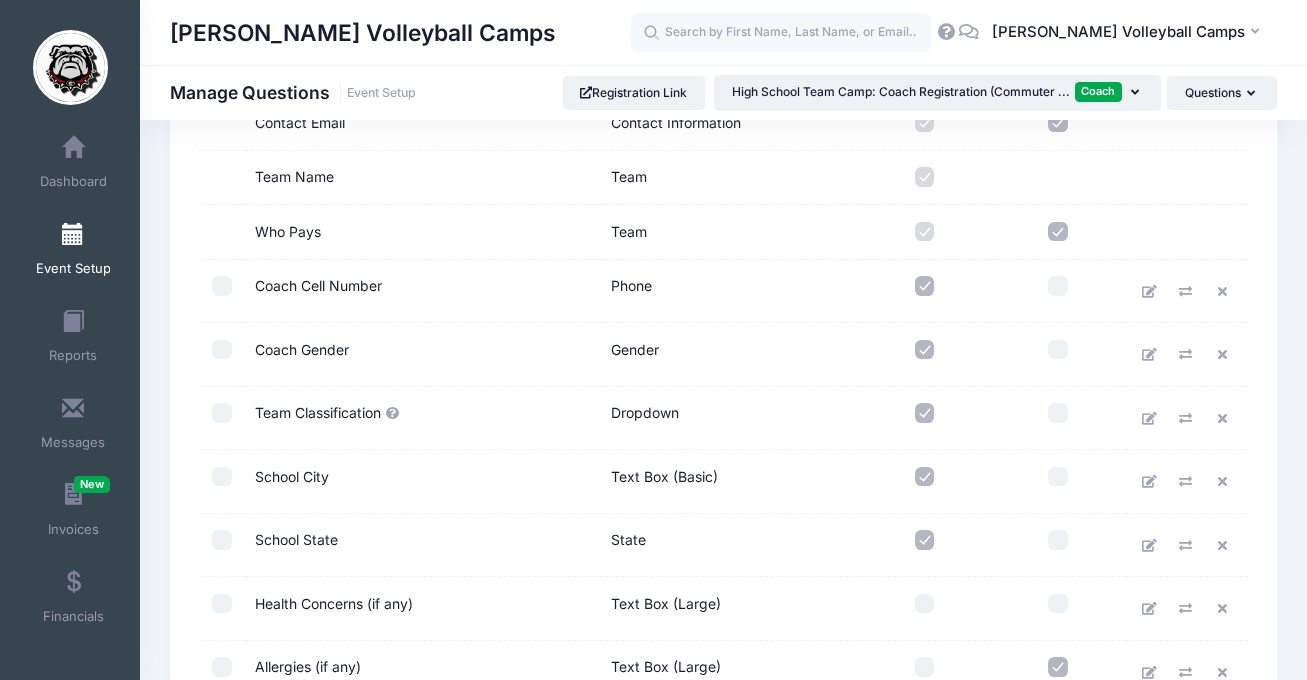 scroll, scrollTop: 345, scrollLeft: 0, axis: vertical 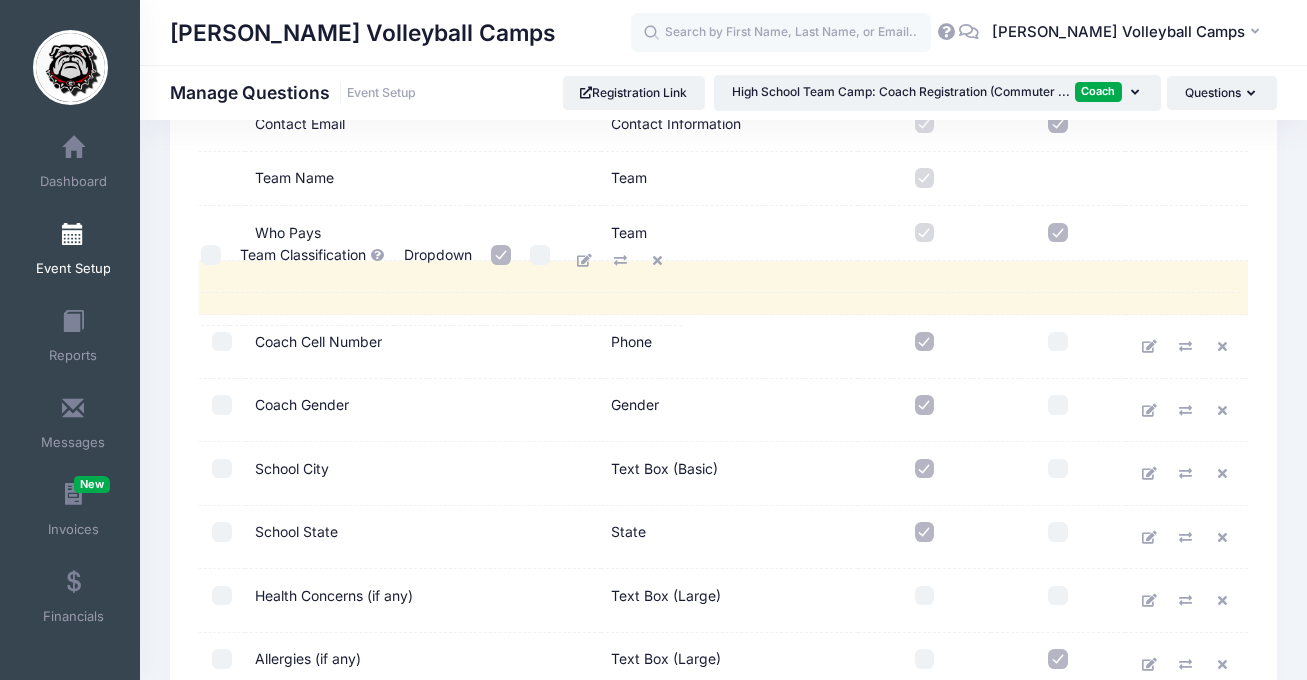 drag, startPoint x: 795, startPoint y: 424, endPoint x: 787, endPoint y: 265, distance: 159.20113 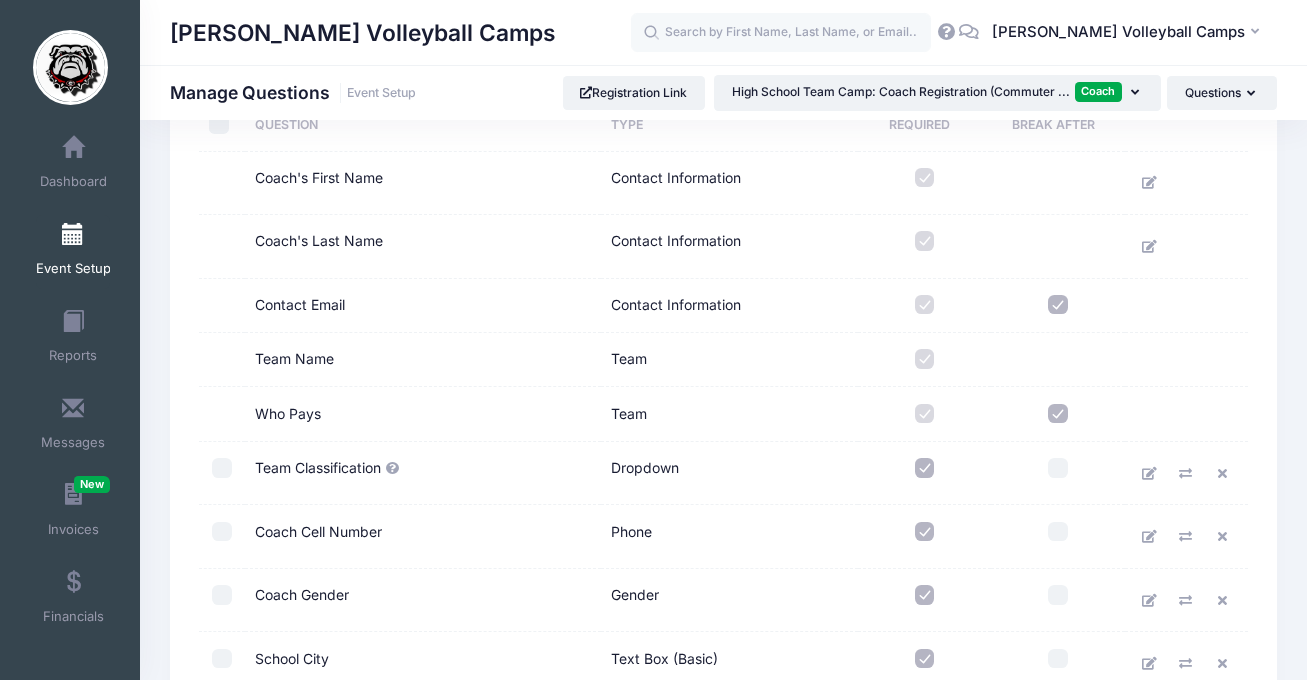scroll, scrollTop: 158, scrollLeft: 0, axis: vertical 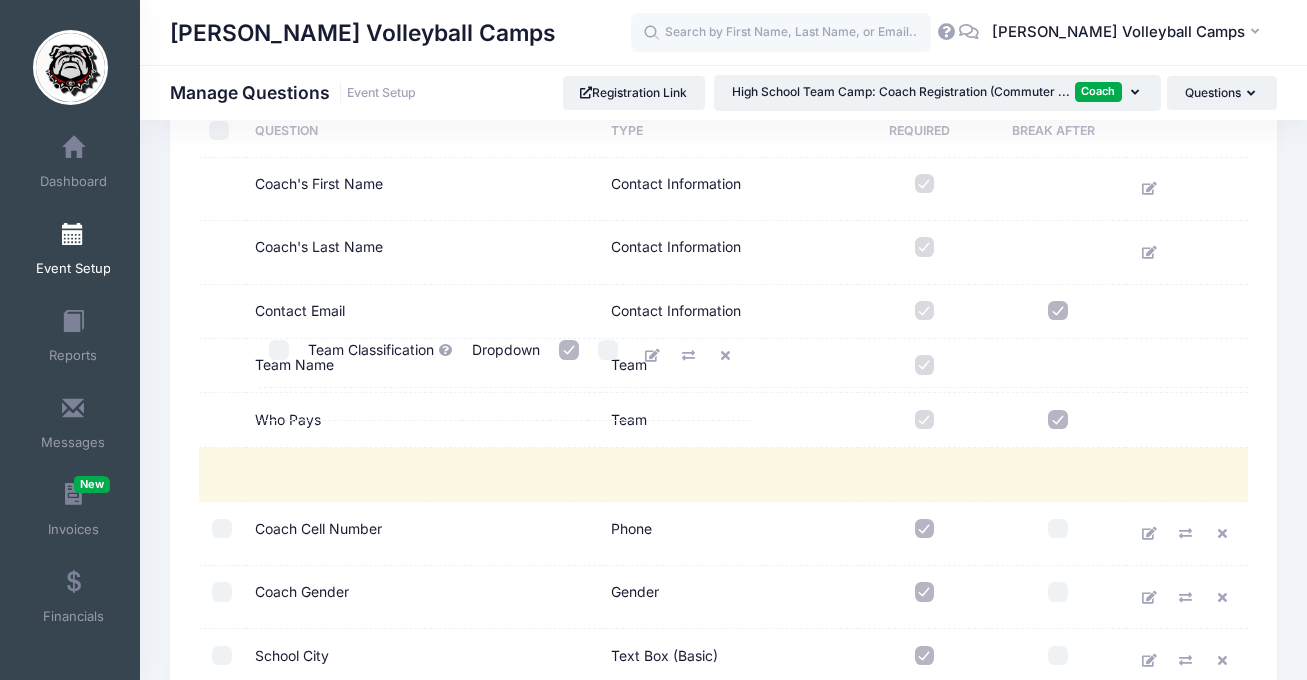 drag, startPoint x: 767, startPoint y: 486, endPoint x: 827, endPoint y: 362, distance: 137.7534 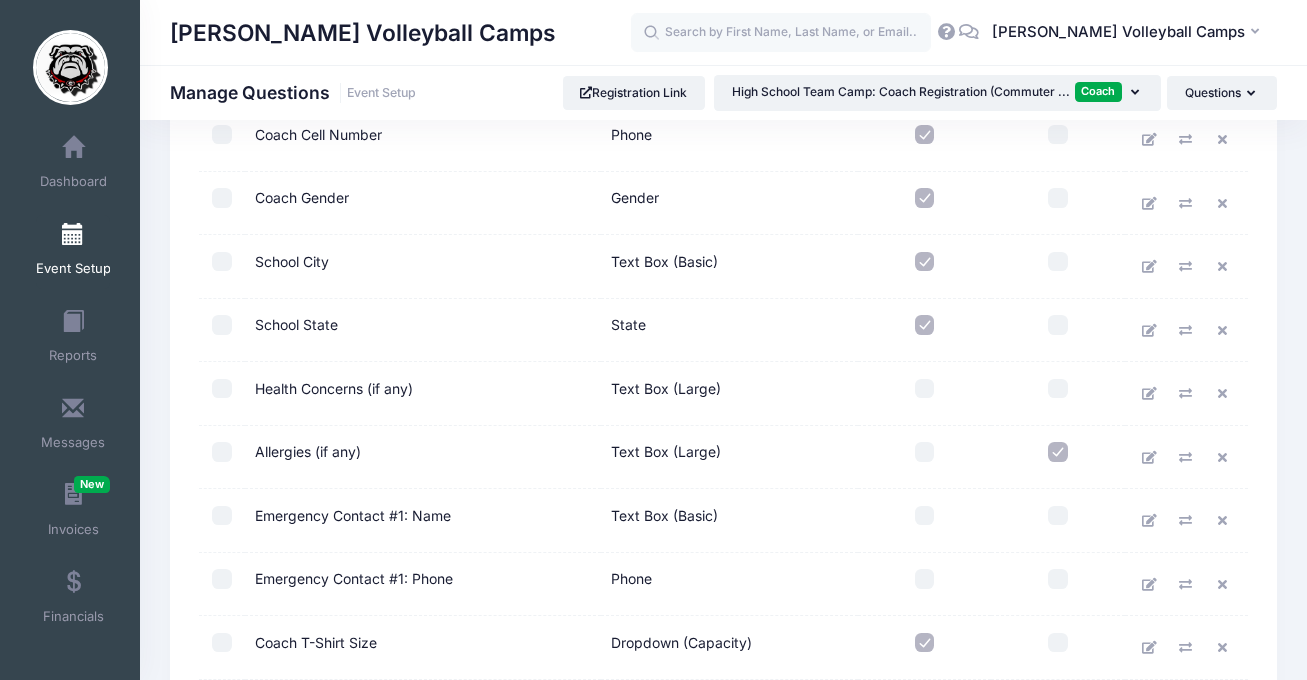 scroll, scrollTop: 945, scrollLeft: 0, axis: vertical 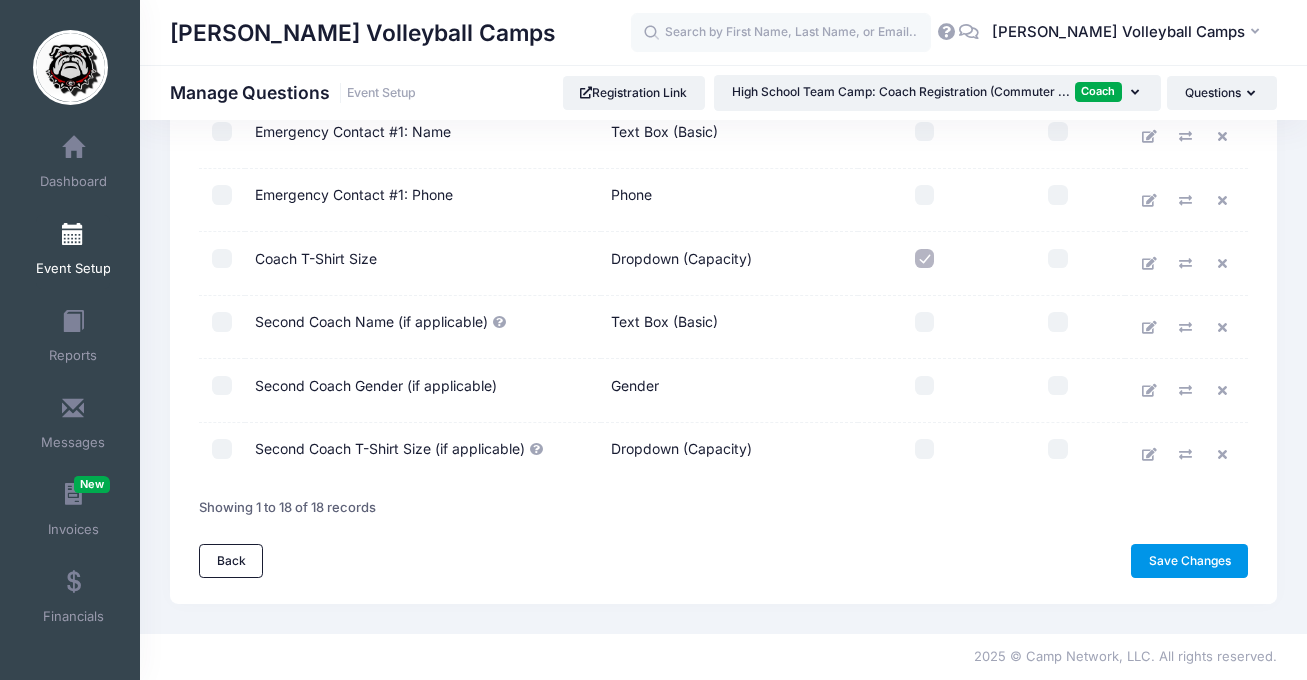 click on "Save Changes" at bounding box center [1189, 561] 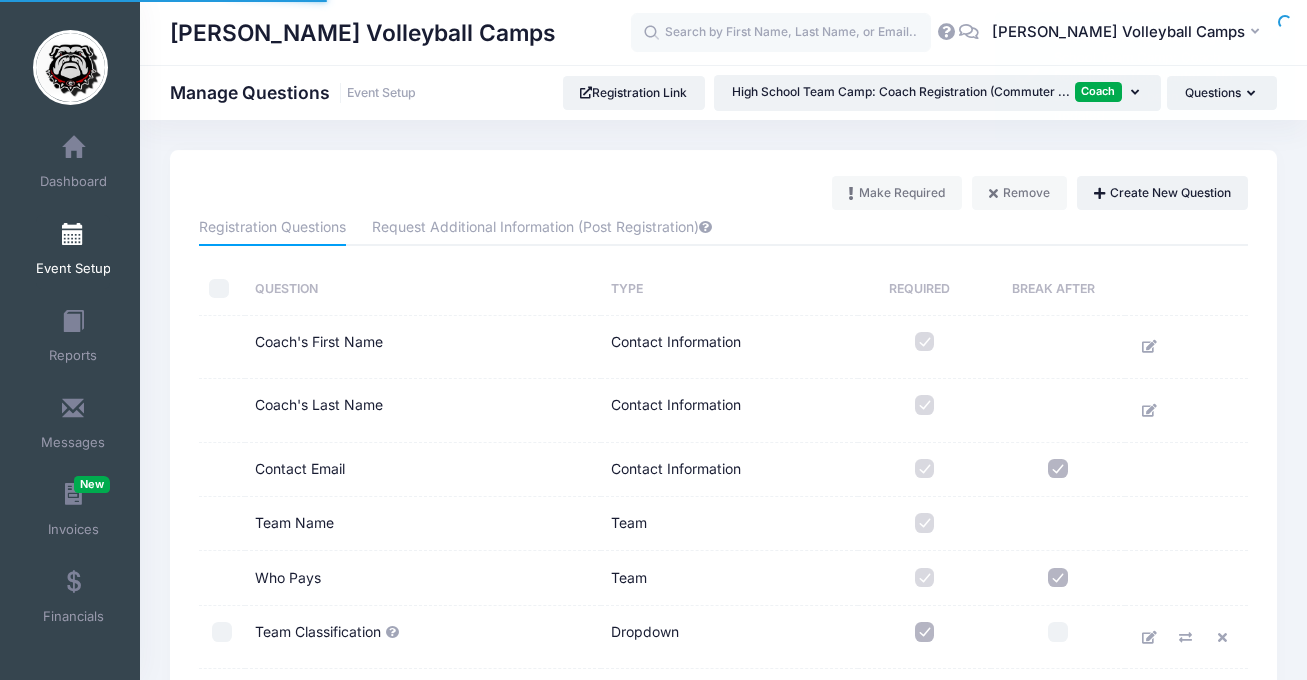 scroll, scrollTop: 0, scrollLeft: 0, axis: both 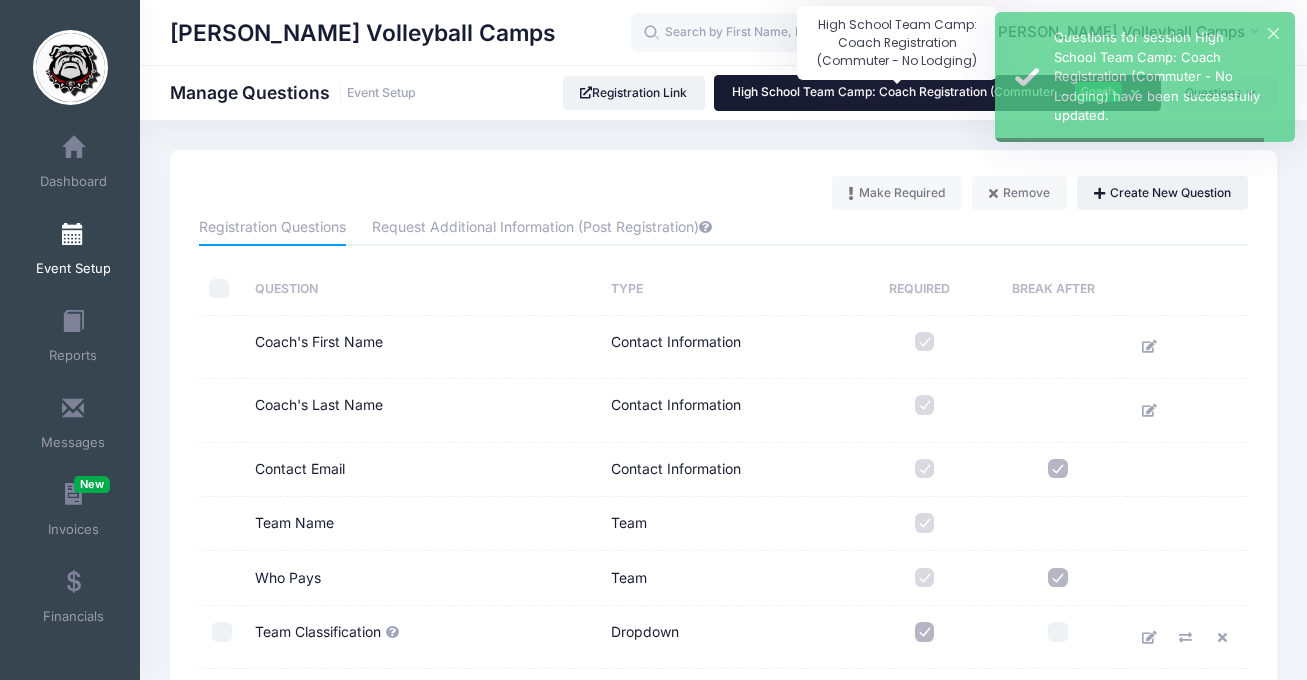 click on "High School Team Camp: Coach Registration (Commuter ..." at bounding box center (901, 91) 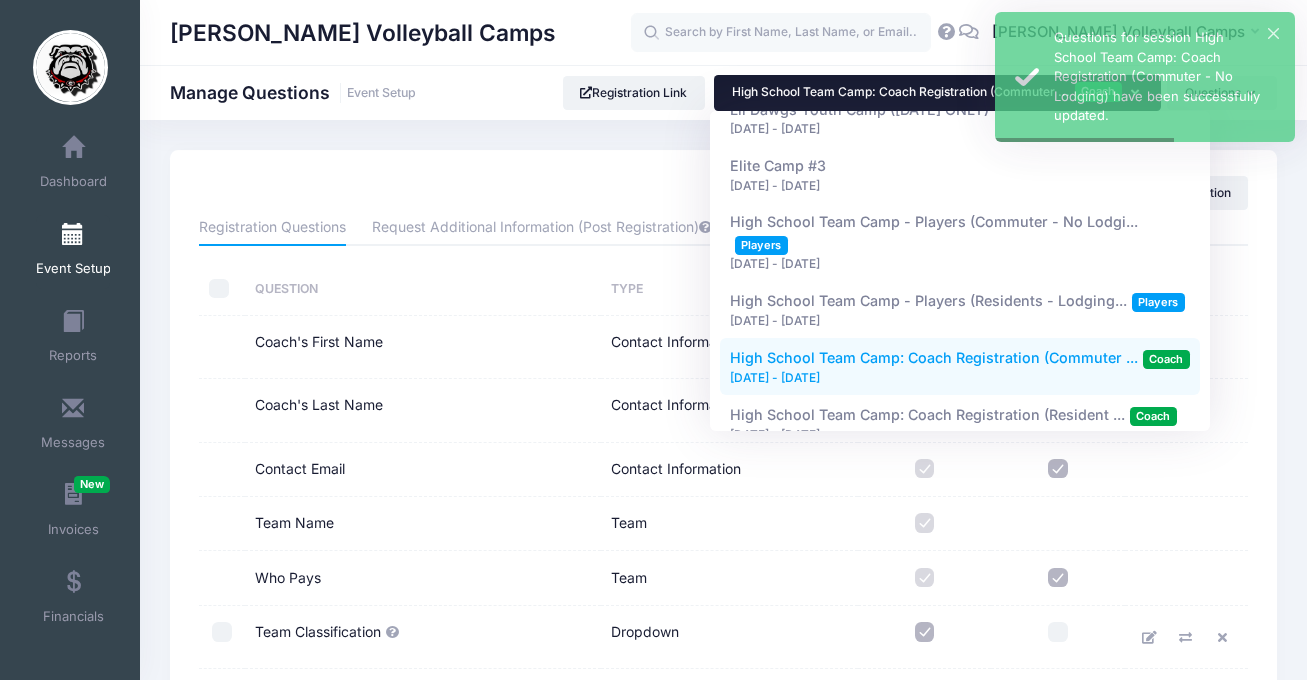 scroll, scrollTop: 942, scrollLeft: 0, axis: vertical 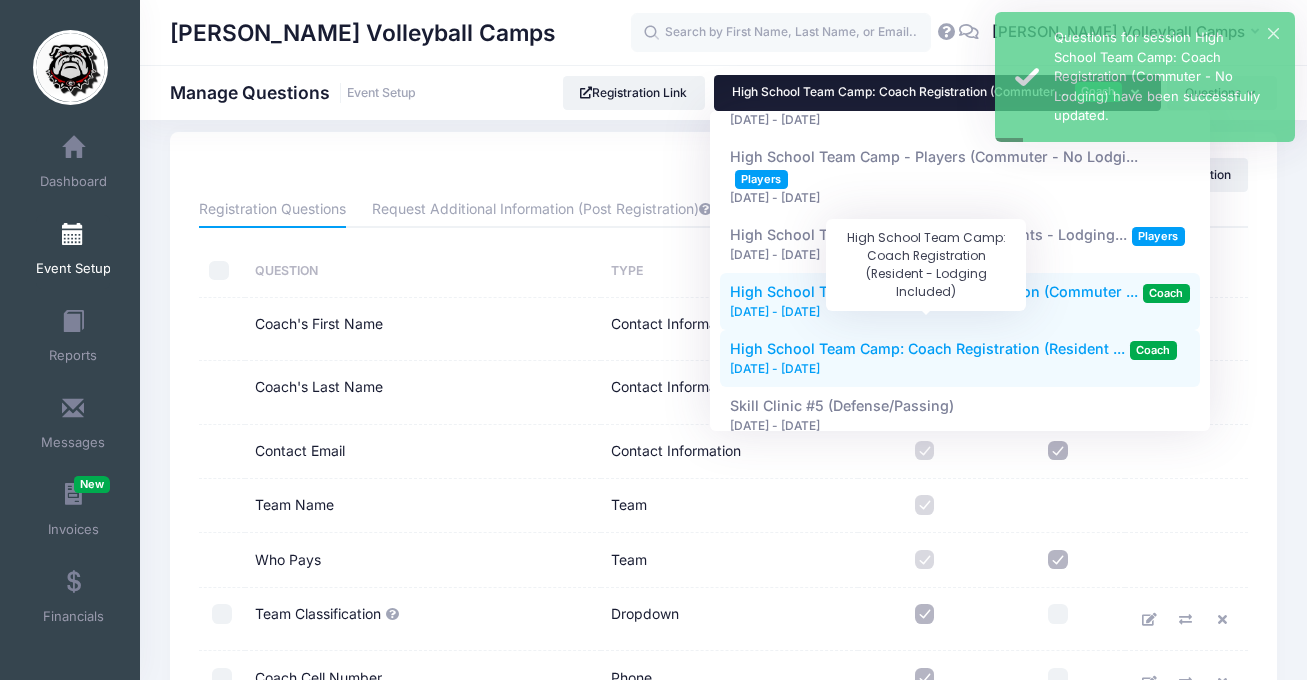 click on "High School Team Camp: Coach Registration (Resident ..." at bounding box center [927, 348] 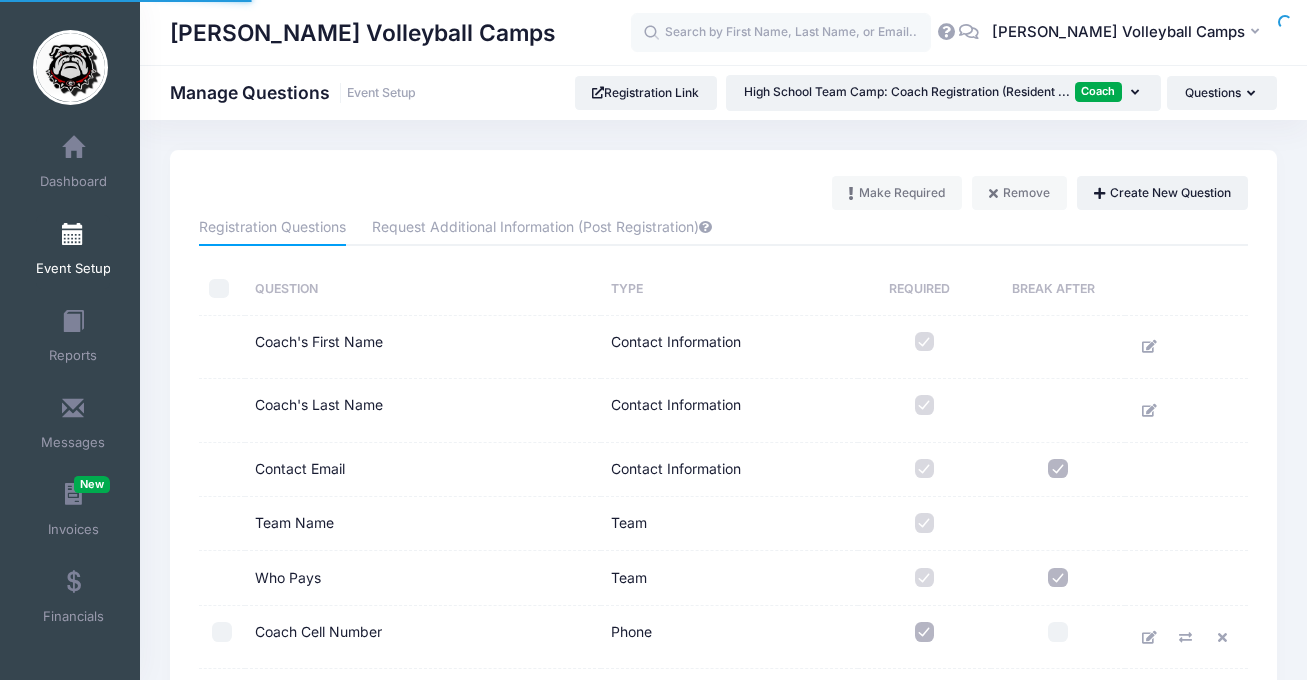 scroll, scrollTop: 0, scrollLeft: 0, axis: both 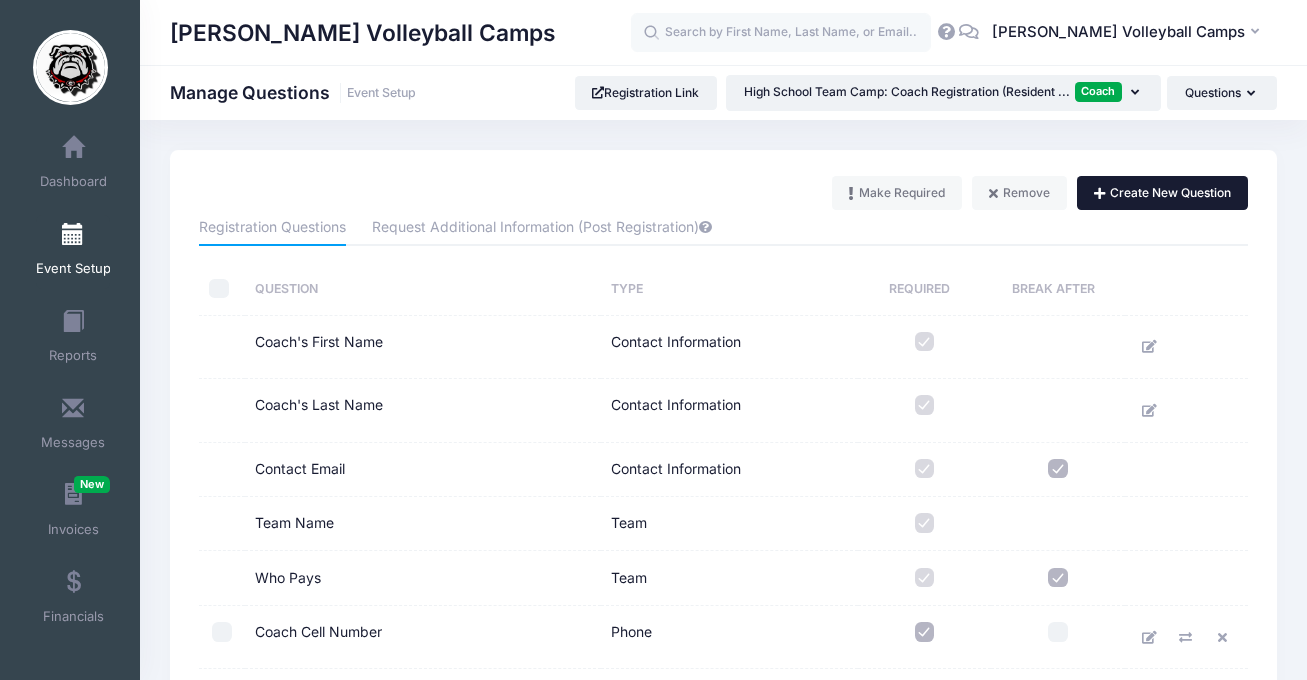 click on "Create New Question" at bounding box center (1162, 193) 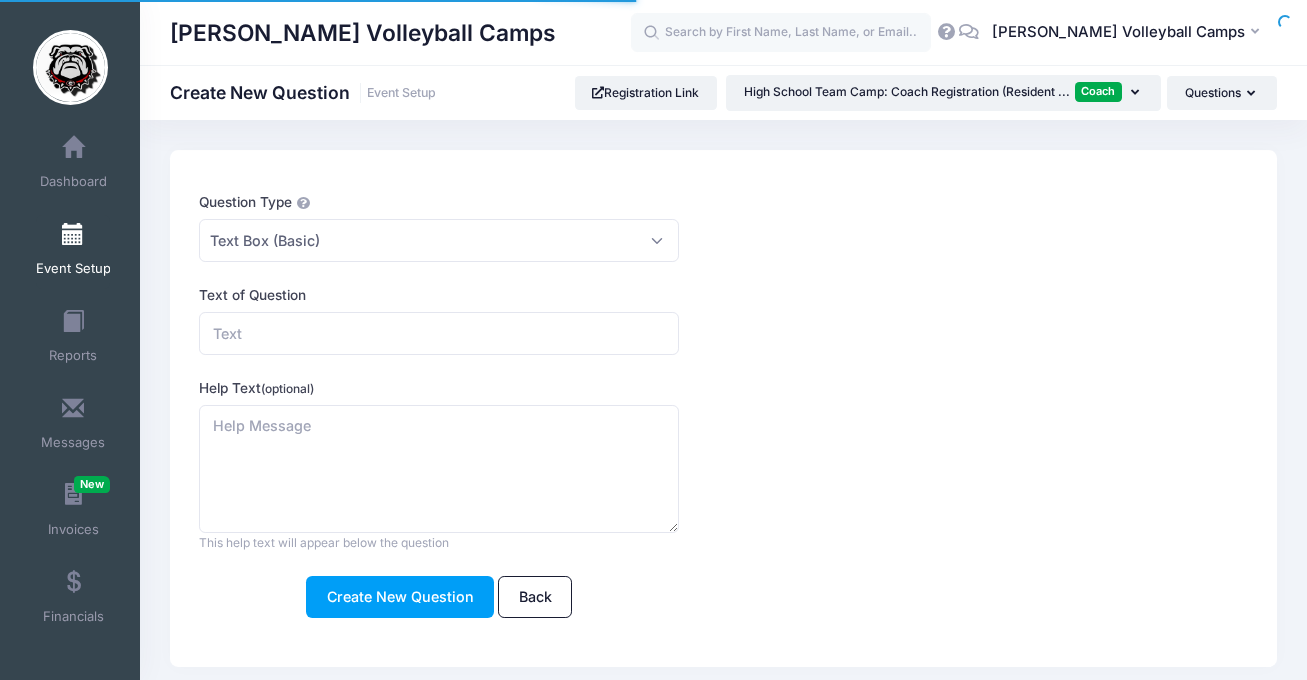scroll, scrollTop: 0, scrollLeft: 0, axis: both 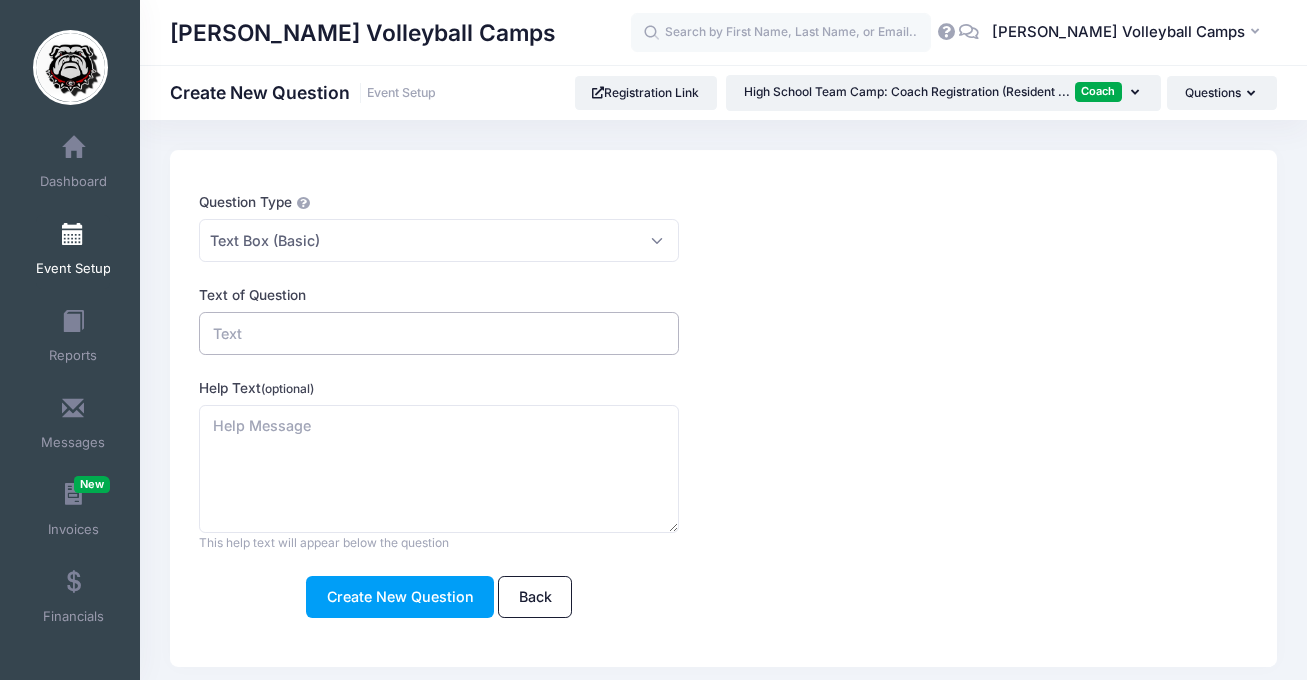 click on "Text of Question" at bounding box center (439, 333) 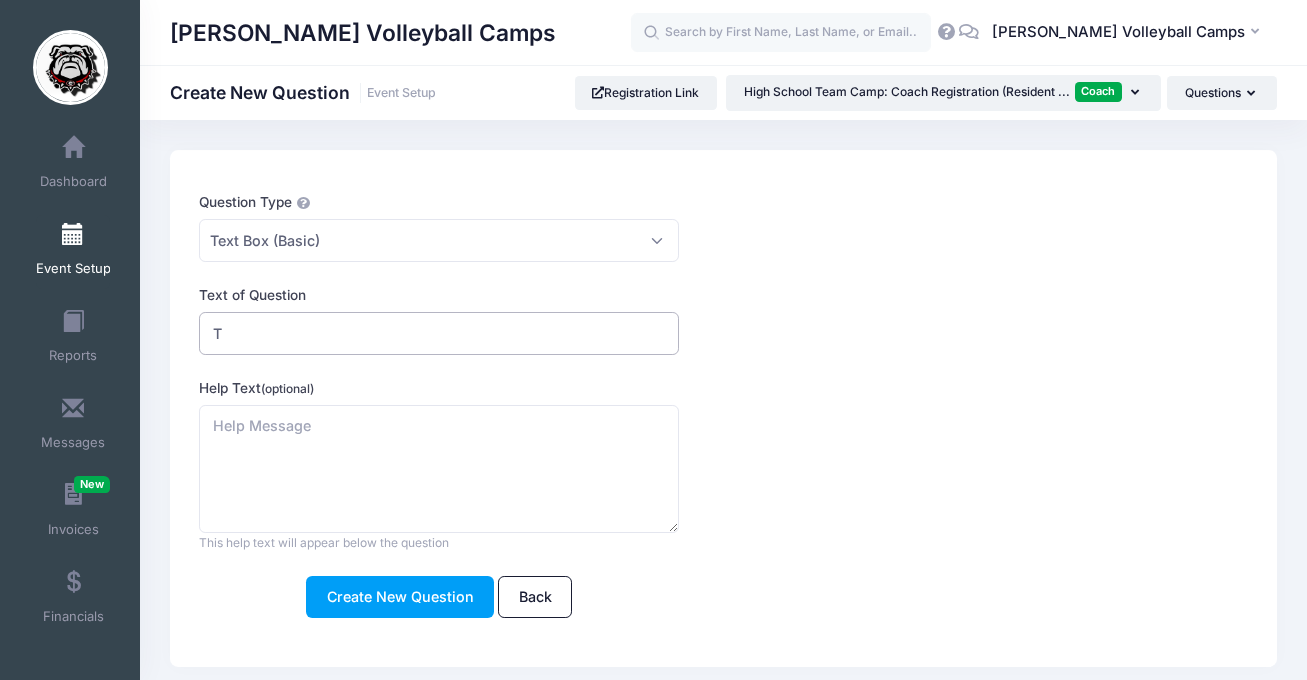 type on "Team Classification" 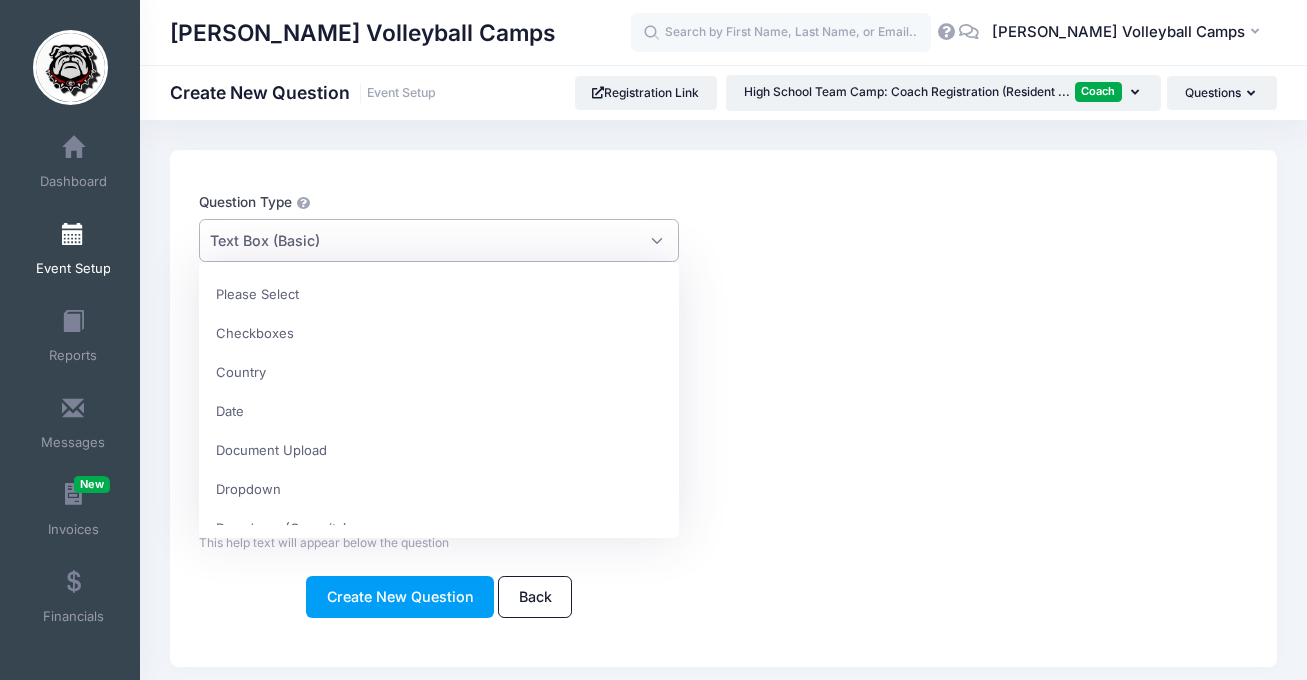 click on "Text Box (Basic)" at bounding box center (439, 240) 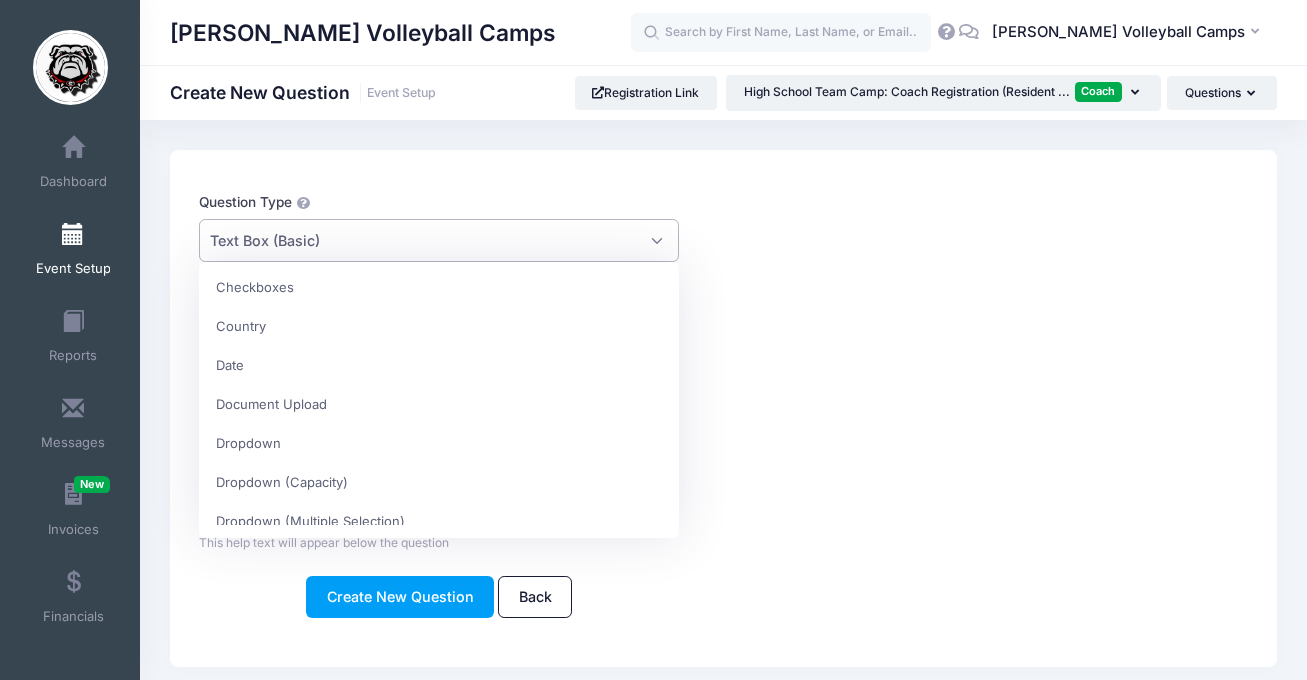scroll, scrollTop: 0, scrollLeft: 0, axis: both 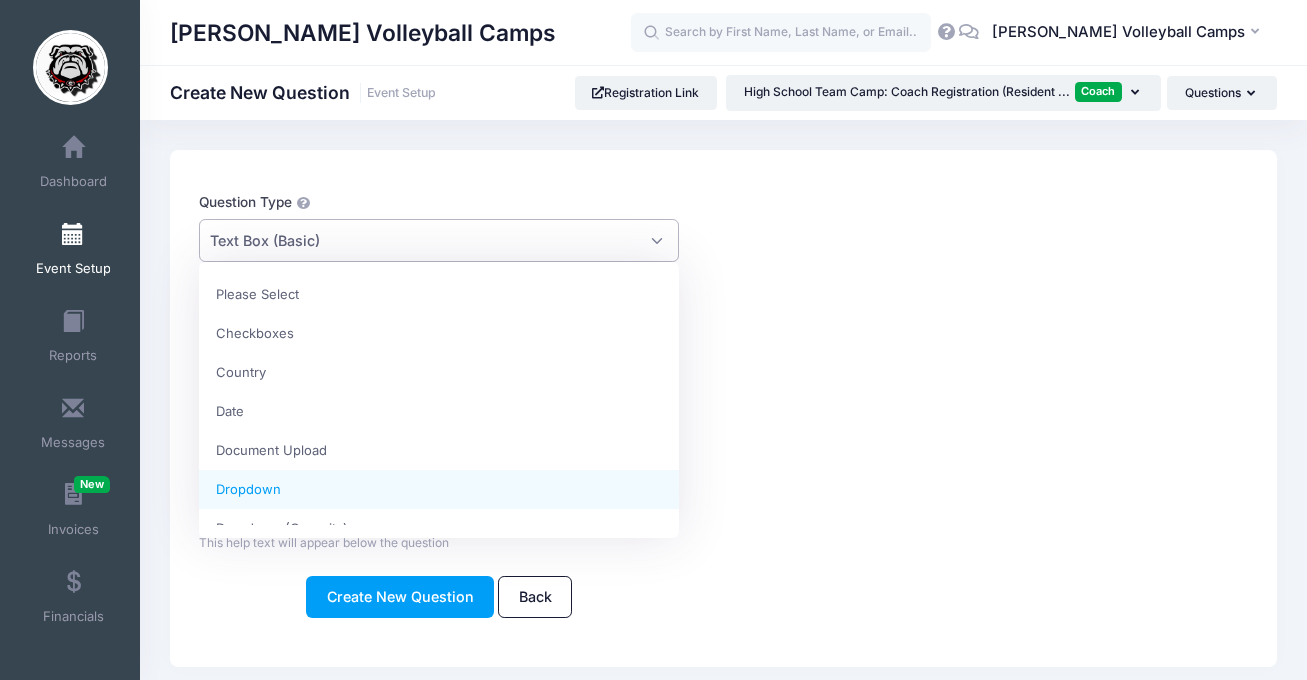 select on "dropdown_select" 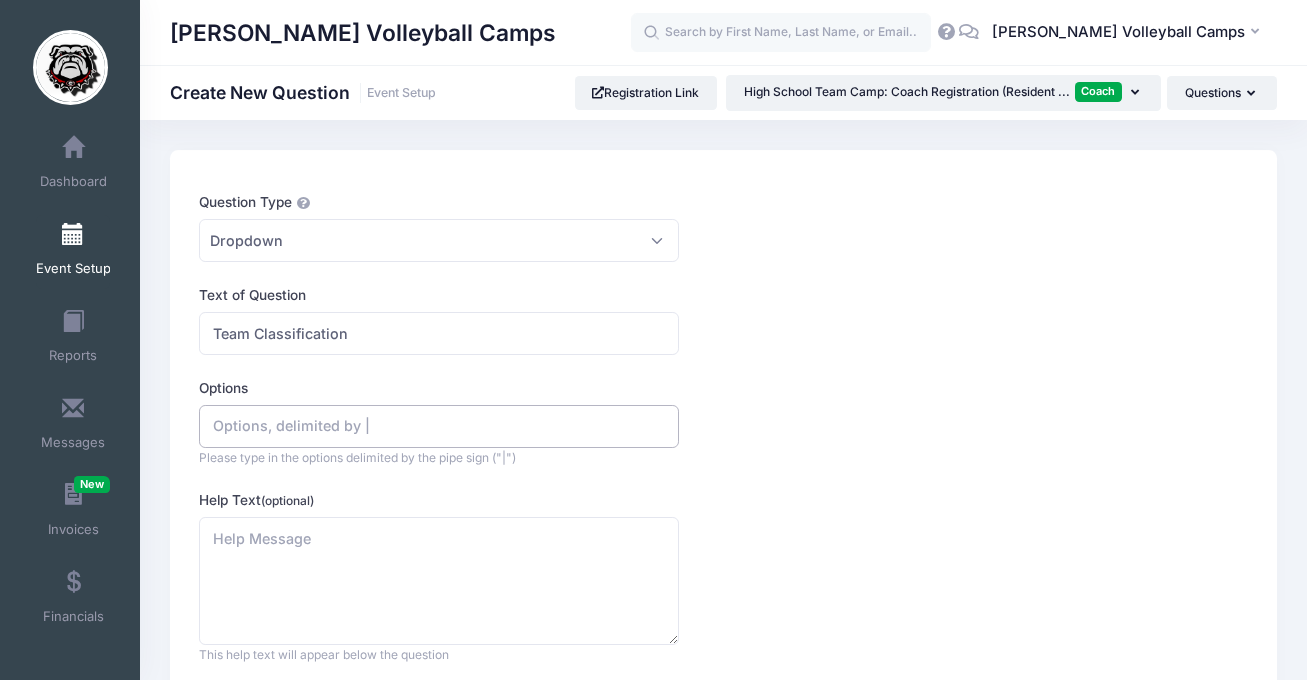 click on "Options" at bounding box center (439, 426) 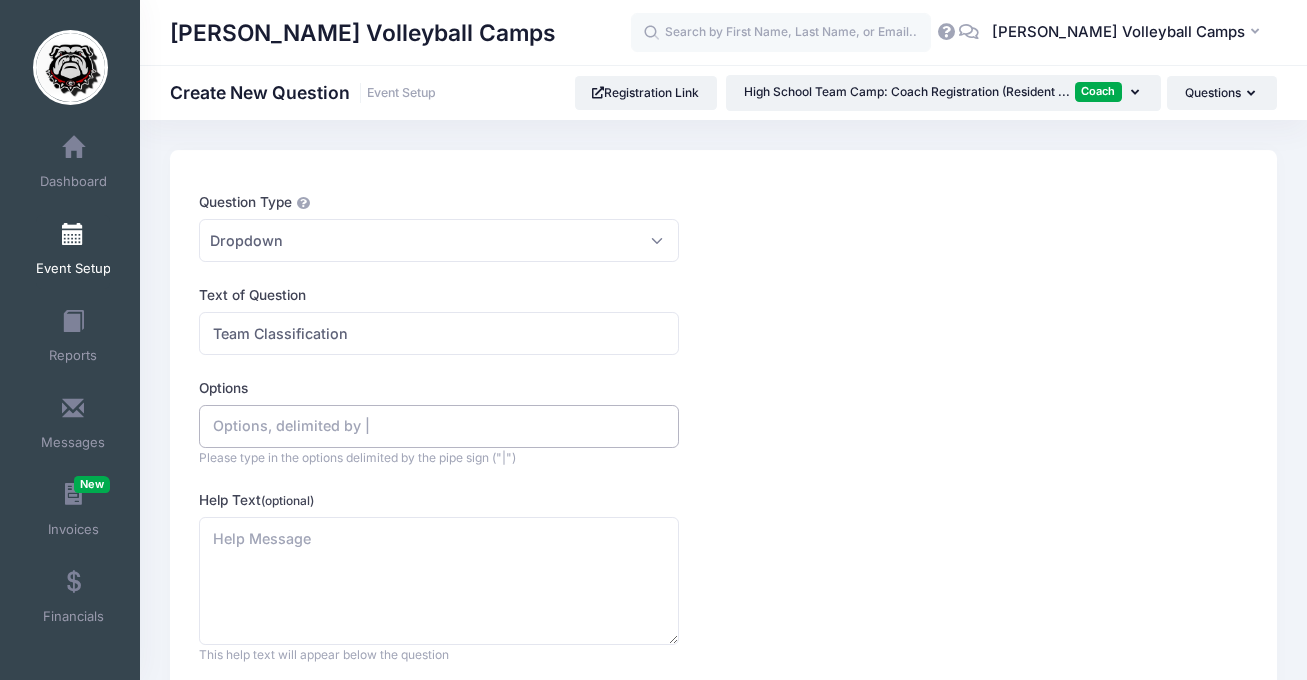 type on "Freshman Team | JV Team | Varsity Team | Combination of above" 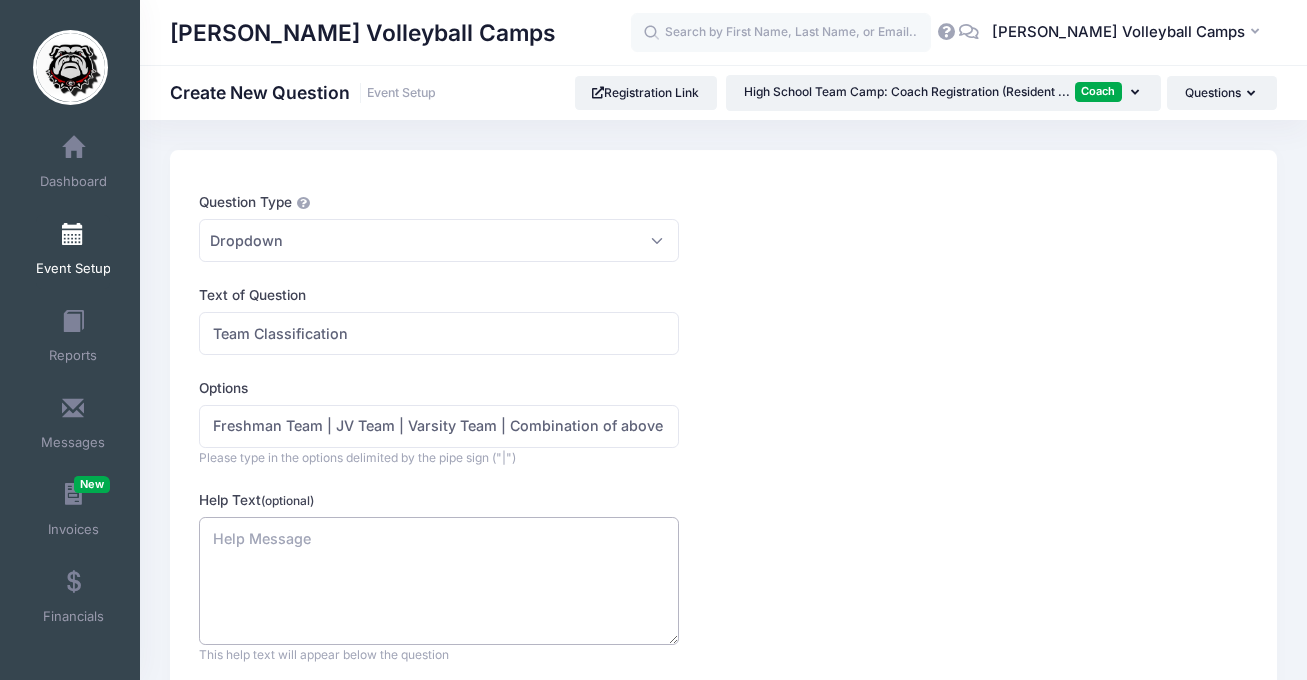 click on "Help Text  (optional)" at bounding box center [439, 581] 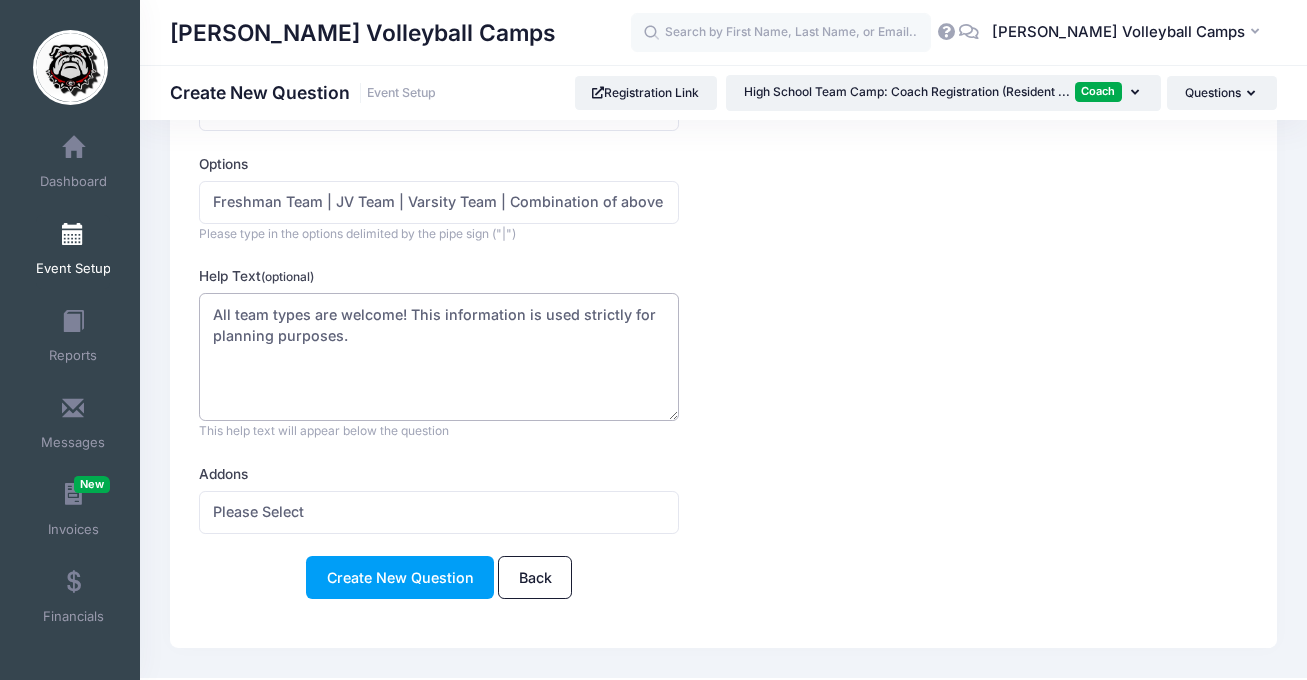 scroll, scrollTop: 231, scrollLeft: 0, axis: vertical 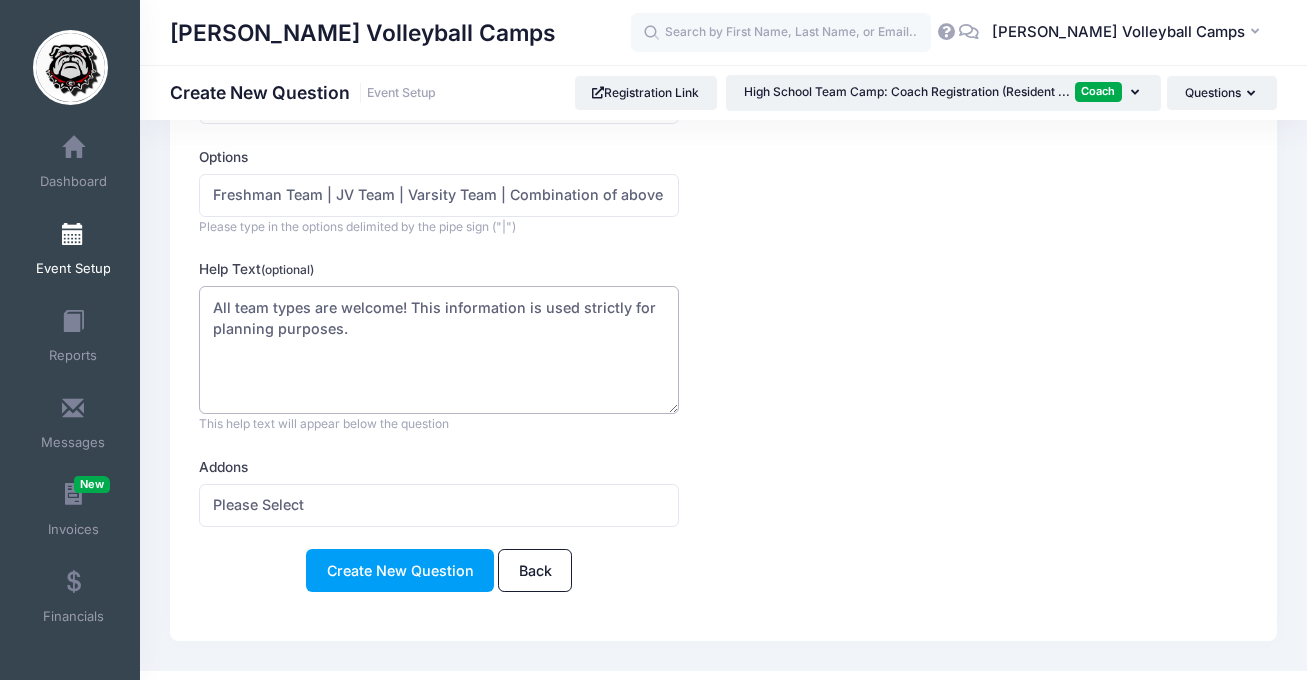 type on "All team types are welcome! This information is used strictly for planning purposes." 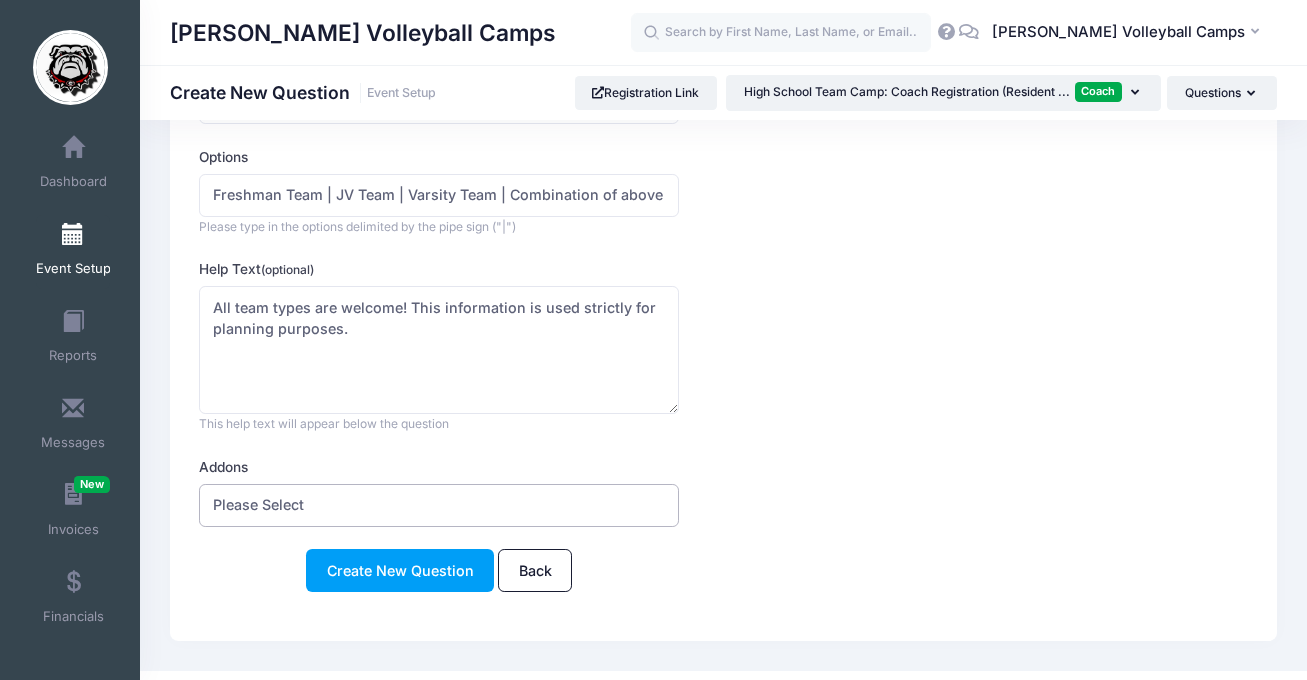 click on "Please Select Additional Coach Registration ($110.00)" at bounding box center (439, 505) 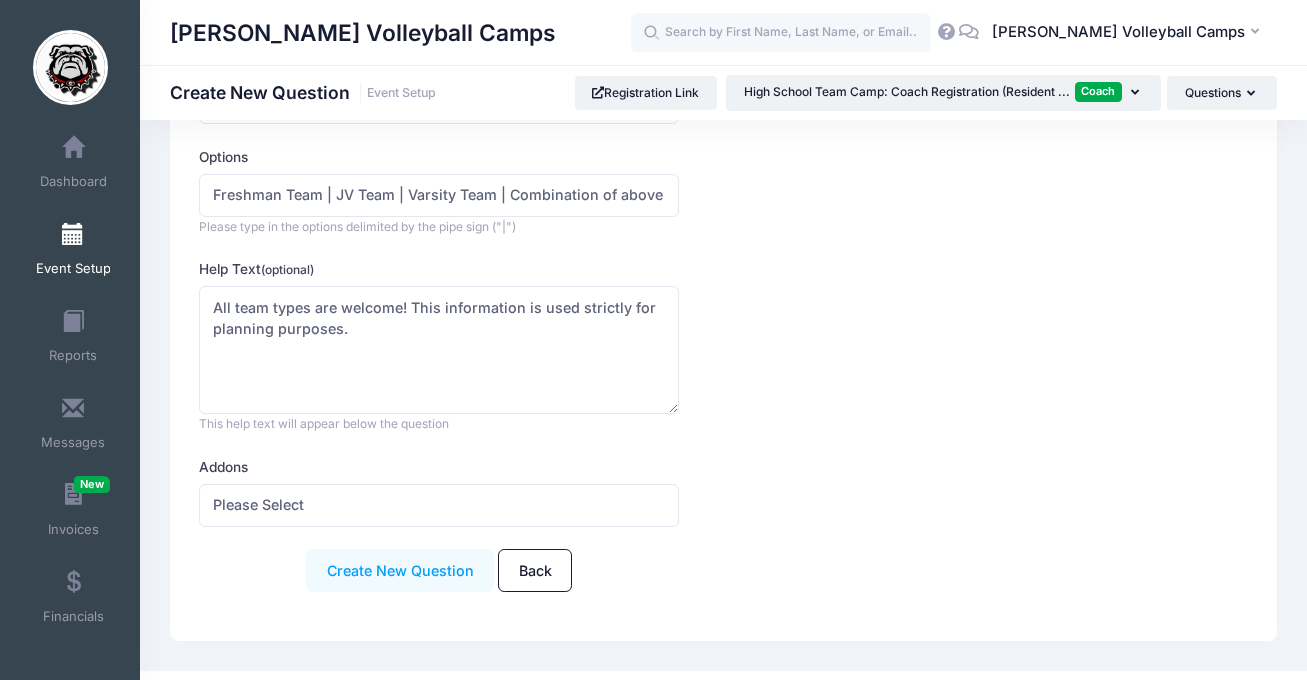 click on "Create New Question" at bounding box center (400, 570) 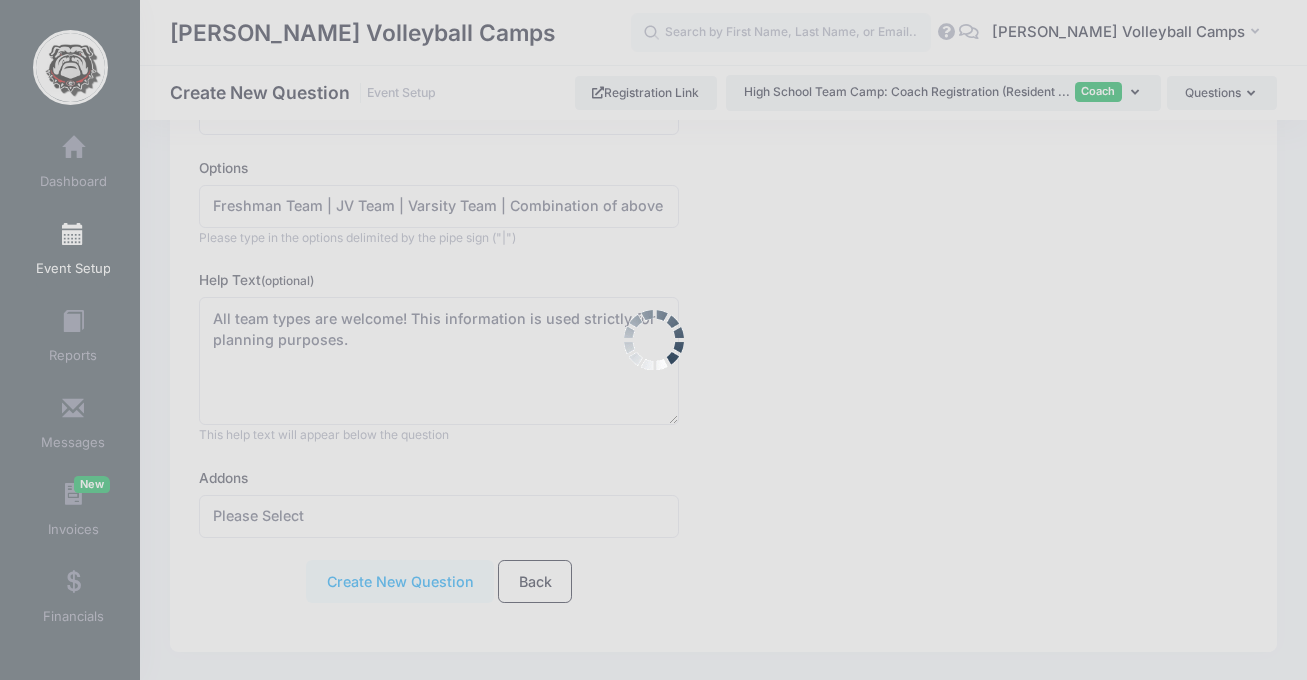 scroll, scrollTop: 239, scrollLeft: 0, axis: vertical 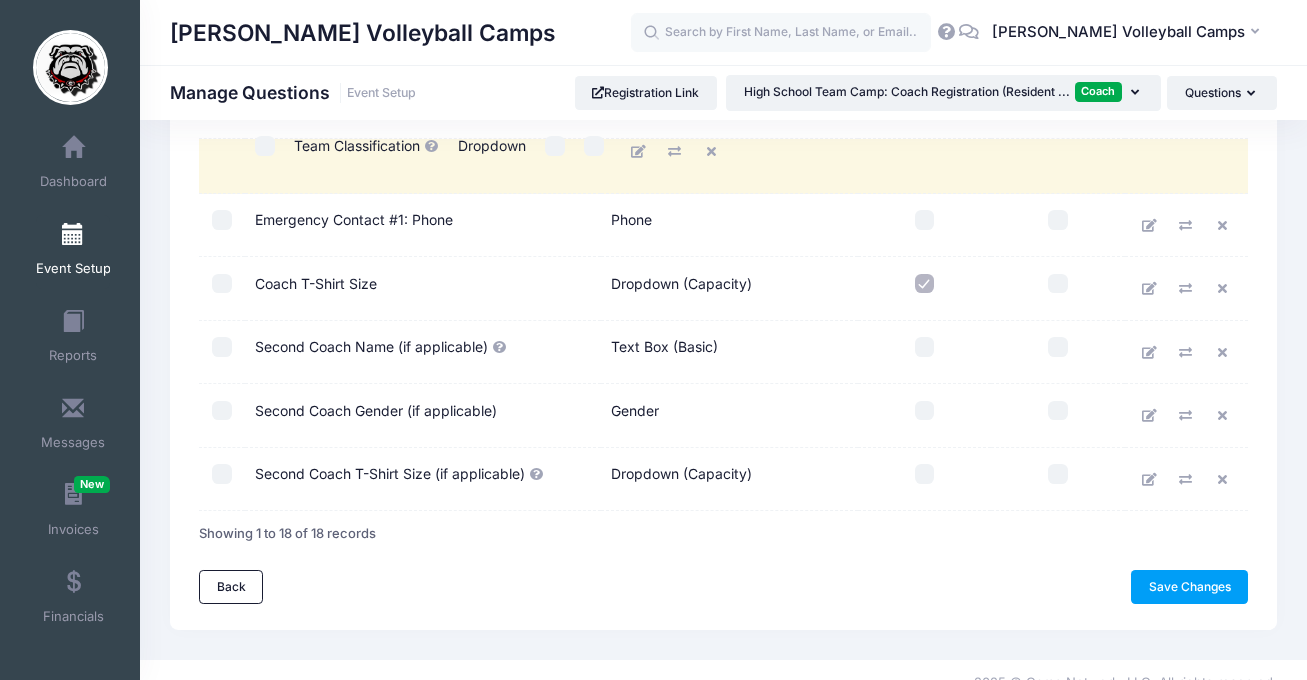 drag, startPoint x: 620, startPoint y: 487, endPoint x: 664, endPoint y: 152, distance: 337.8772 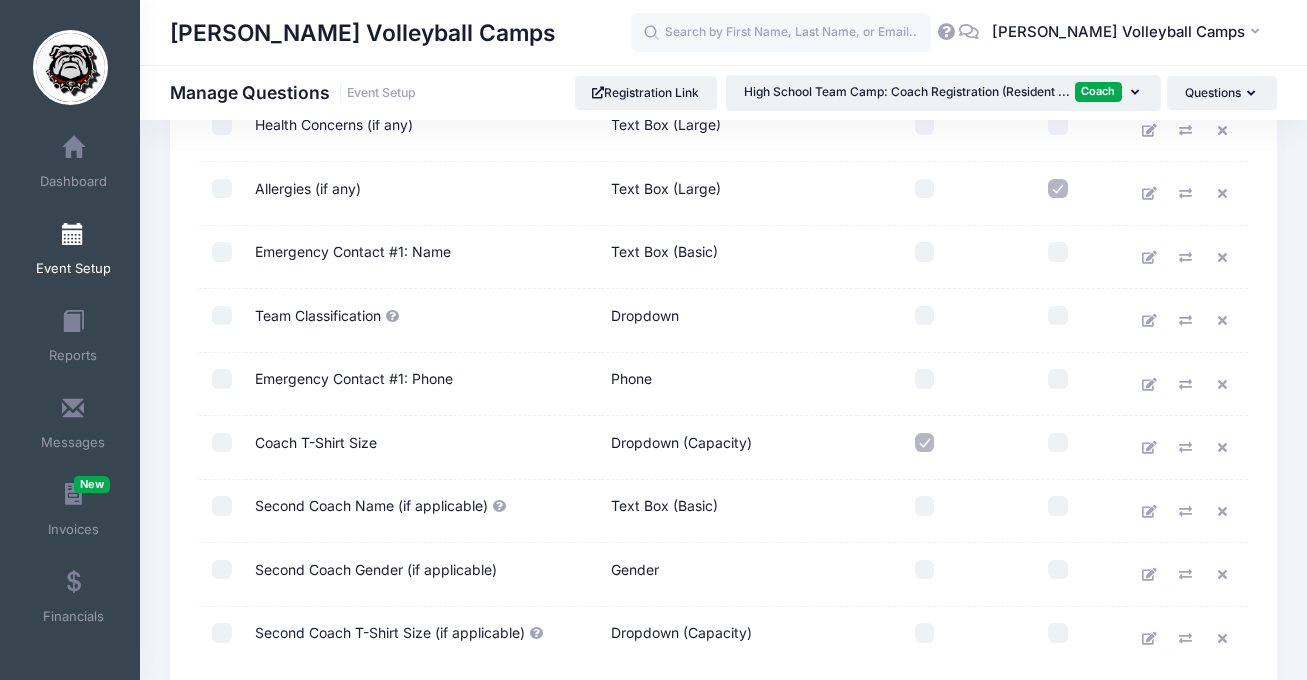 scroll, scrollTop: 755, scrollLeft: 0, axis: vertical 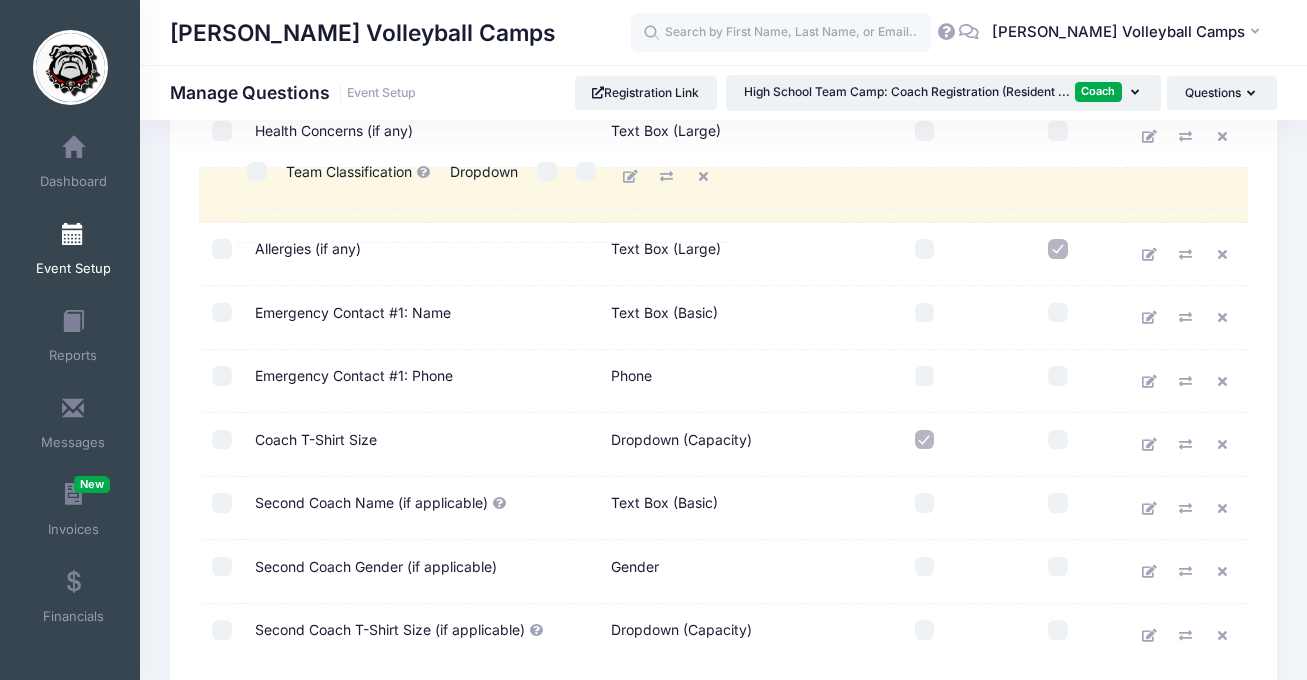 drag, startPoint x: 646, startPoint y: 305, endPoint x: 685, endPoint y: 151, distance: 158.86157 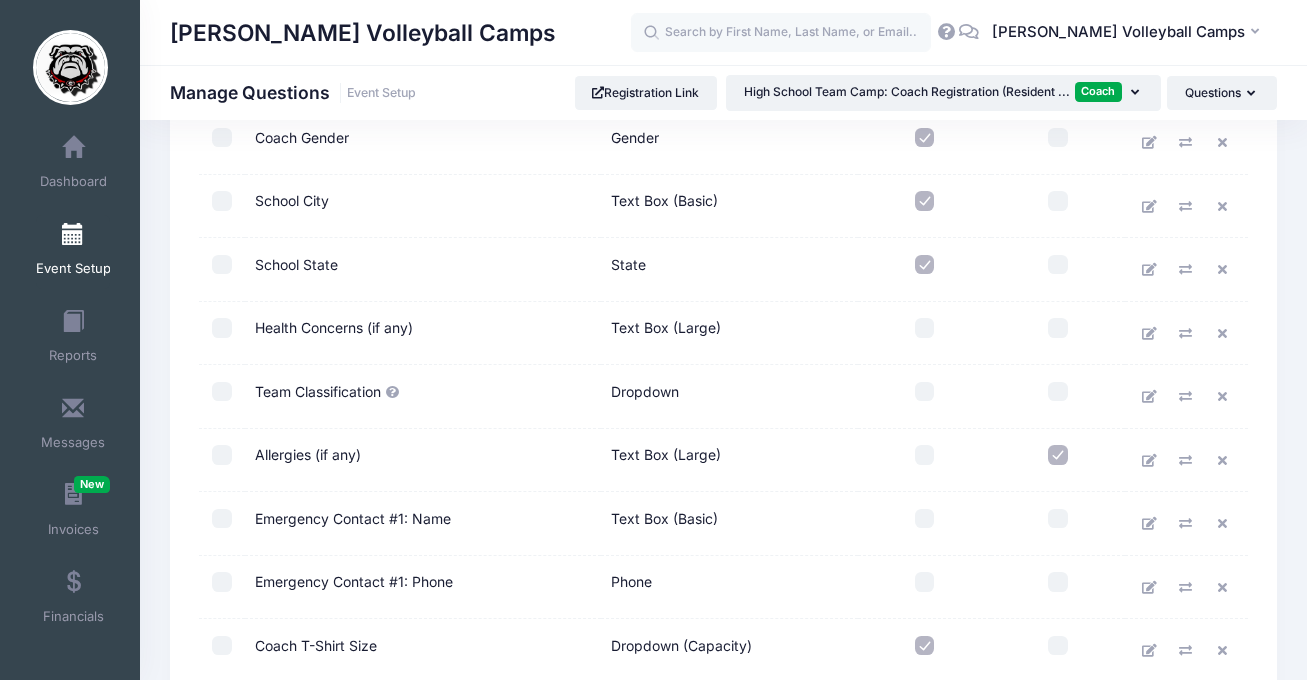 scroll, scrollTop: 551, scrollLeft: 0, axis: vertical 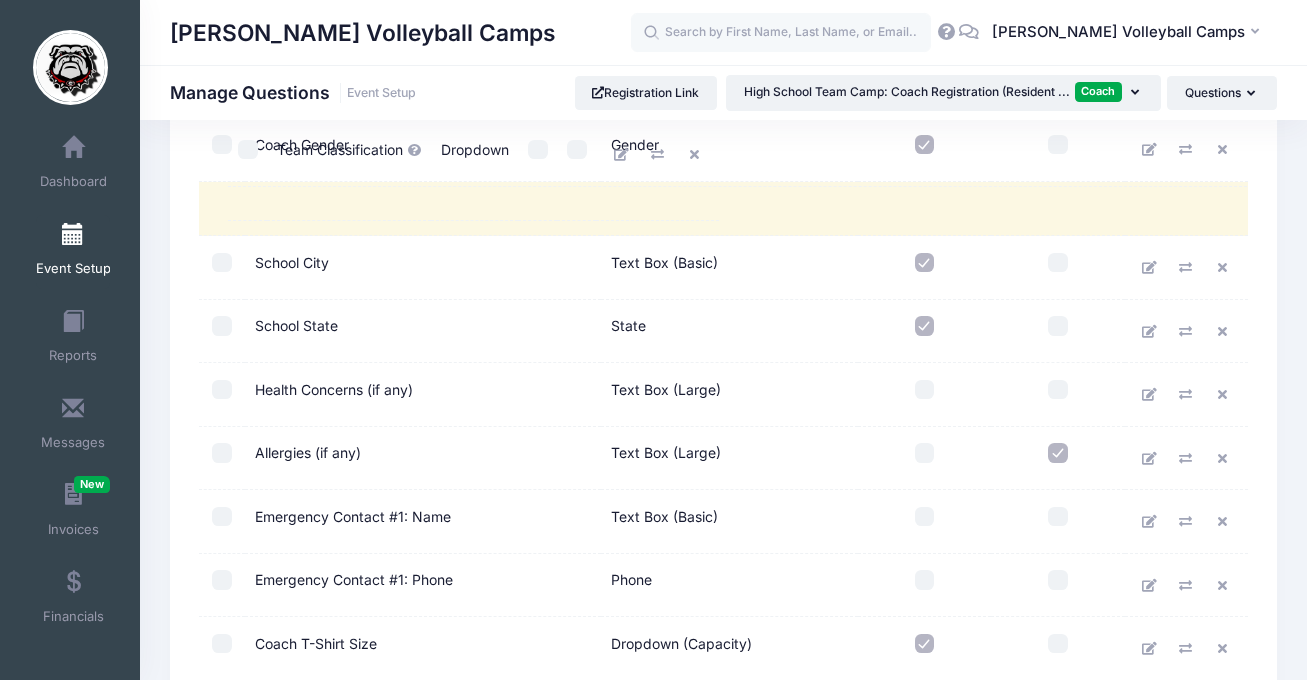 drag, startPoint x: 653, startPoint y: 402, endPoint x: 682, endPoint y: 151, distance: 252.66974 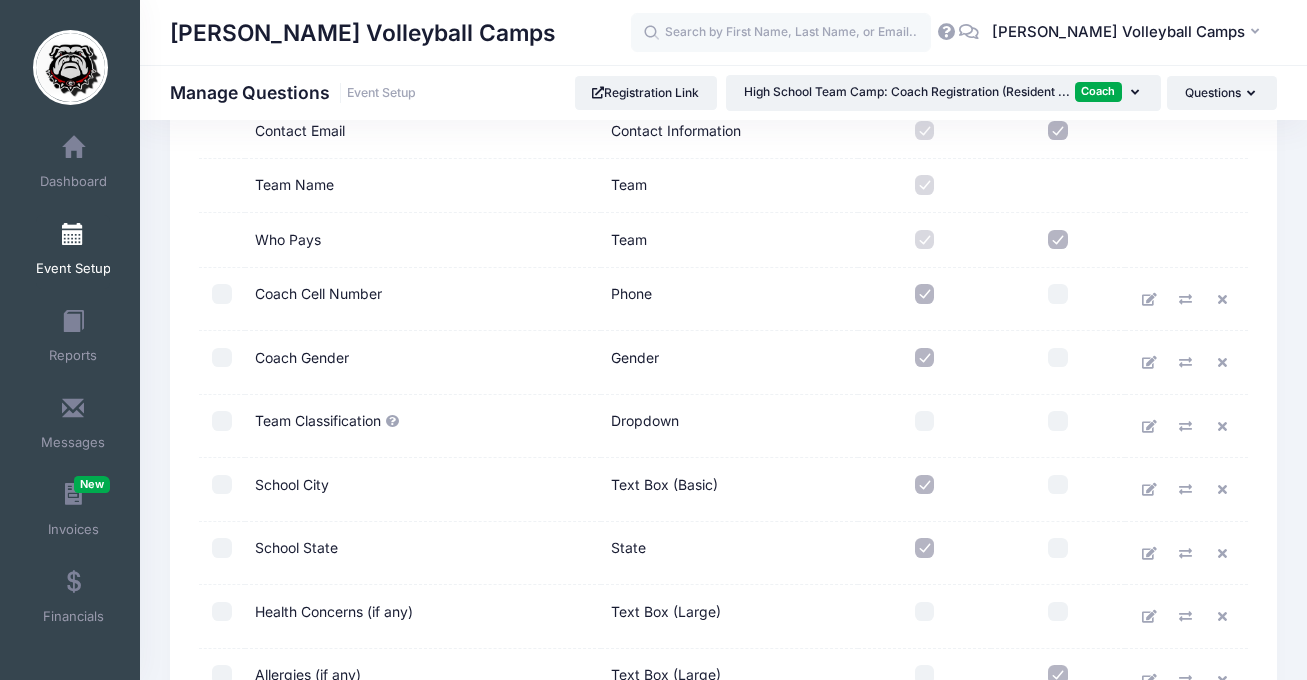 scroll, scrollTop: 319, scrollLeft: 0, axis: vertical 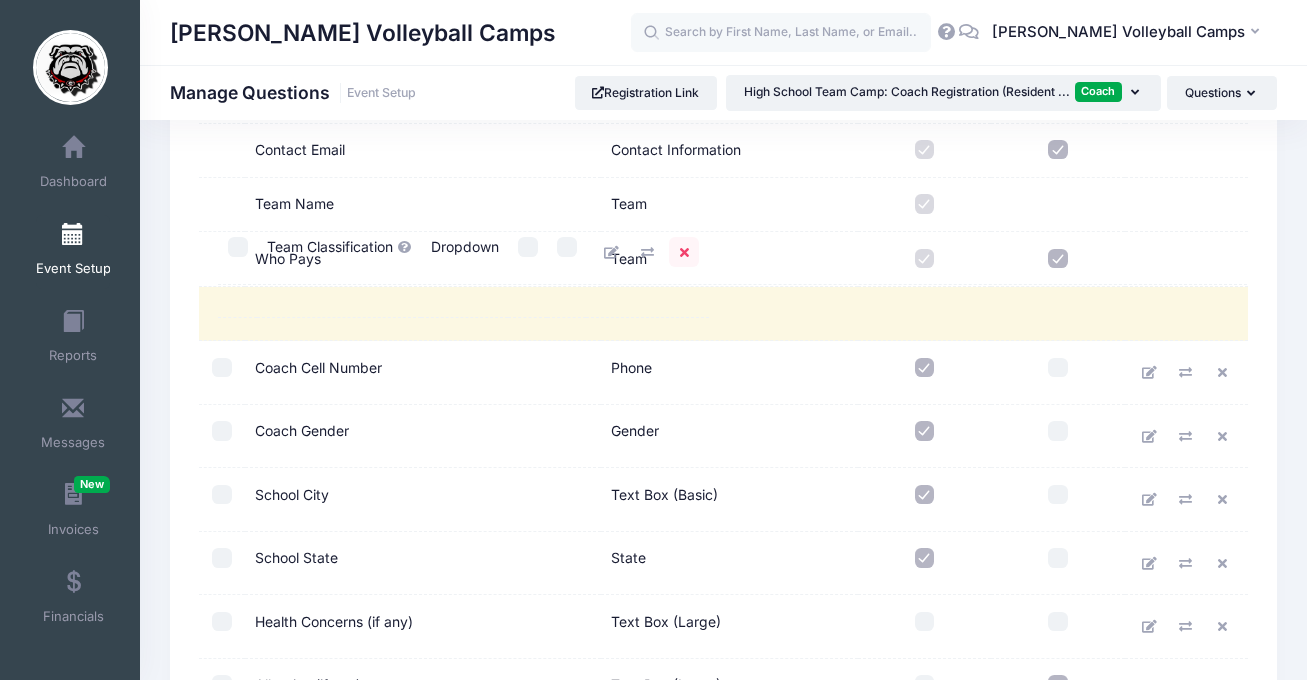 drag, startPoint x: 667, startPoint y: 439, endPoint x: 686, endPoint y: 245, distance: 194.92819 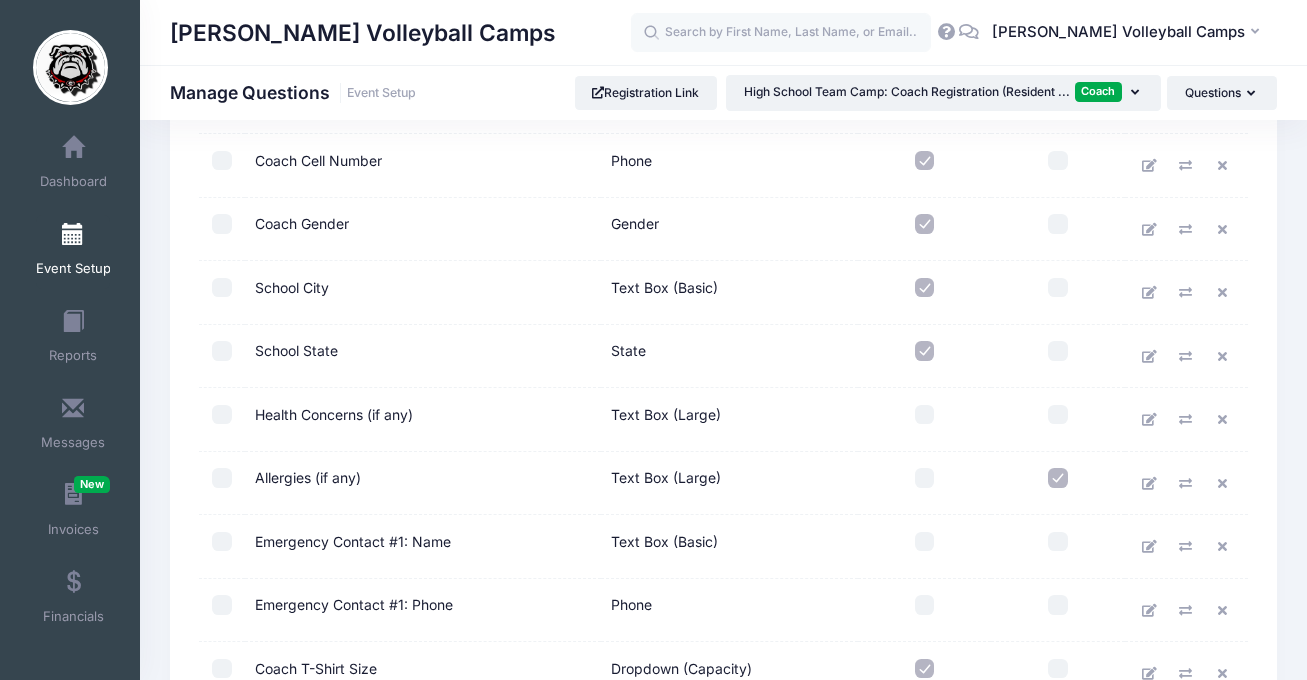 scroll, scrollTop: 945, scrollLeft: 0, axis: vertical 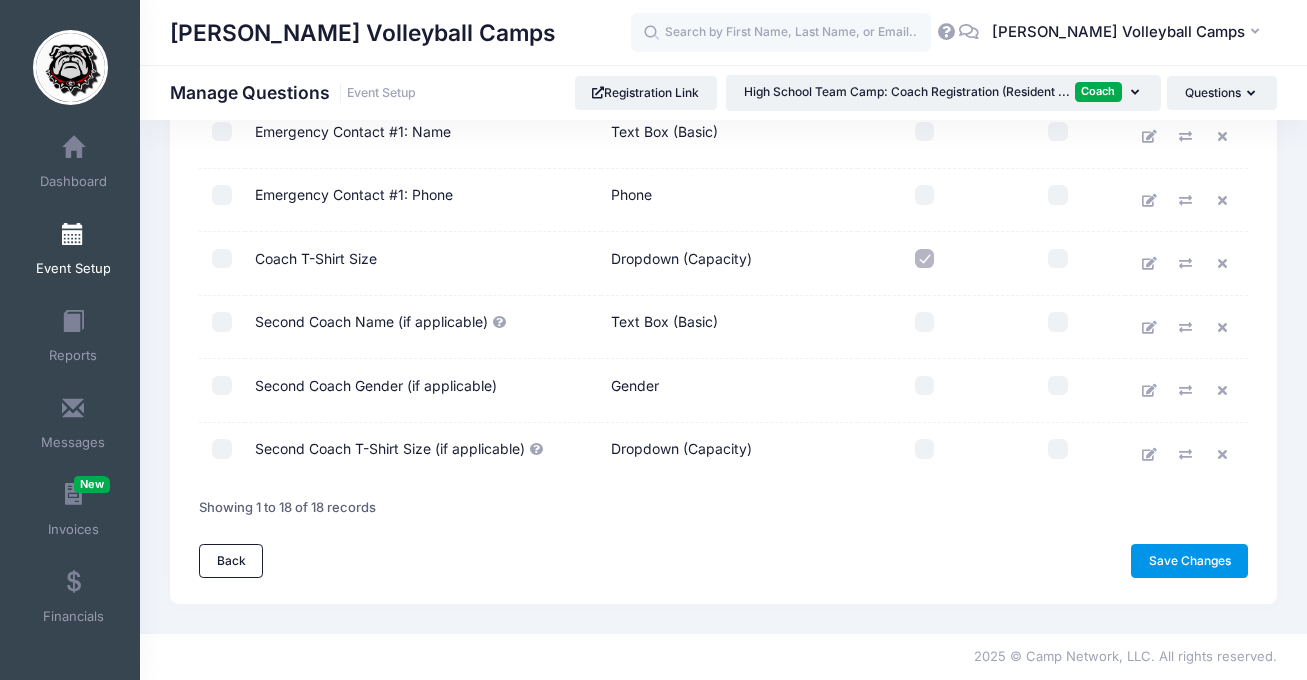 click on "Save Changes" at bounding box center (1189, 561) 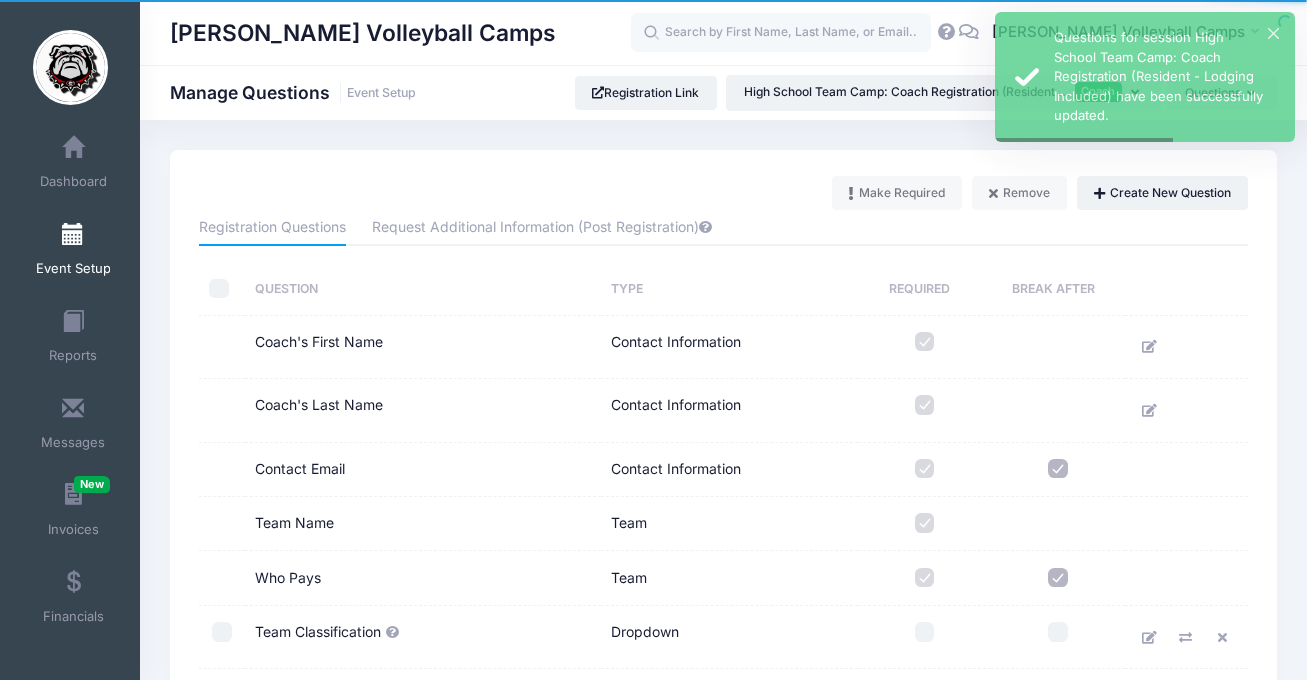 scroll, scrollTop: 0, scrollLeft: 0, axis: both 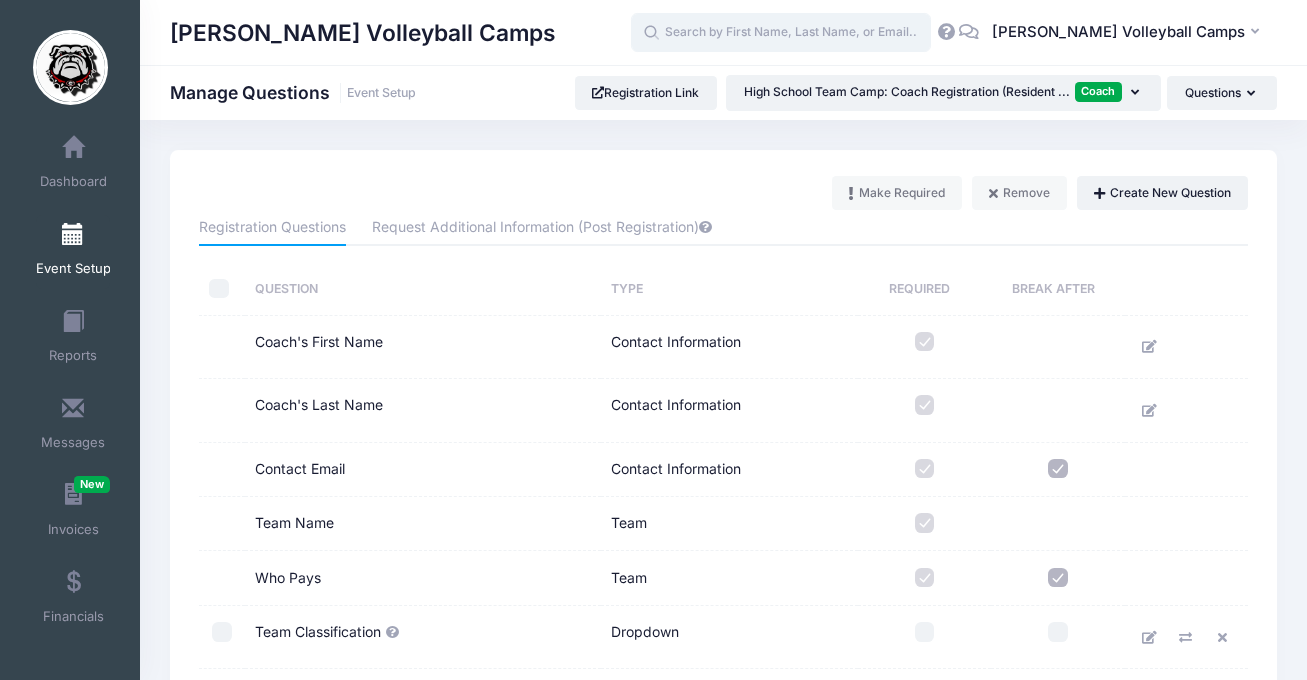 click at bounding box center (781, 33) 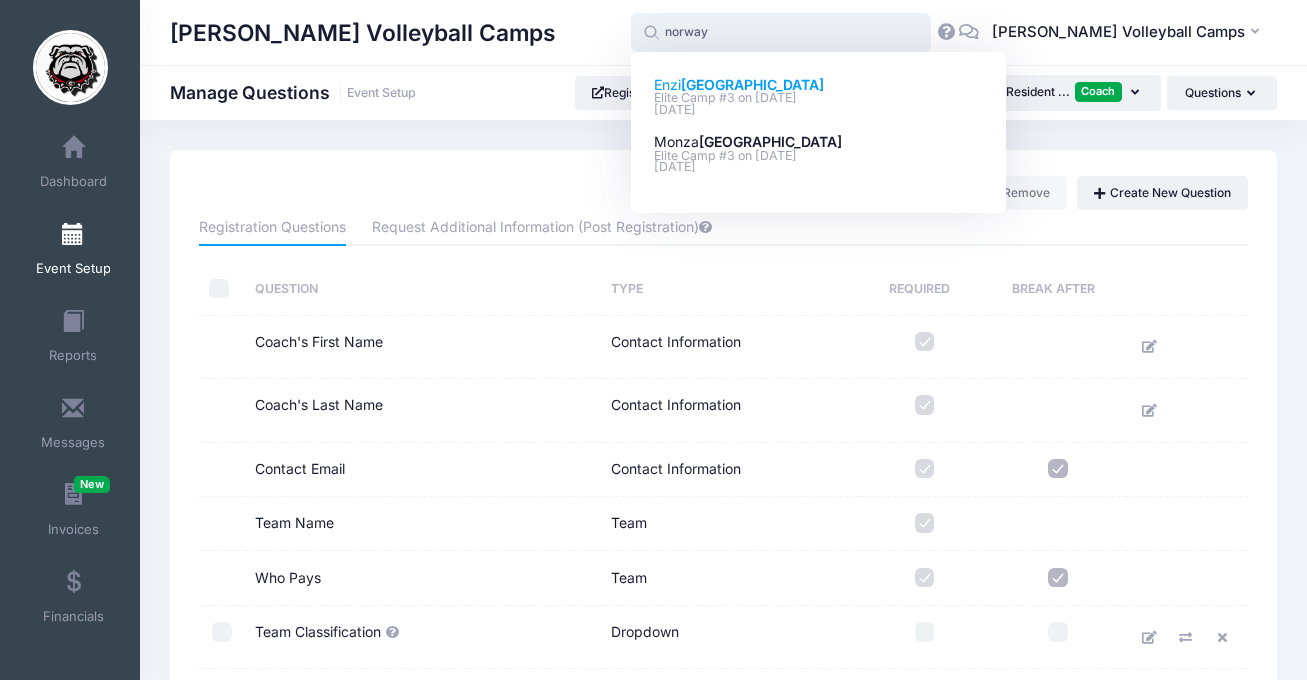 click on "[GEOGRAPHIC_DATA]" at bounding box center [752, 84] 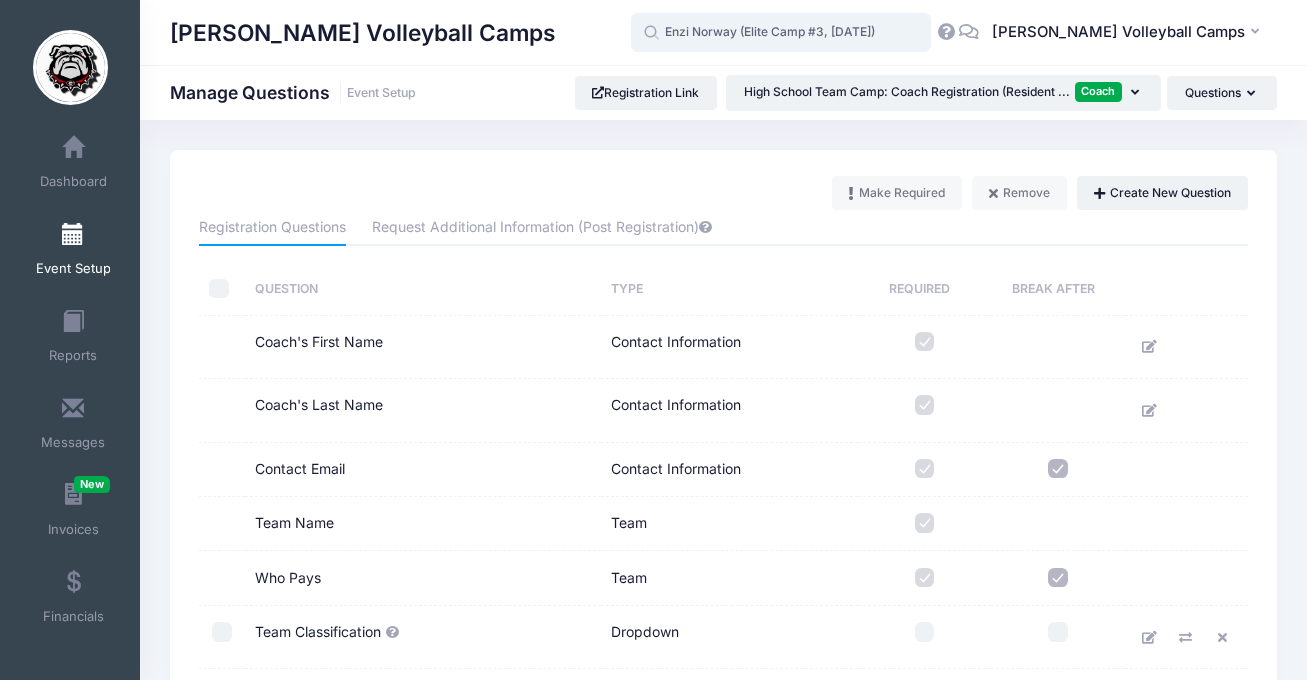 type on "Enzi Norway (Elite Camp #3, [DATE])" 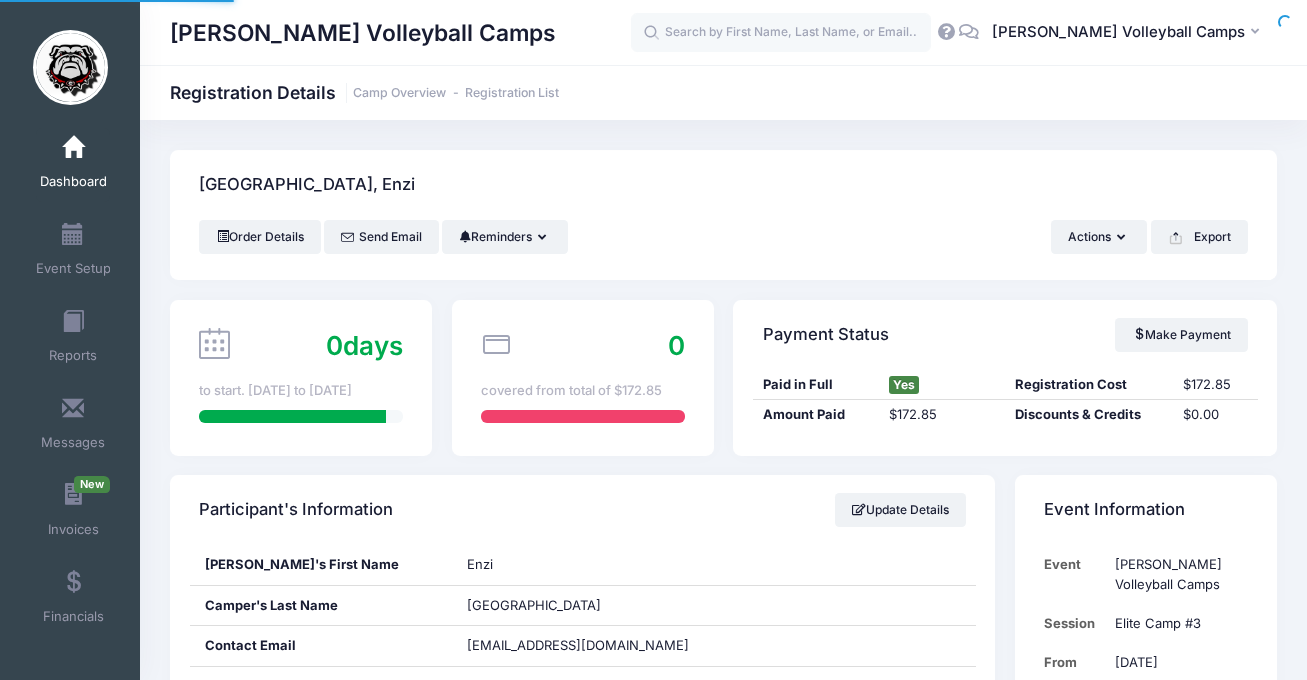 scroll, scrollTop: 0, scrollLeft: 0, axis: both 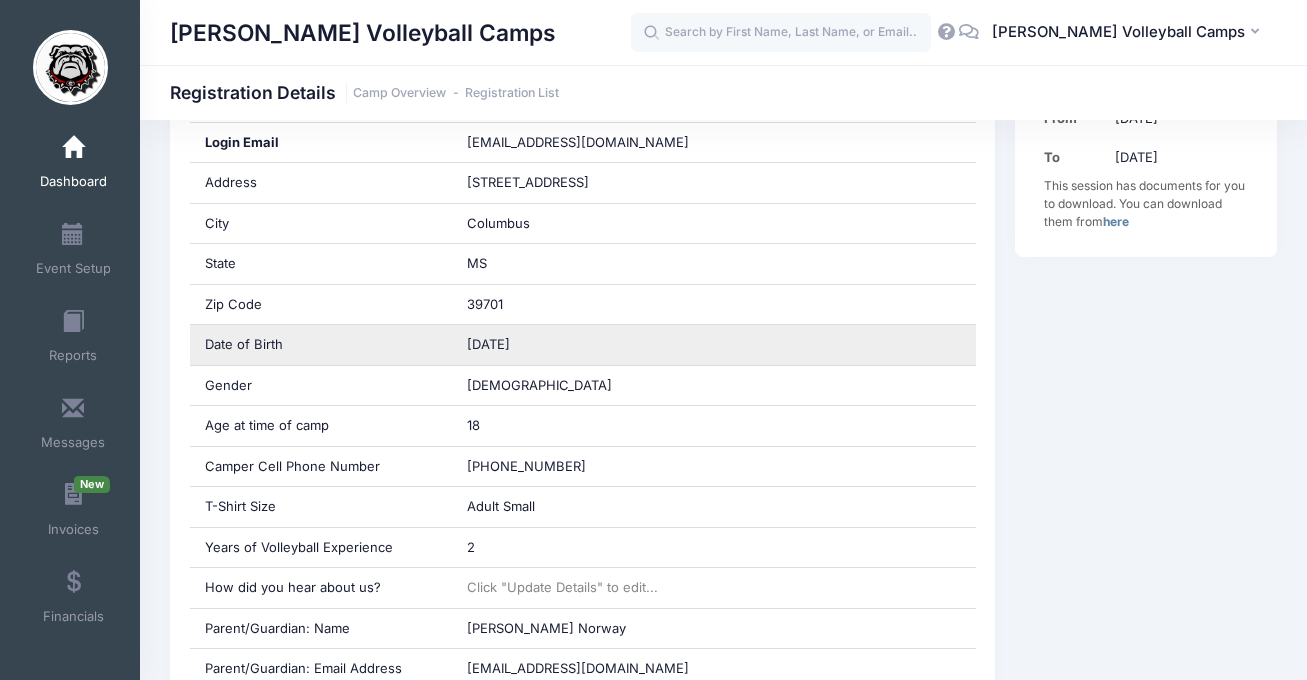drag, startPoint x: 555, startPoint y: 354, endPoint x: 464, endPoint y: 350, distance: 91.08787 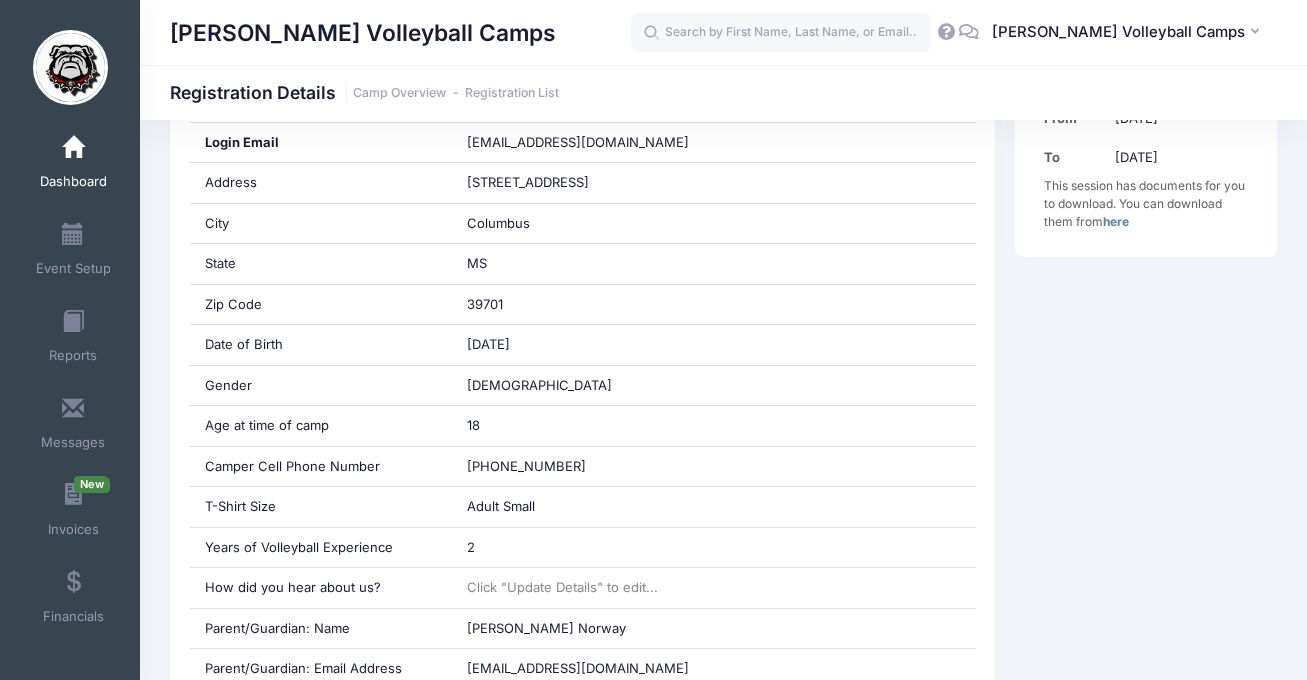 click at bounding box center [73, 148] 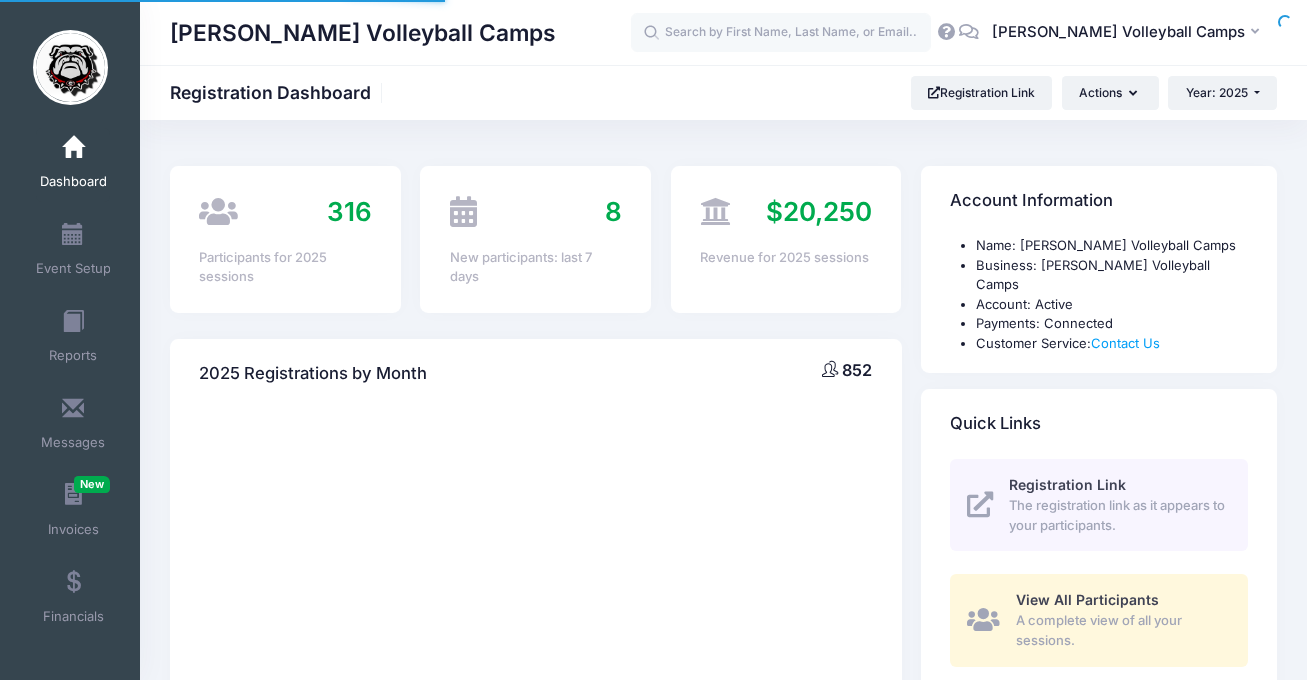scroll, scrollTop: 0, scrollLeft: 0, axis: both 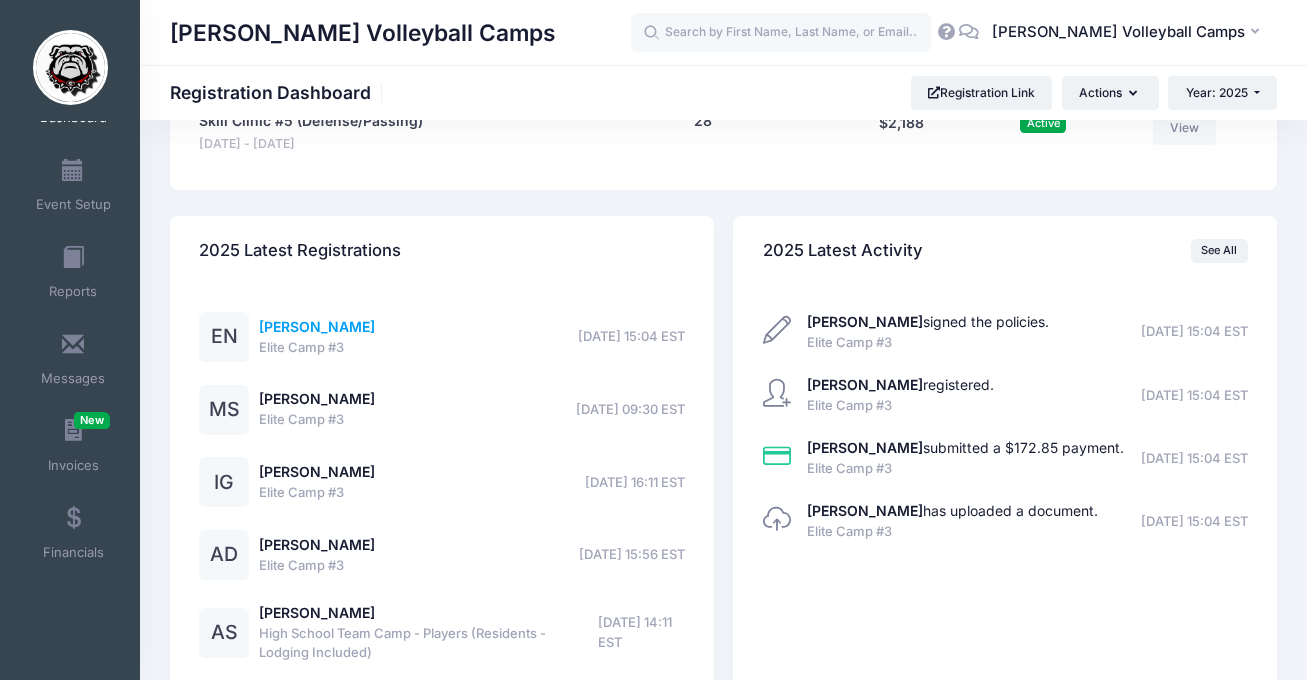 click on "[PERSON_NAME]" at bounding box center [317, 326] 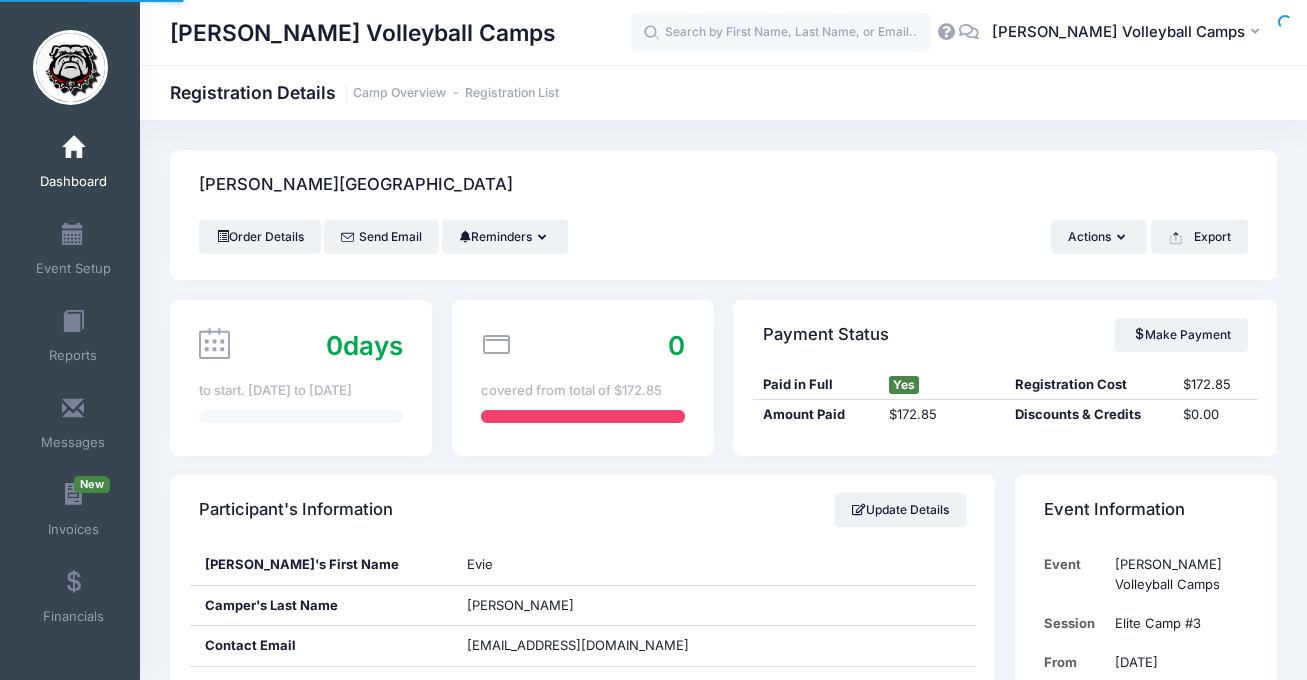 scroll, scrollTop: 0, scrollLeft: 0, axis: both 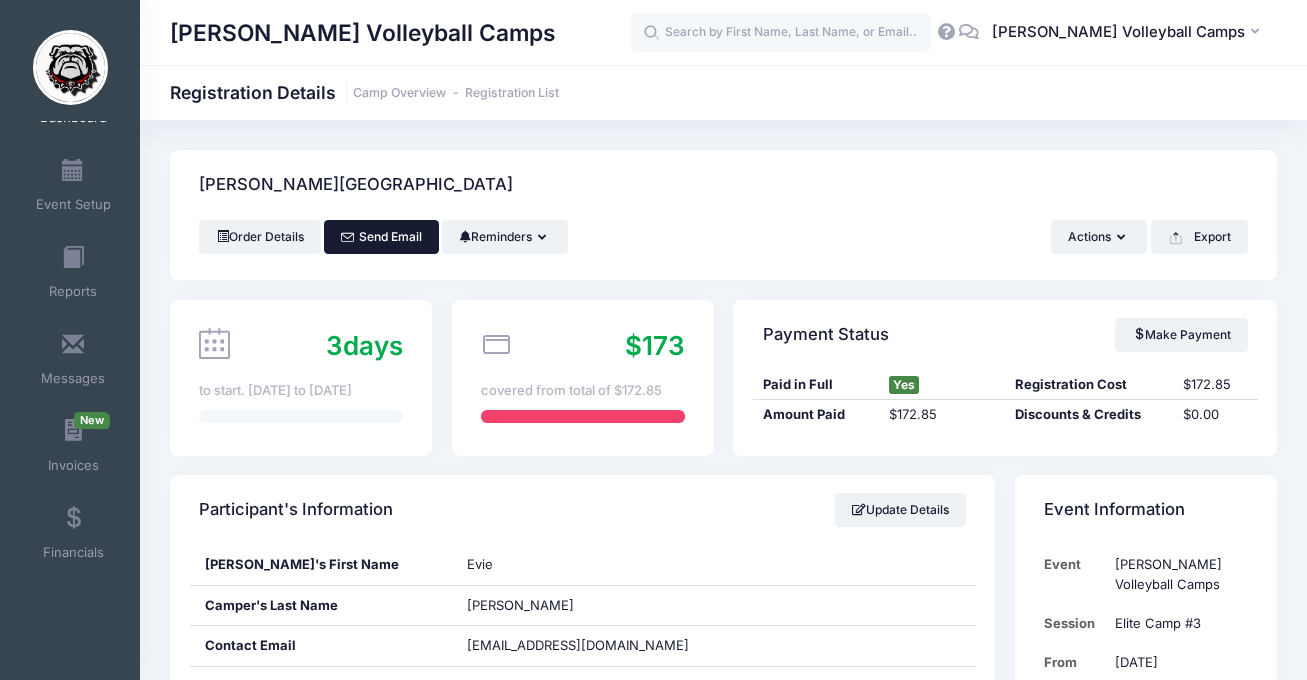 click on "Send Email" at bounding box center [381, 237] 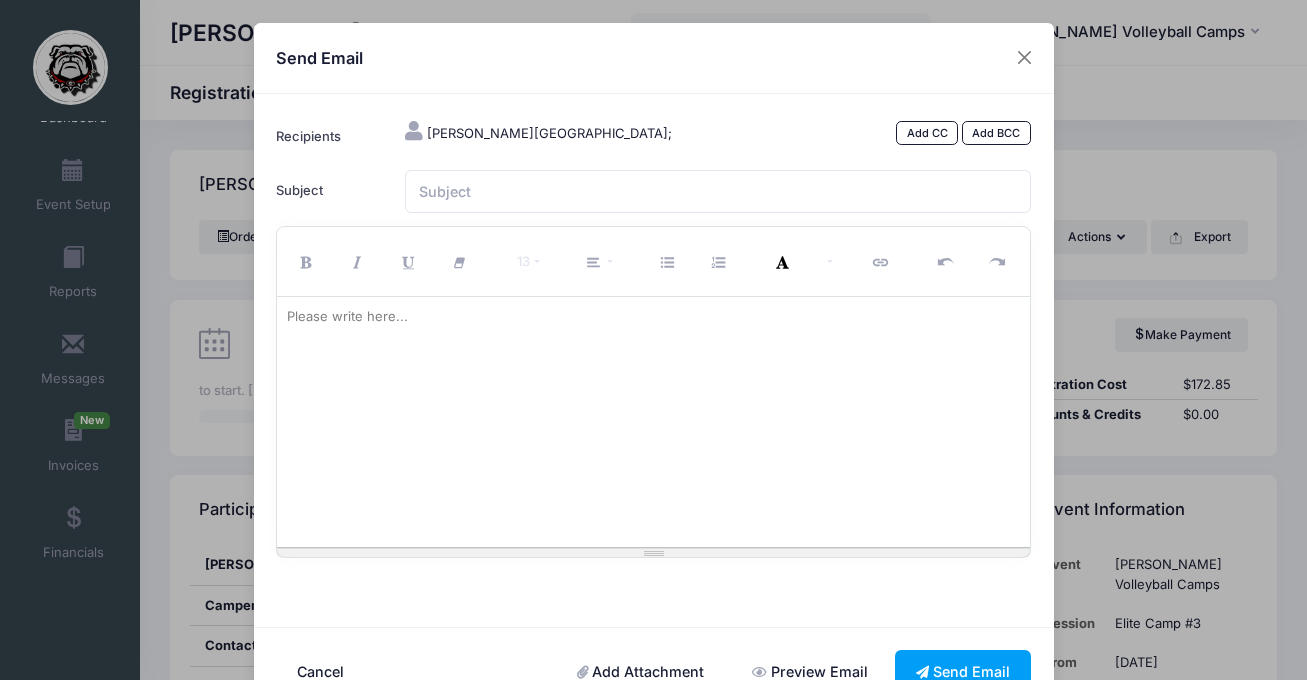 click at bounding box center (653, 422) 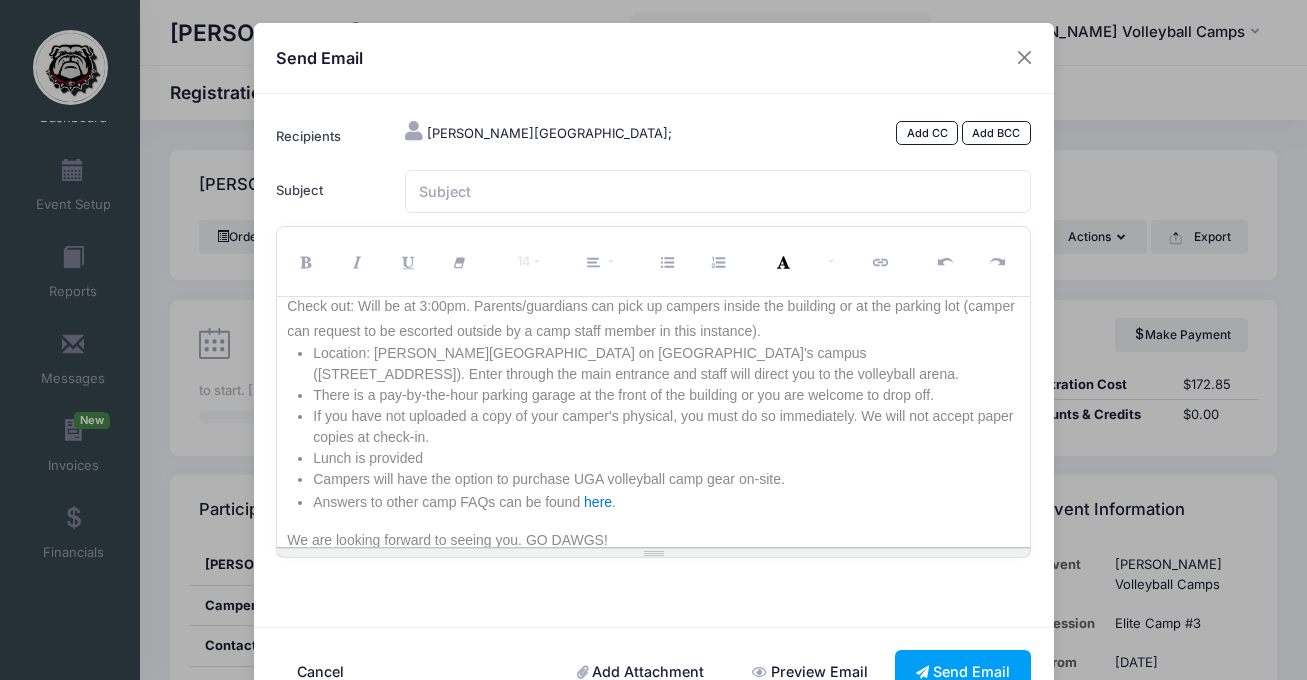 scroll, scrollTop: 0, scrollLeft: 0, axis: both 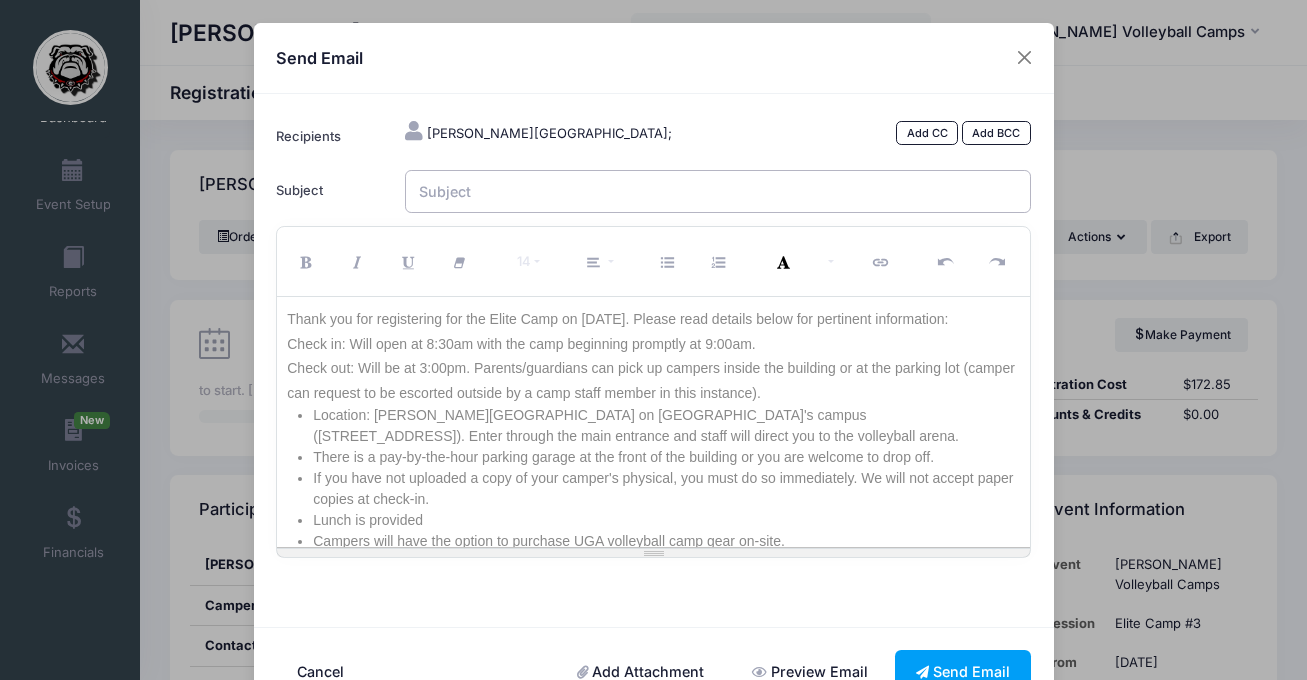 click on "Subject" at bounding box center (718, 191) 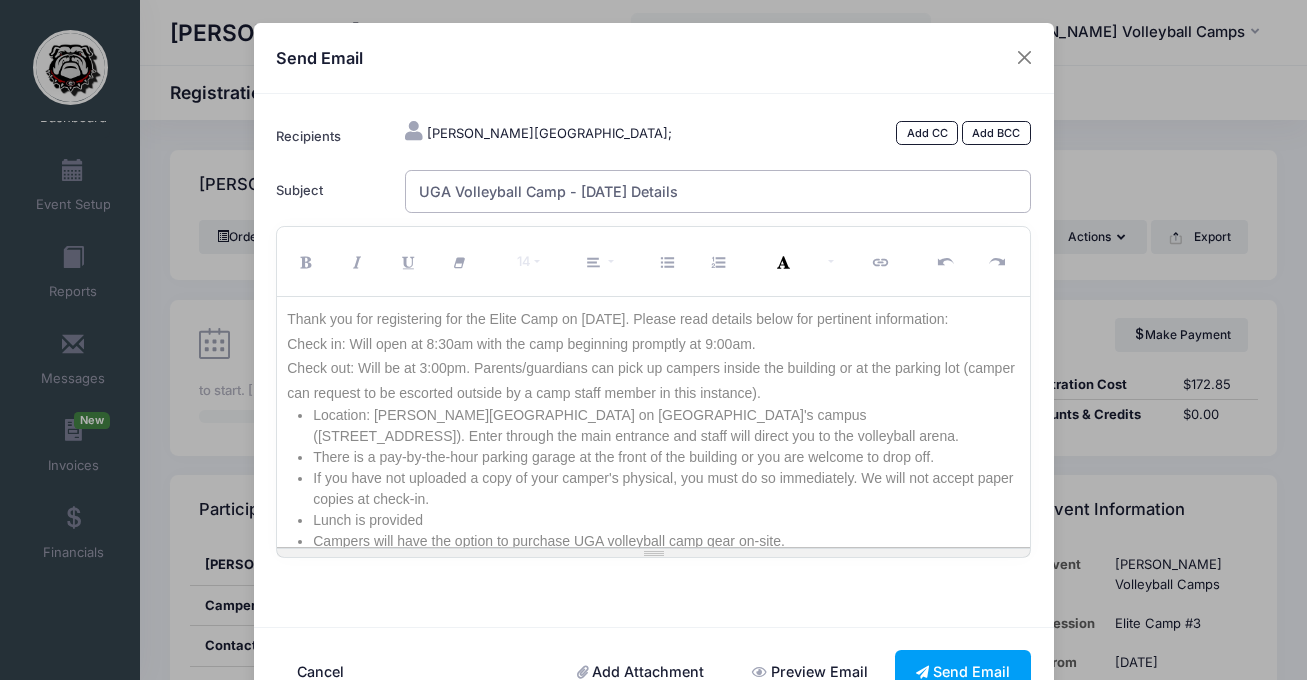 scroll, scrollTop: 77, scrollLeft: 0, axis: vertical 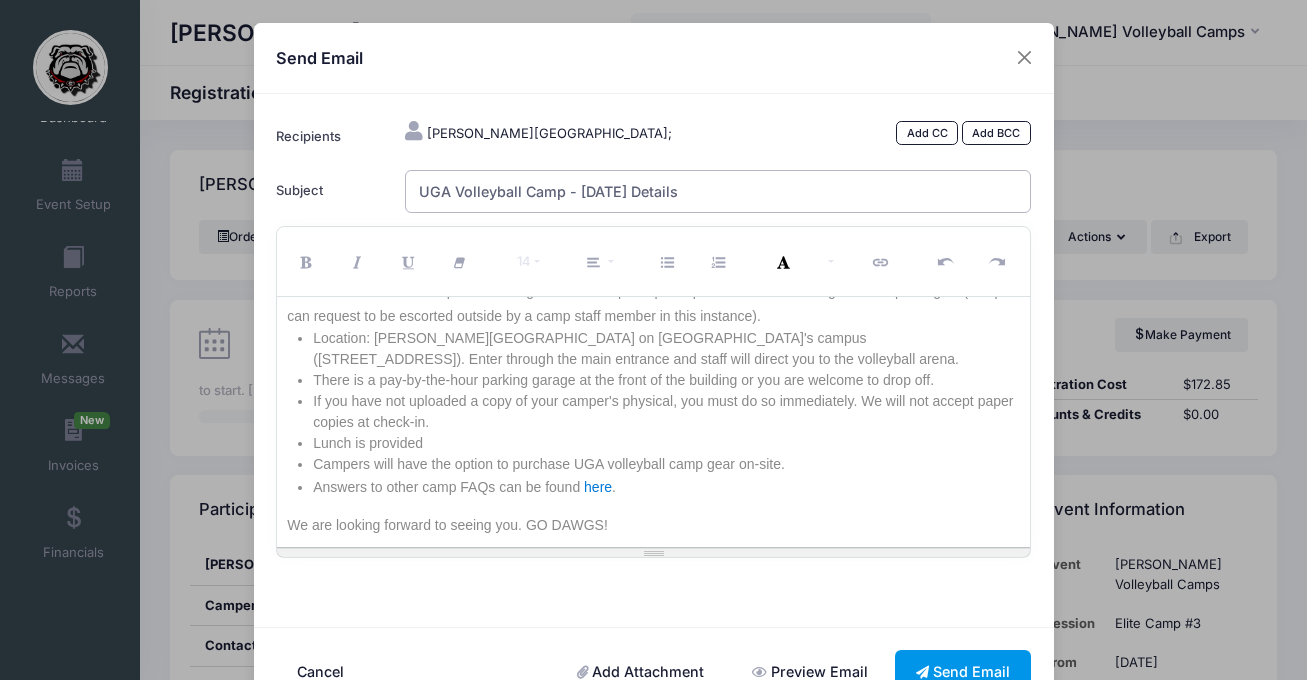 type on "UGA Volleyball Camp - [DATE] Details" 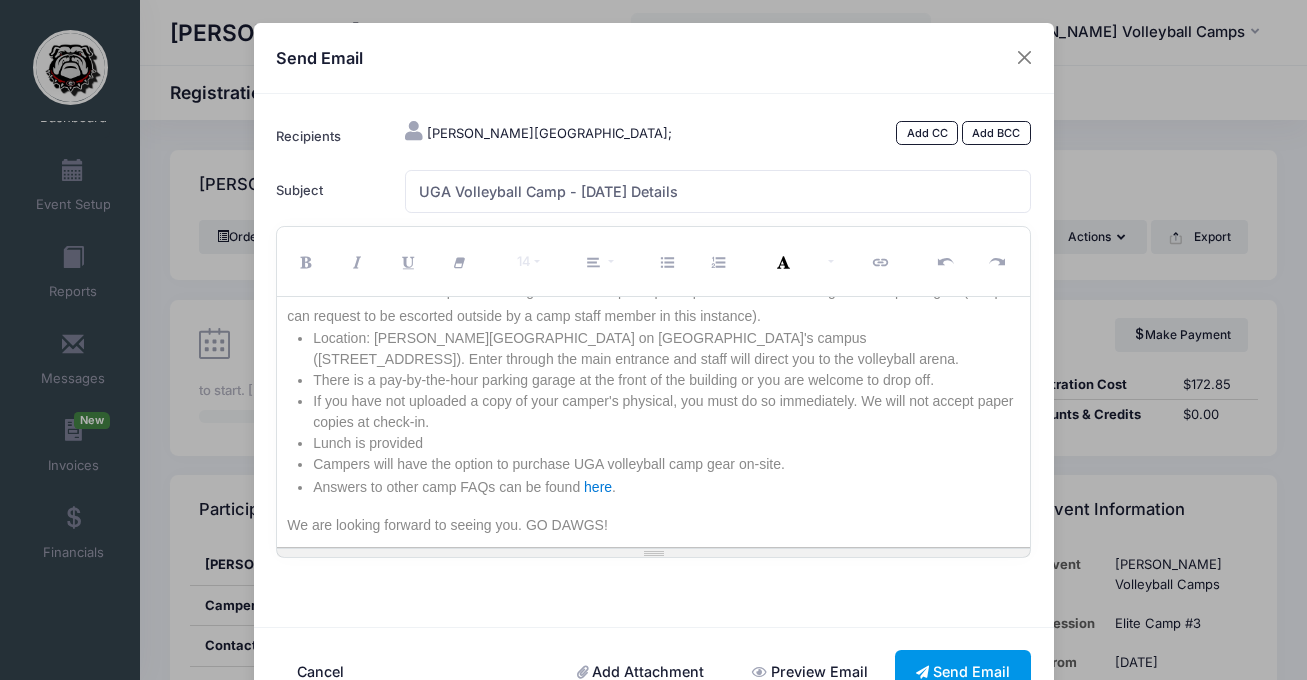 click on "Send Email" at bounding box center [963, 671] 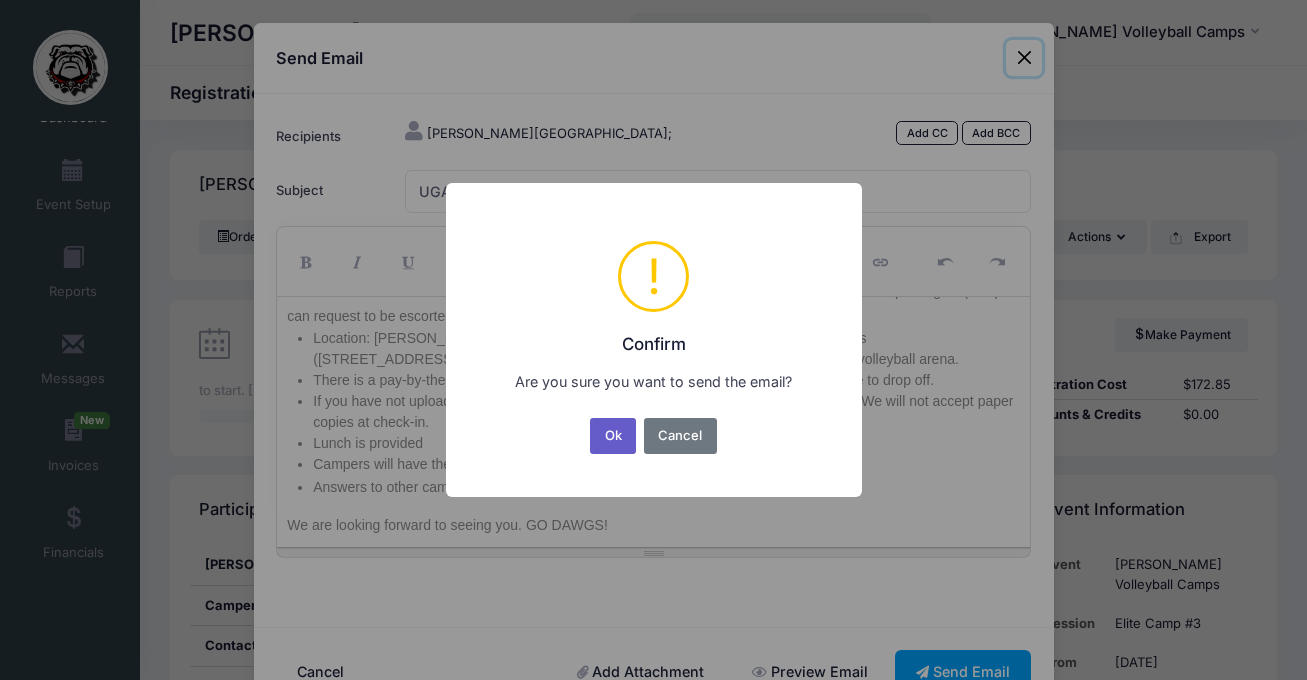 click on "Ok" at bounding box center (613, 436) 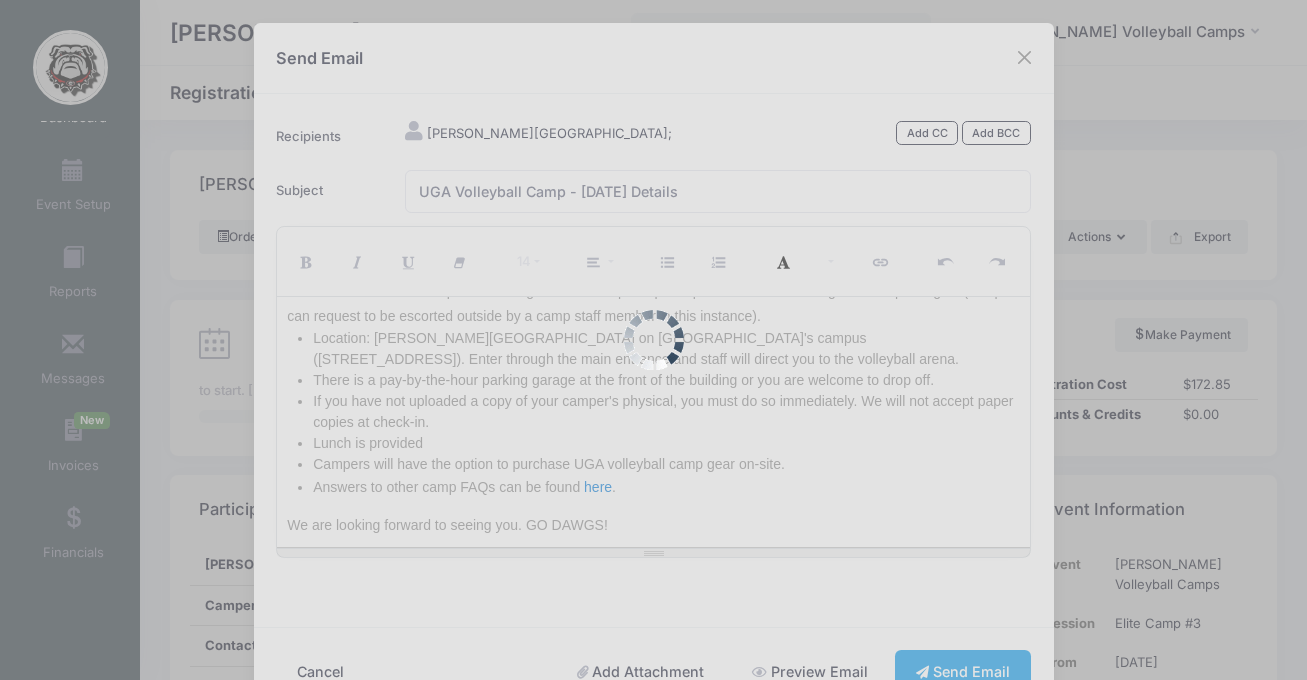 scroll, scrollTop: 13, scrollLeft: 0, axis: vertical 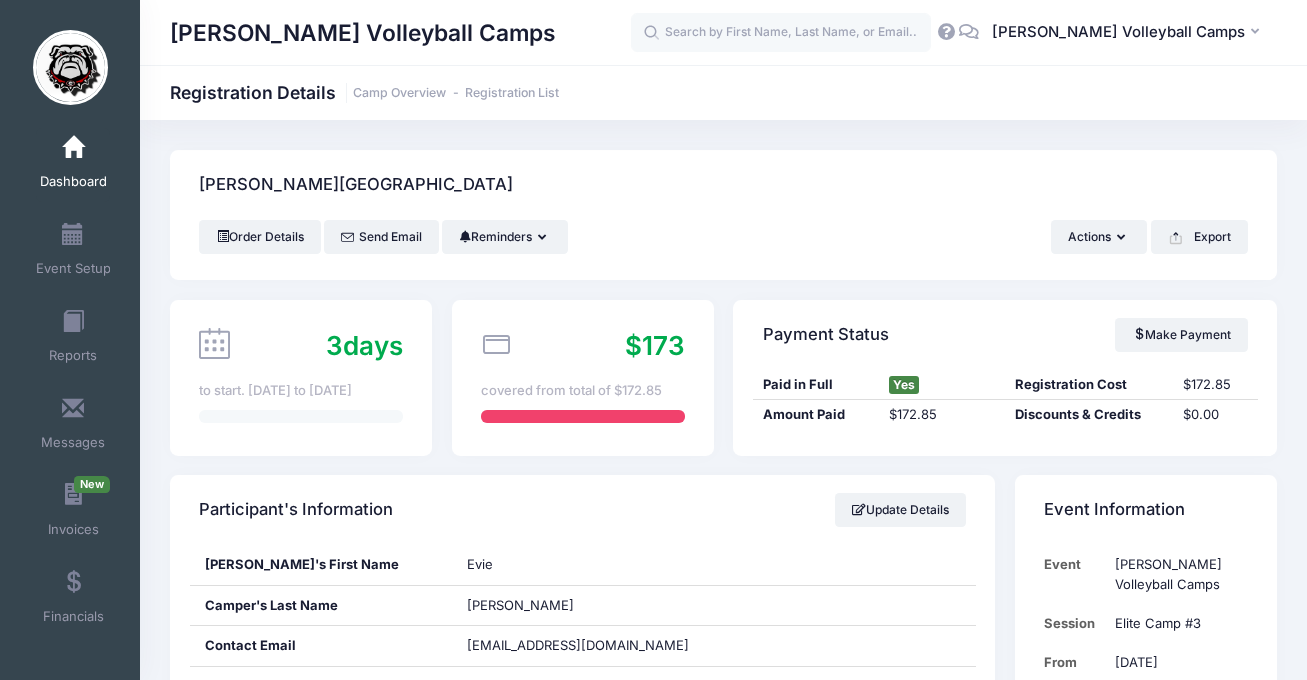 click at bounding box center [73, 148] 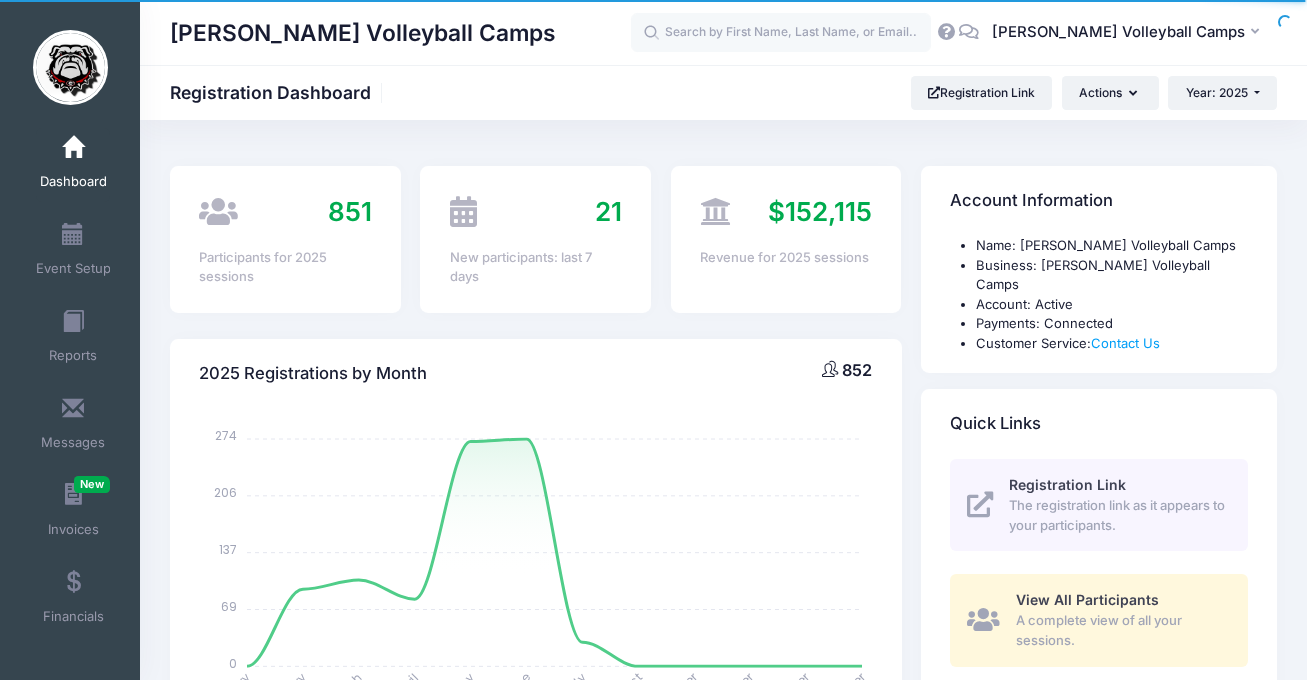 select 